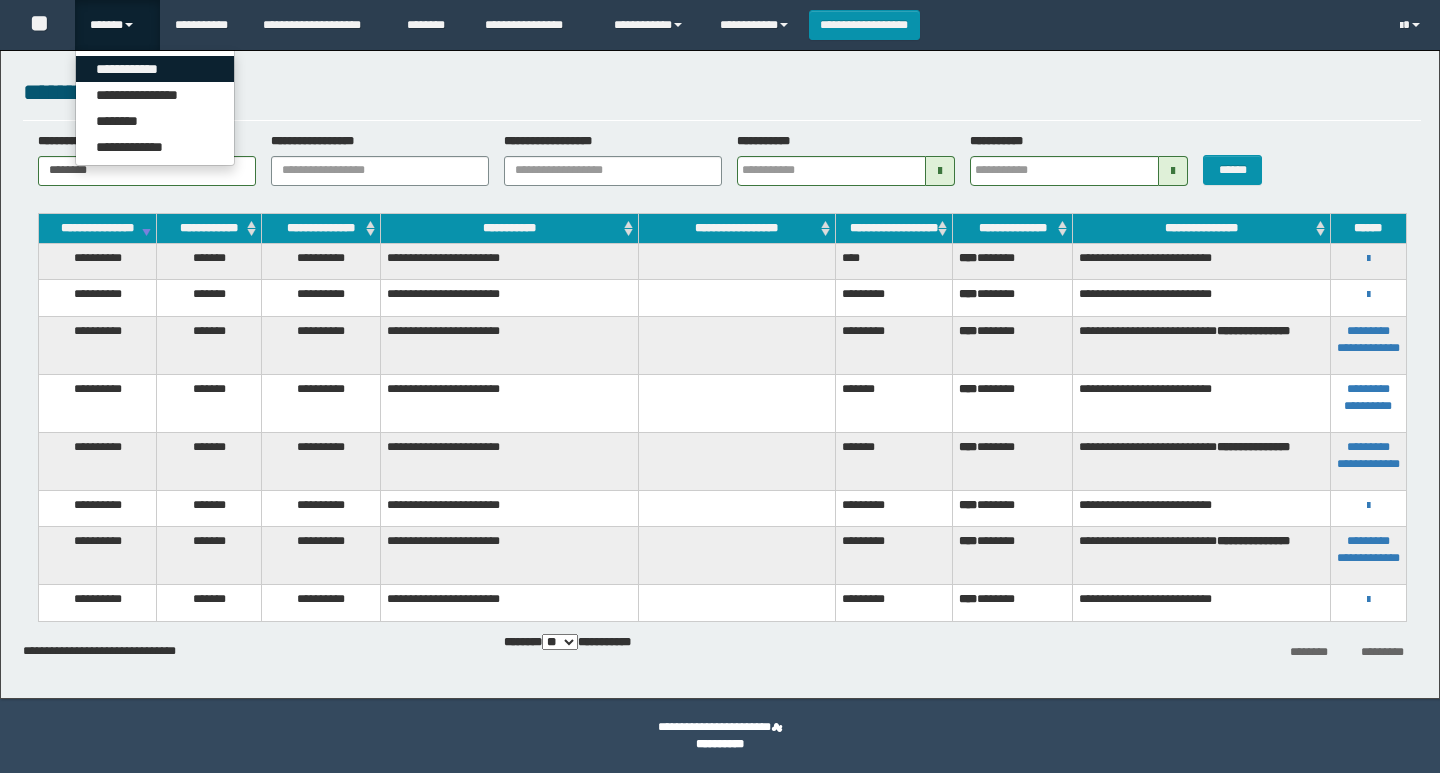 scroll, scrollTop: 0, scrollLeft: 0, axis: both 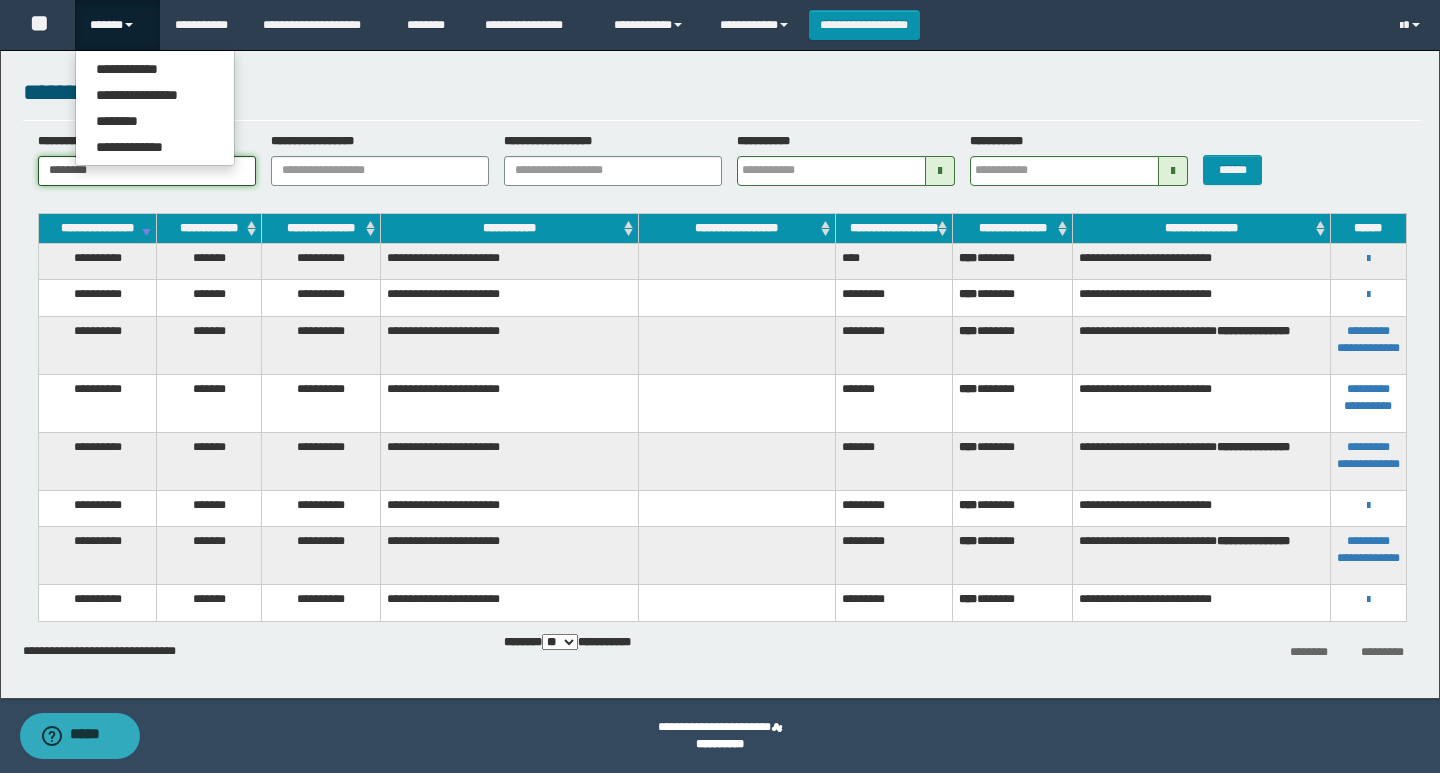 click on "********" at bounding box center [147, 171] 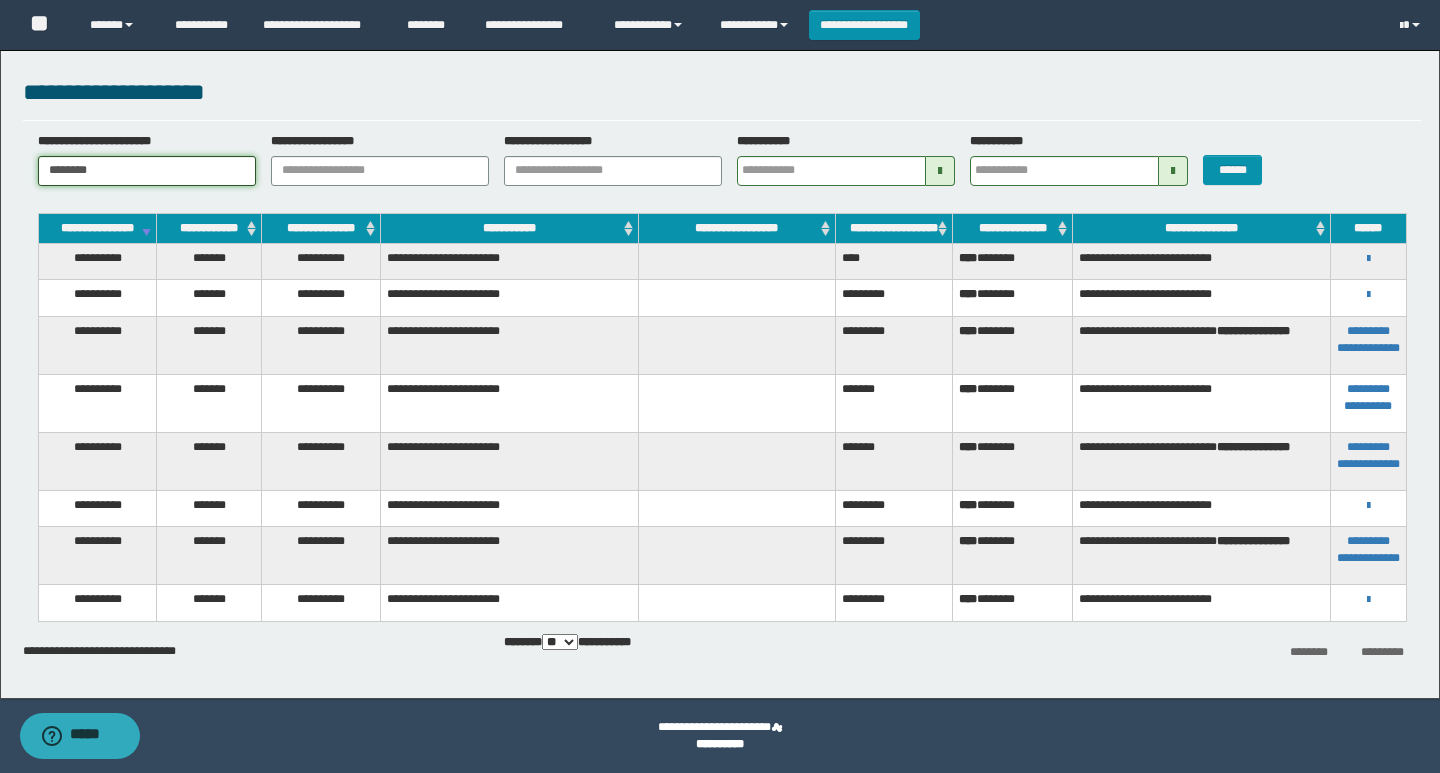 drag, startPoint x: 162, startPoint y: 169, endPoint x: 0, endPoint y: 141, distance: 164.40195 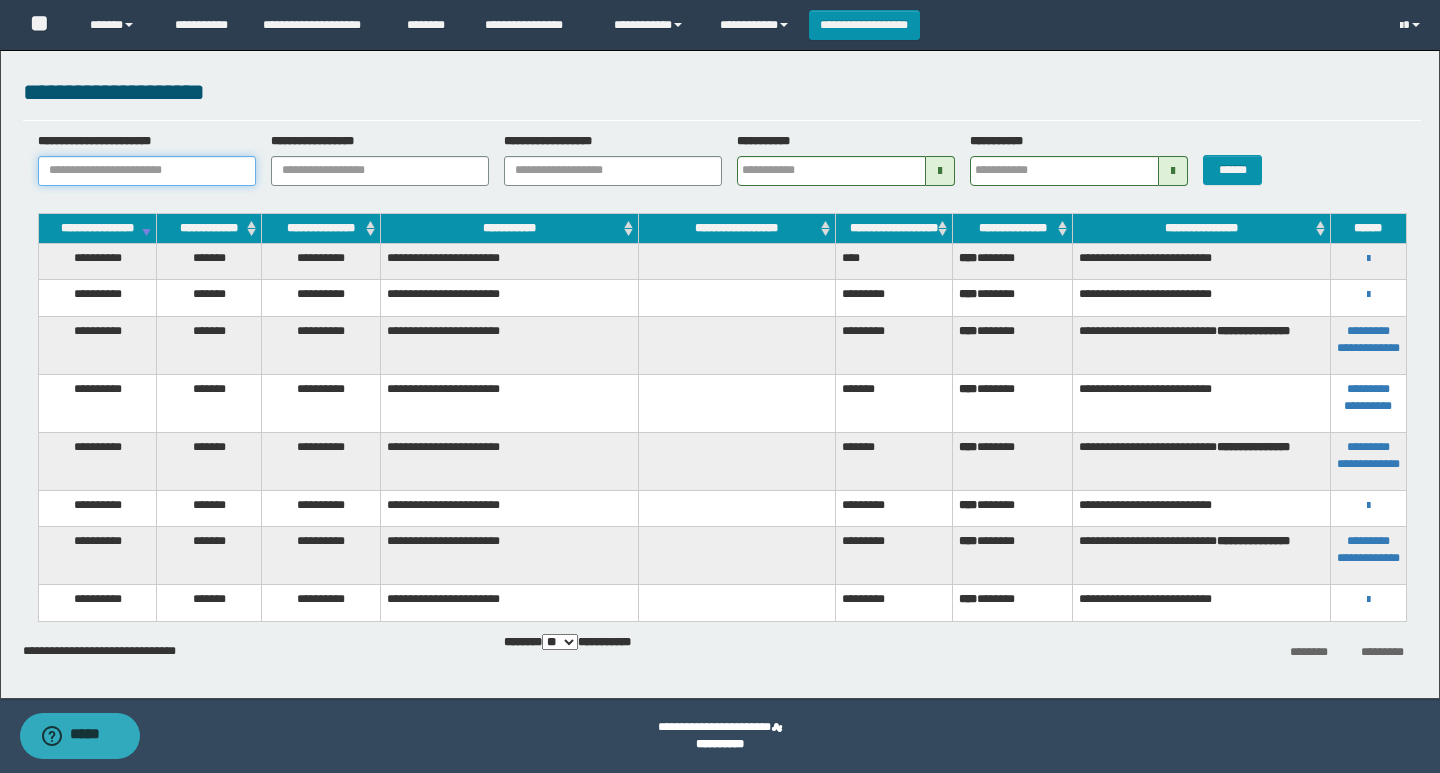 type 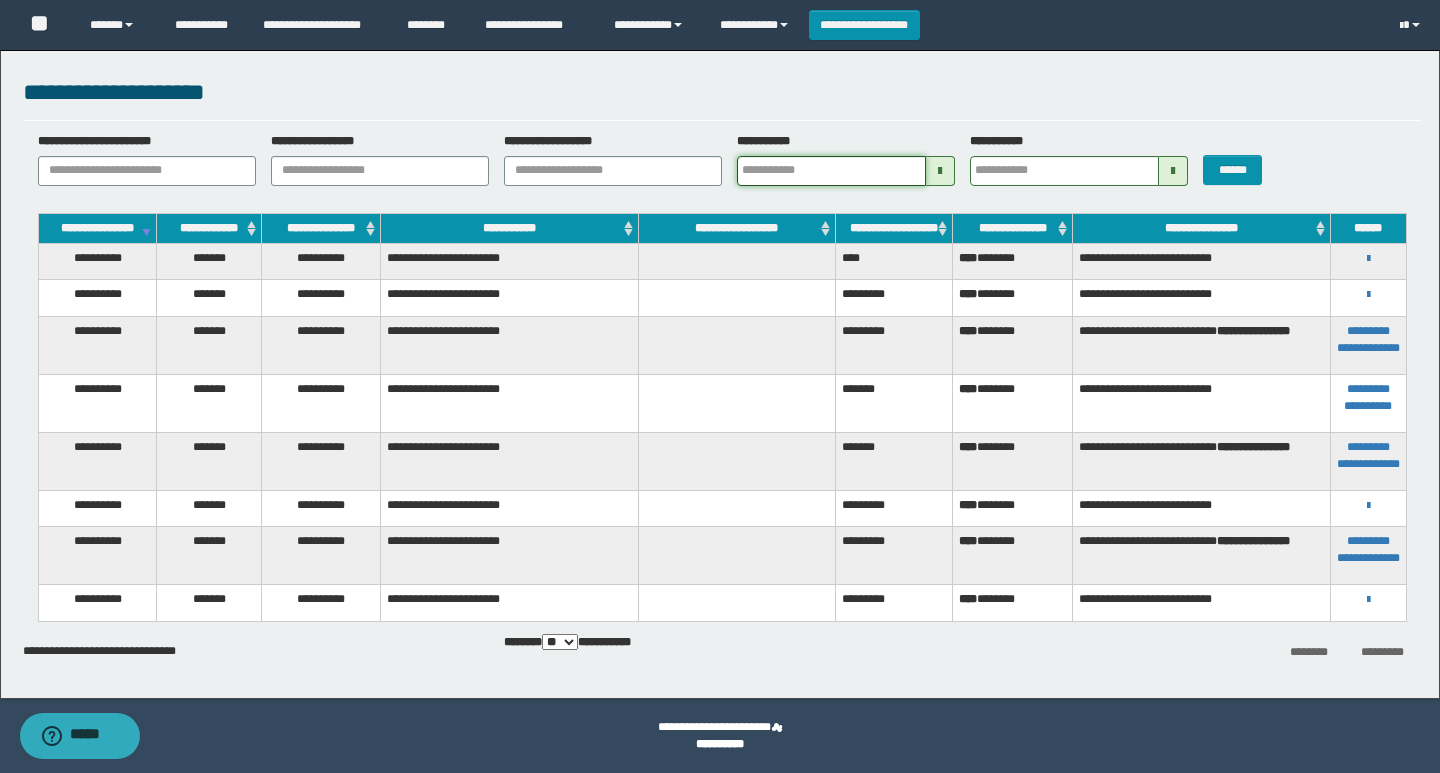click on "**********" at bounding box center (831, 171) 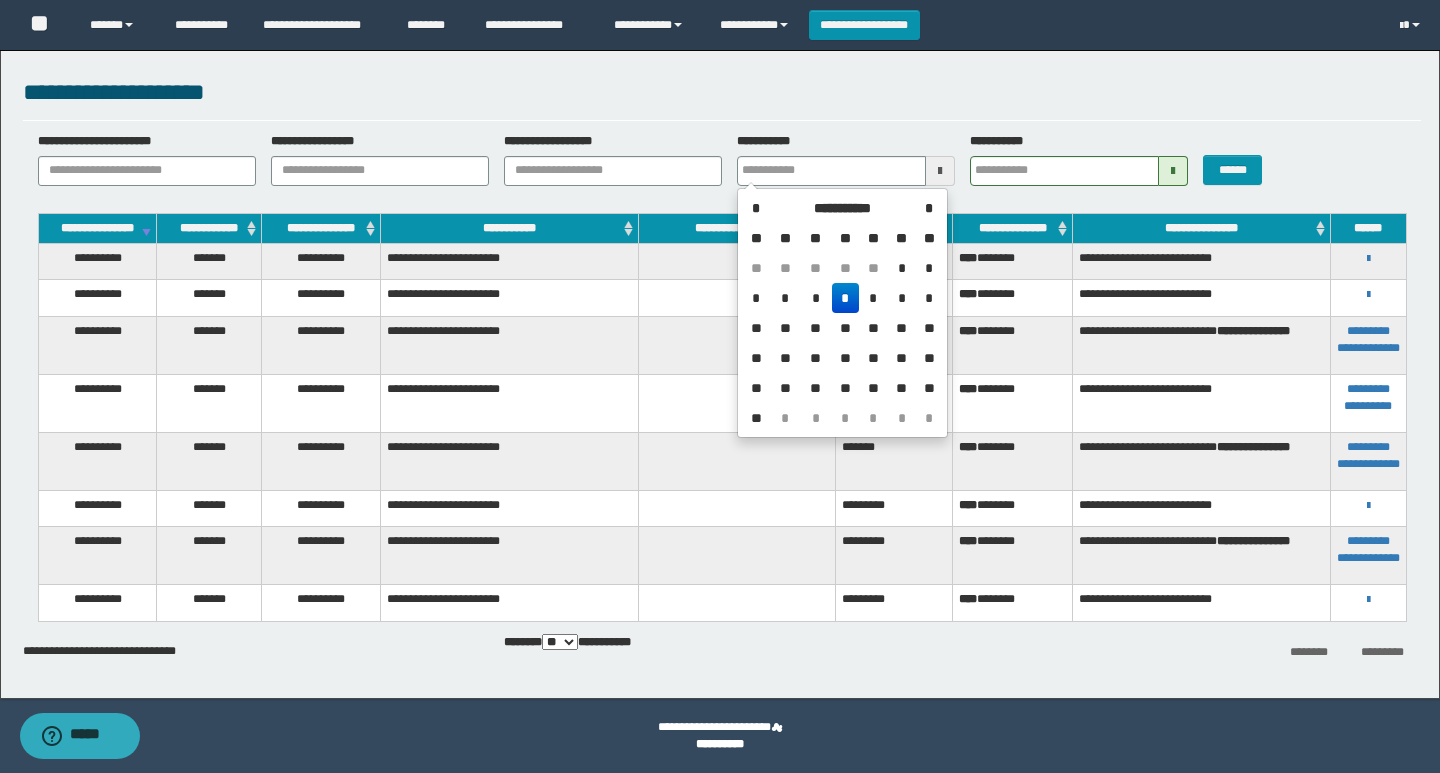 click on "*" at bounding box center [846, 298] 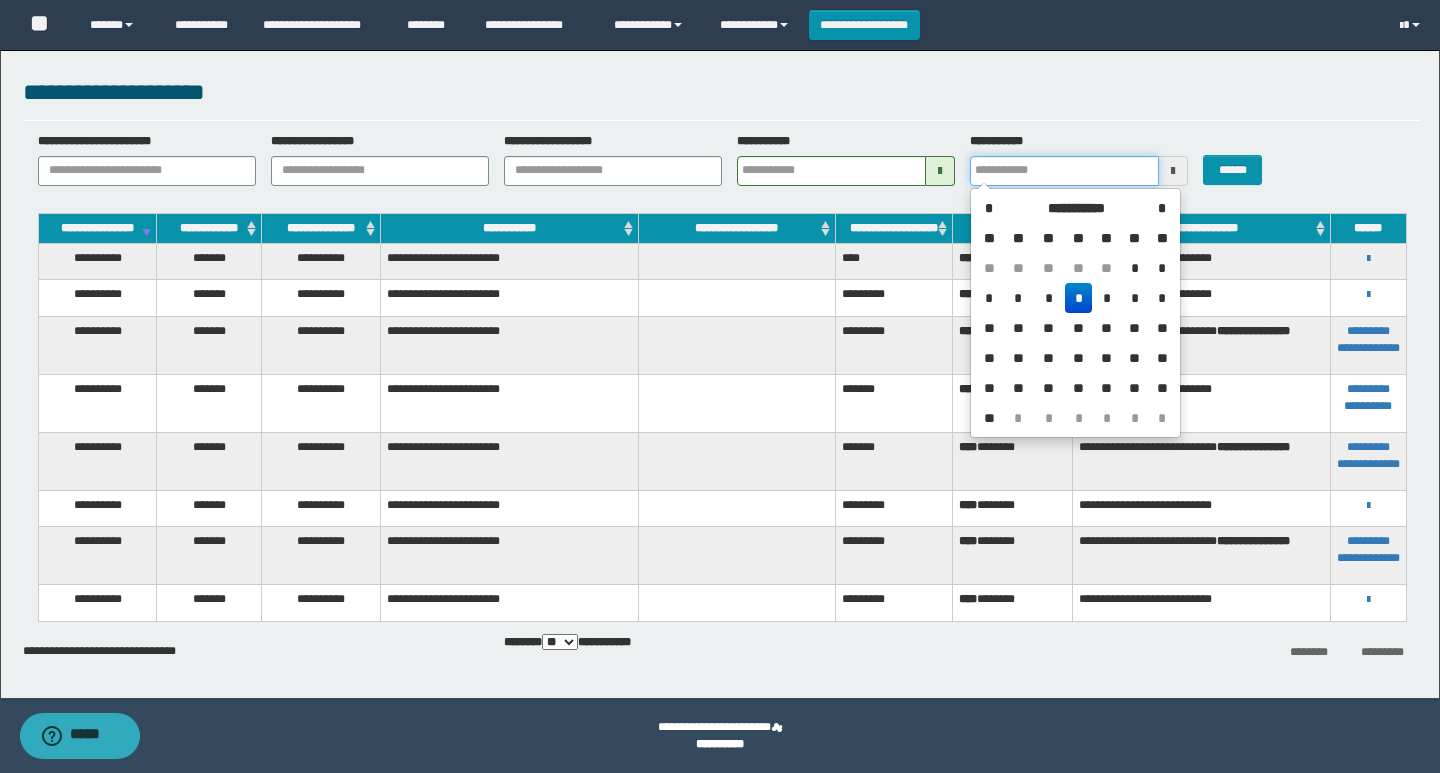 click on "**********" at bounding box center (1064, 171) 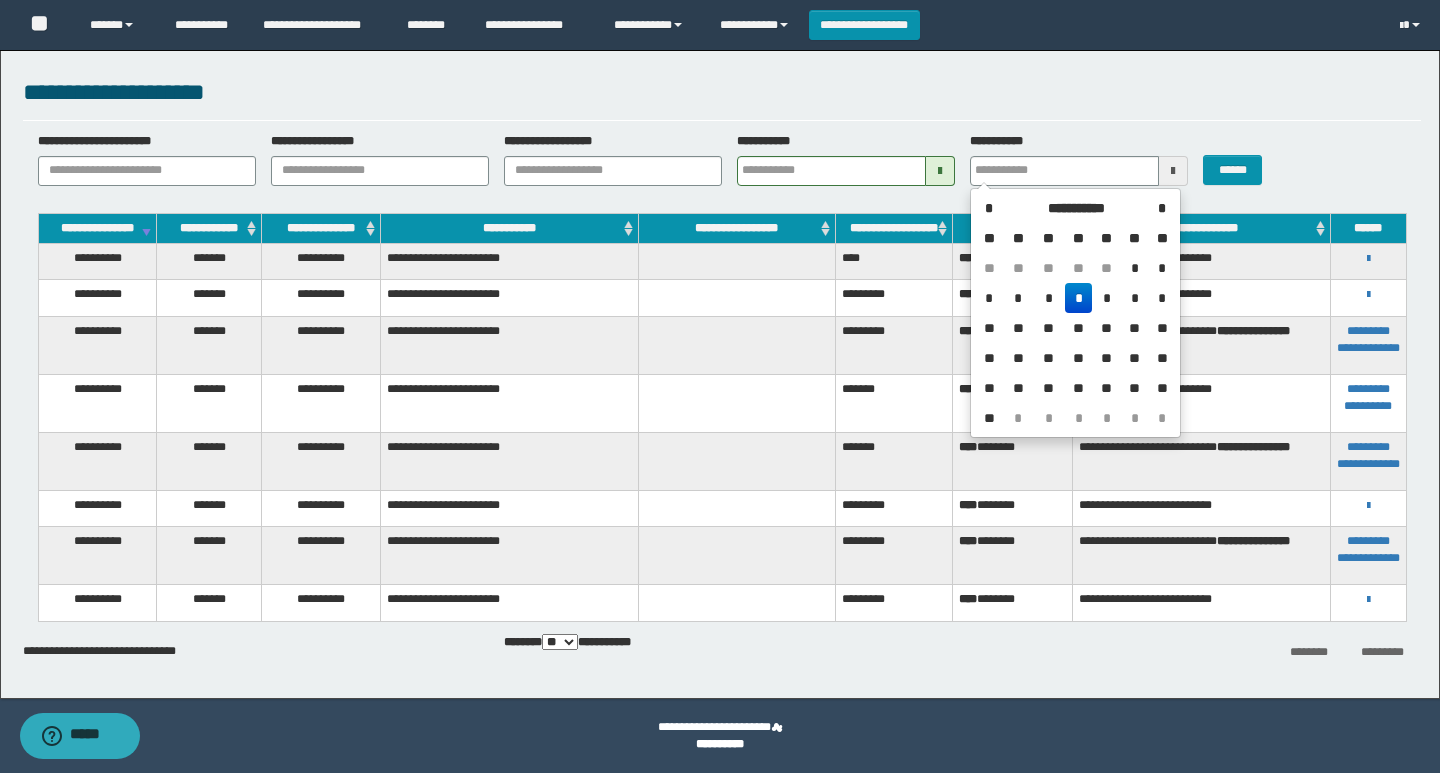 click on "*" at bounding box center [1079, 298] 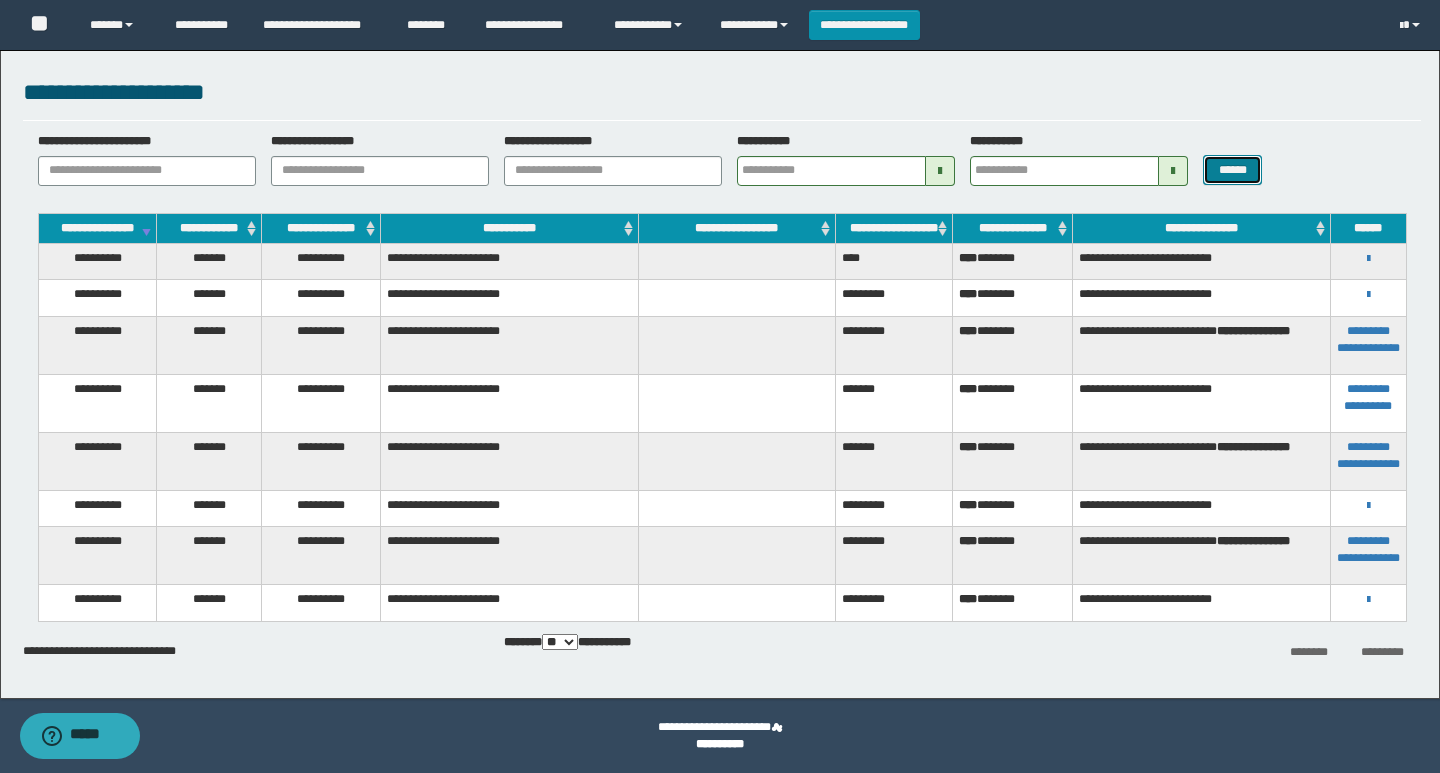 click on "******" at bounding box center [1232, 170] 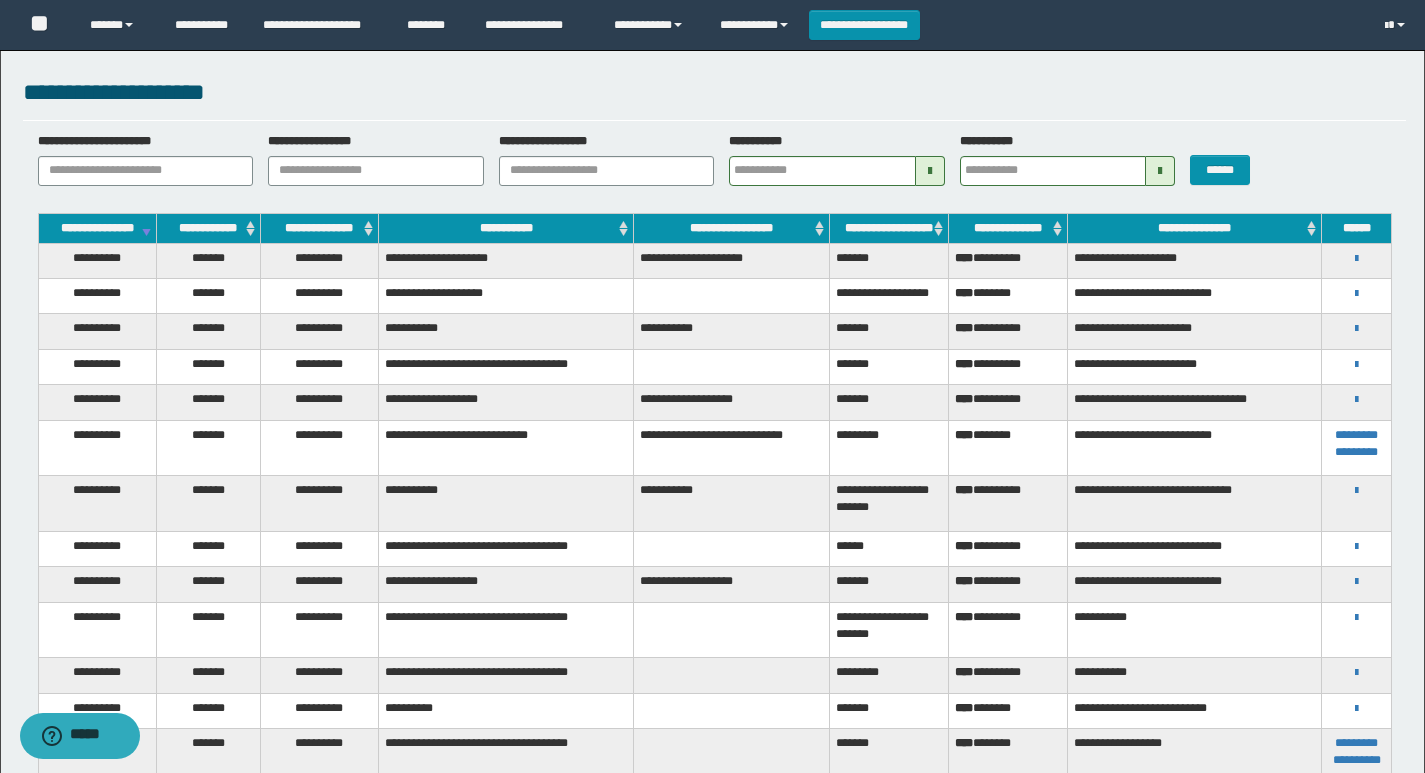 click on "**********" at bounding box center [1356, 258] 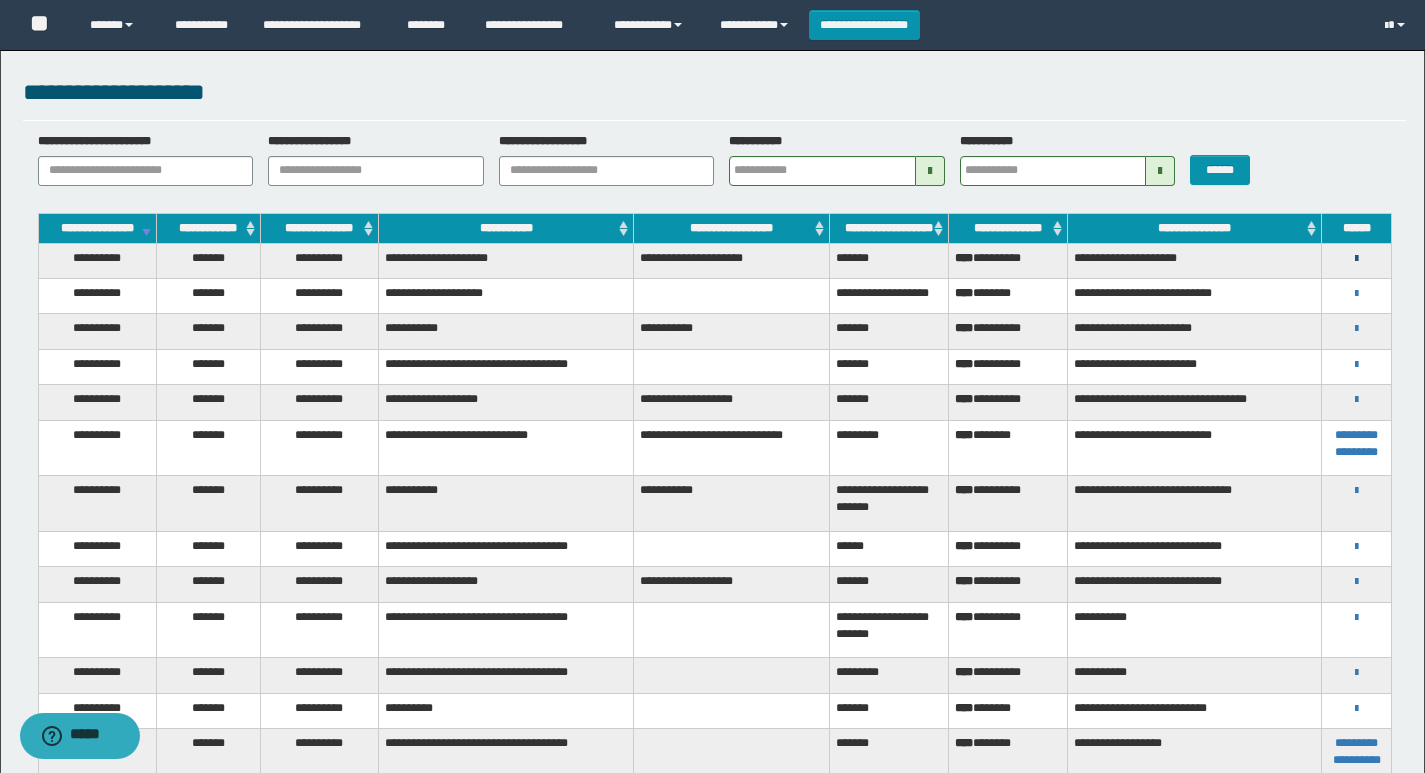 click at bounding box center (1356, 259) 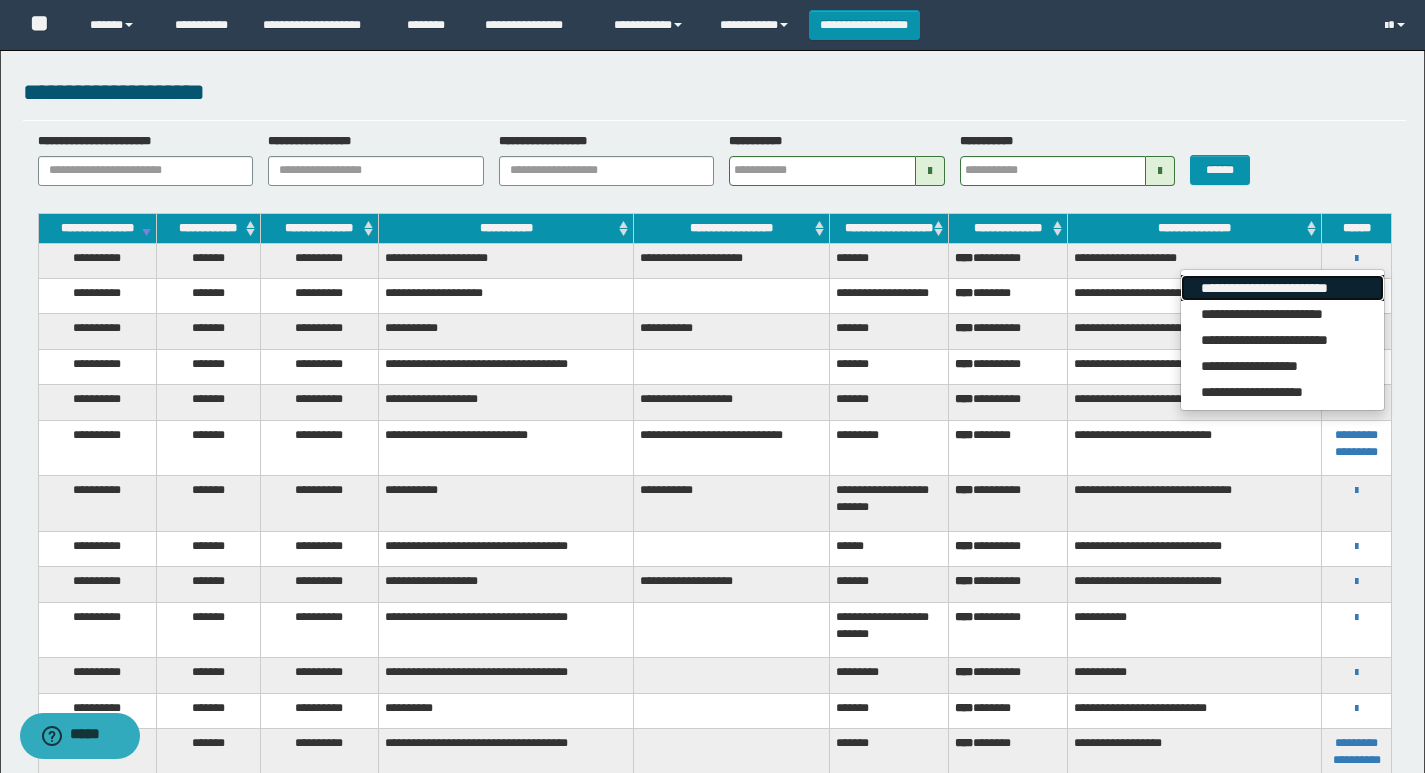 click on "**********" at bounding box center (1282, 288) 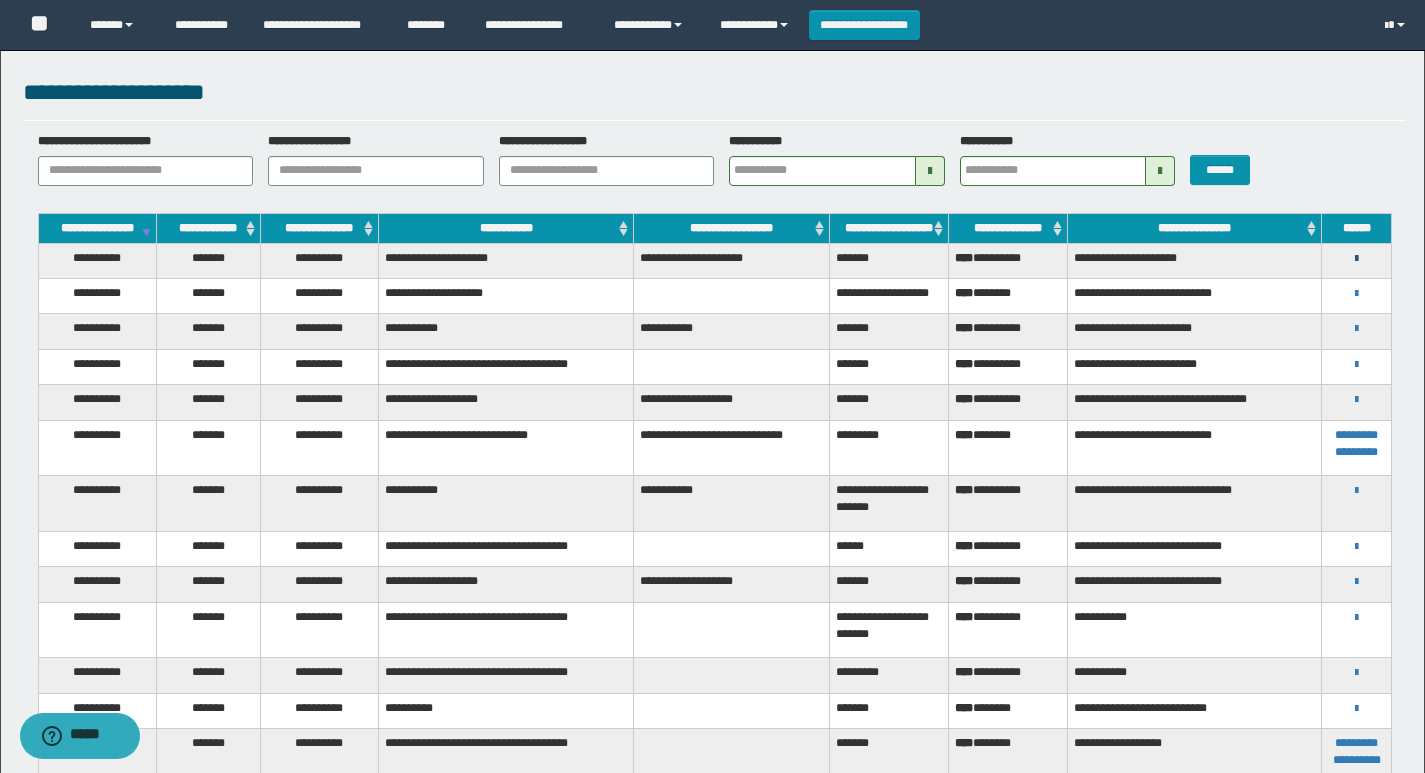 click at bounding box center [1356, 259] 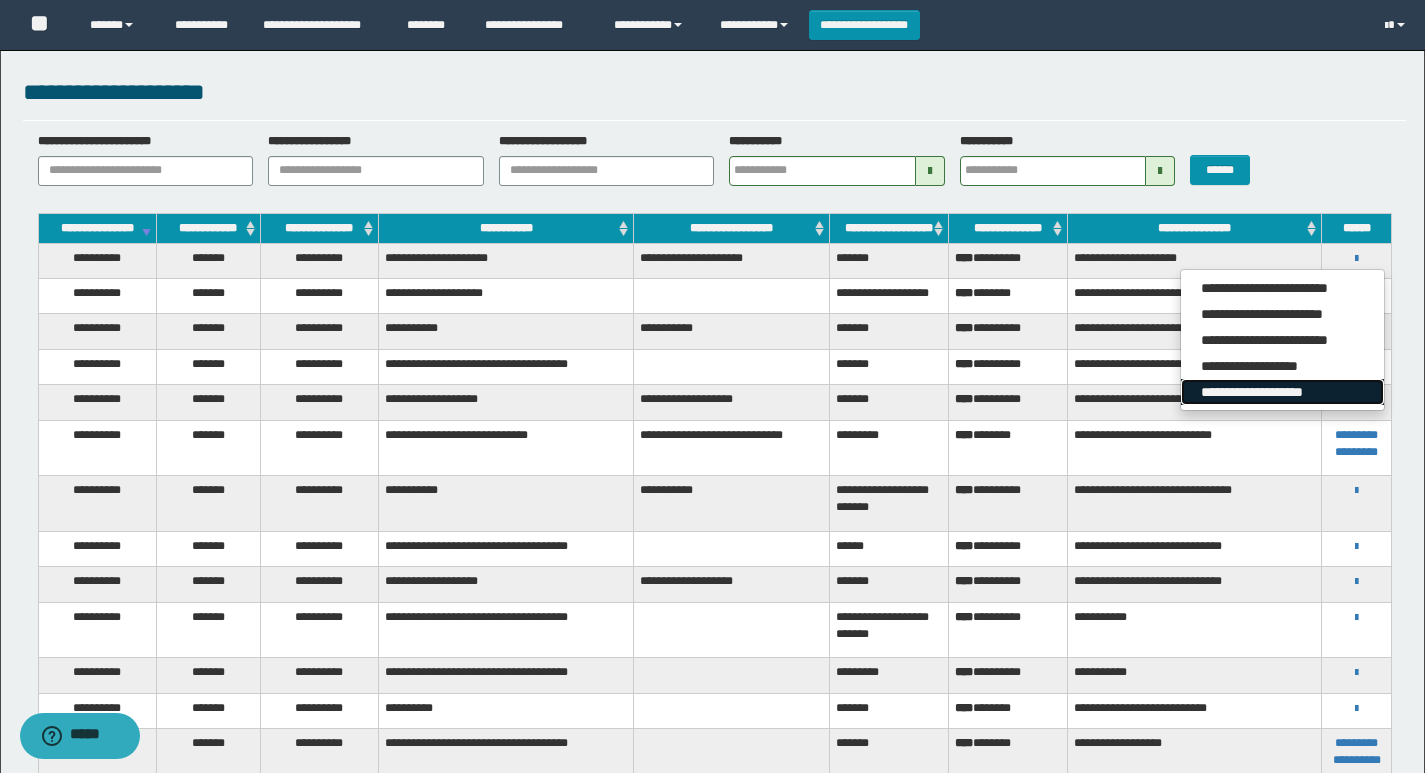 click on "**********" at bounding box center (1282, 392) 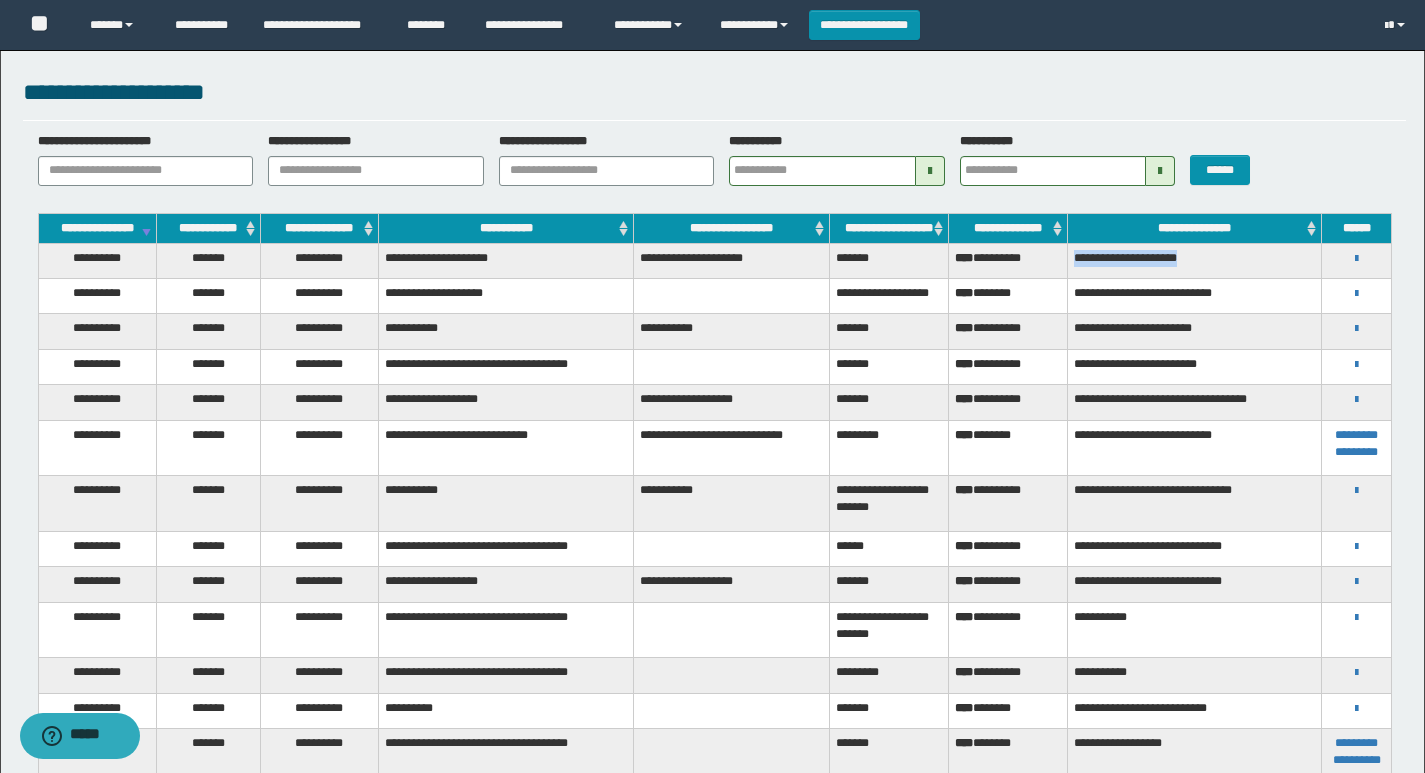 drag, startPoint x: 1239, startPoint y: 272, endPoint x: 1066, endPoint y: 278, distance: 173.10402 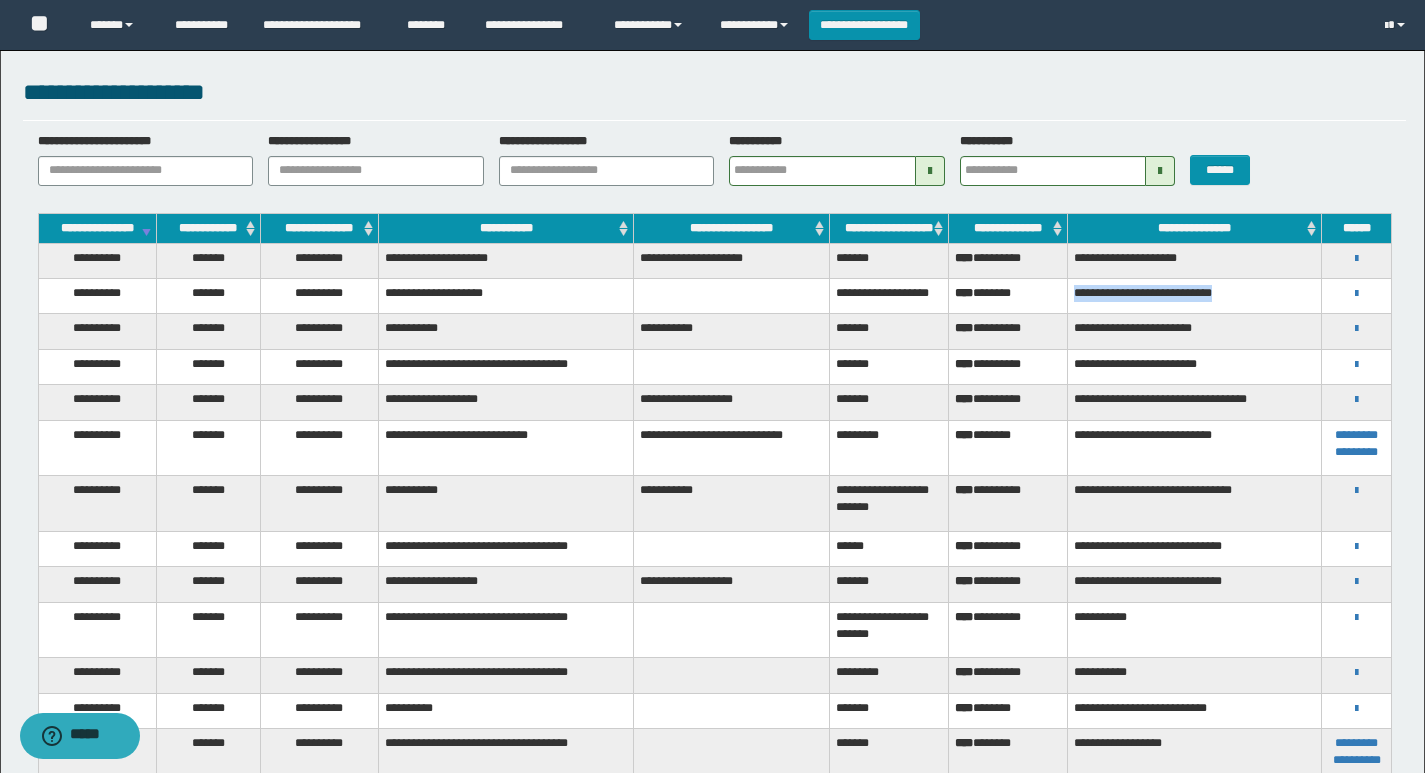 drag, startPoint x: 1283, startPoint y: 304, endPoint x: 1049, endPoint y: 308, distance: 234.03418 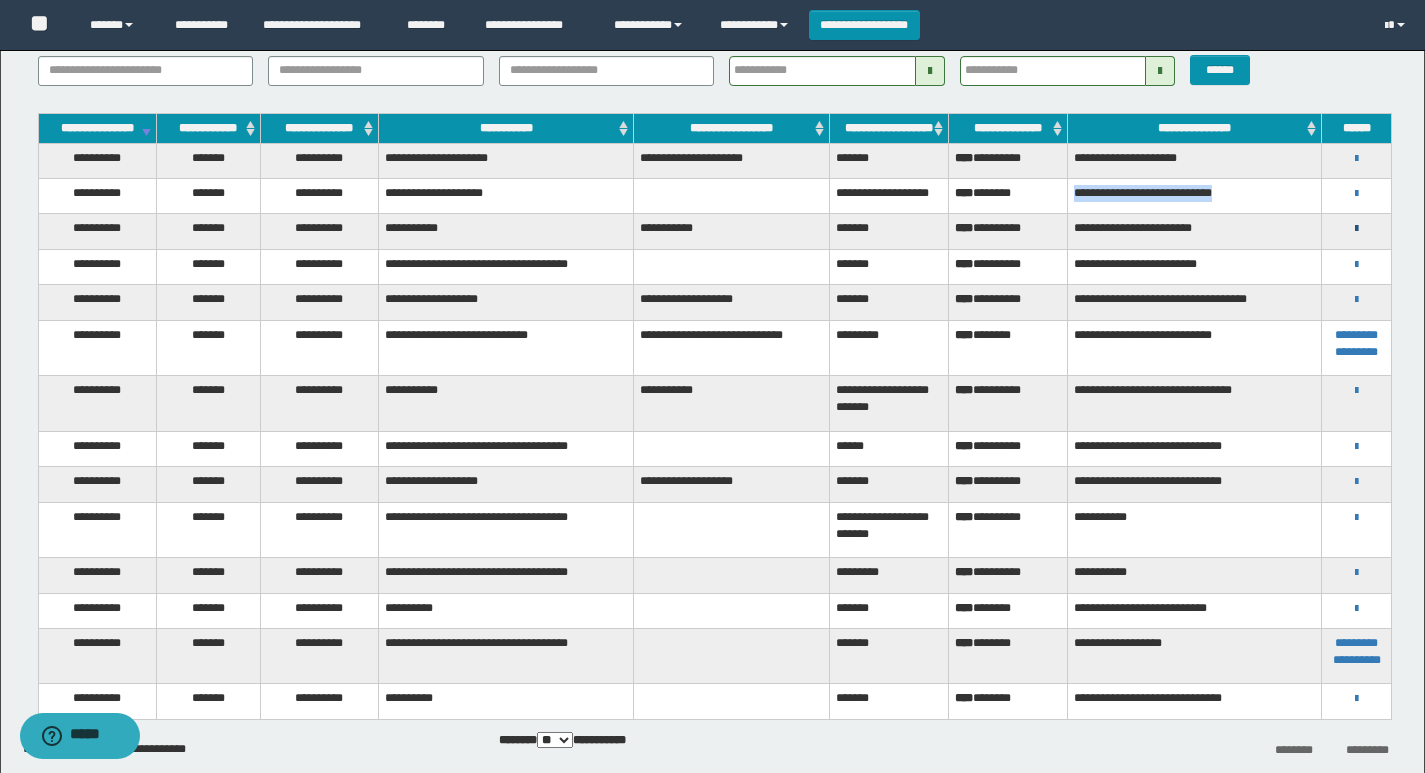 click at bounding box center [1356, 229] 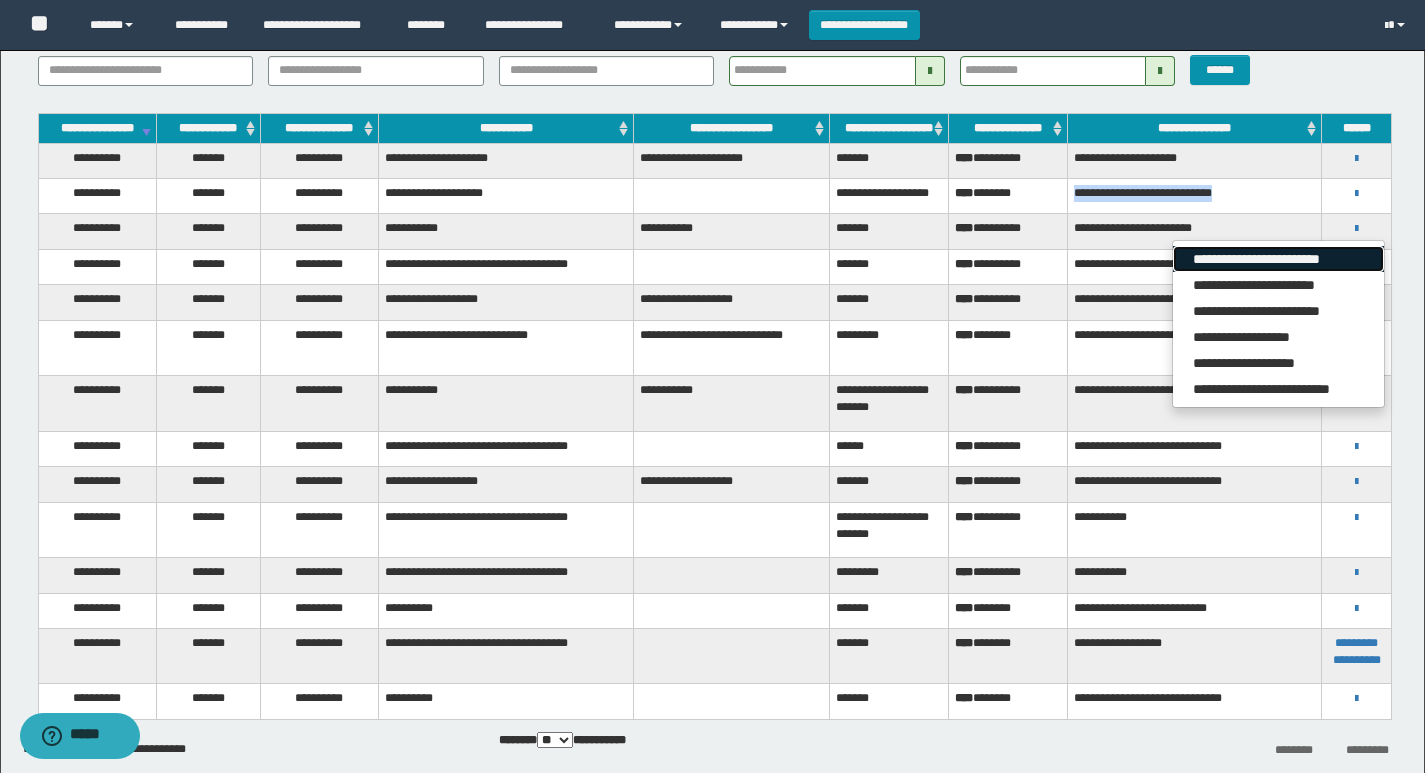 click on "**********" at bounding box center (1278, 259) 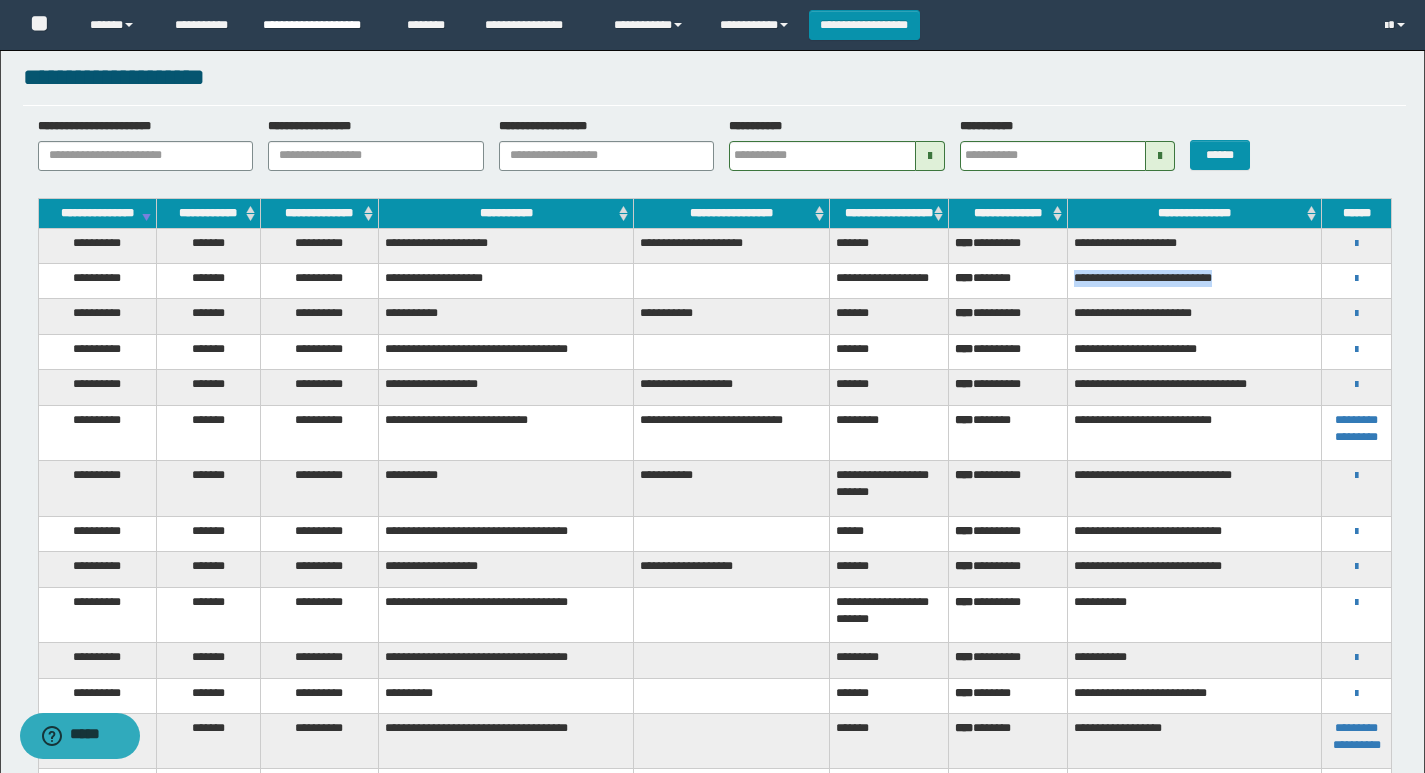 scroll, scrollTop: 0, scrollLeft: 0, axis: both 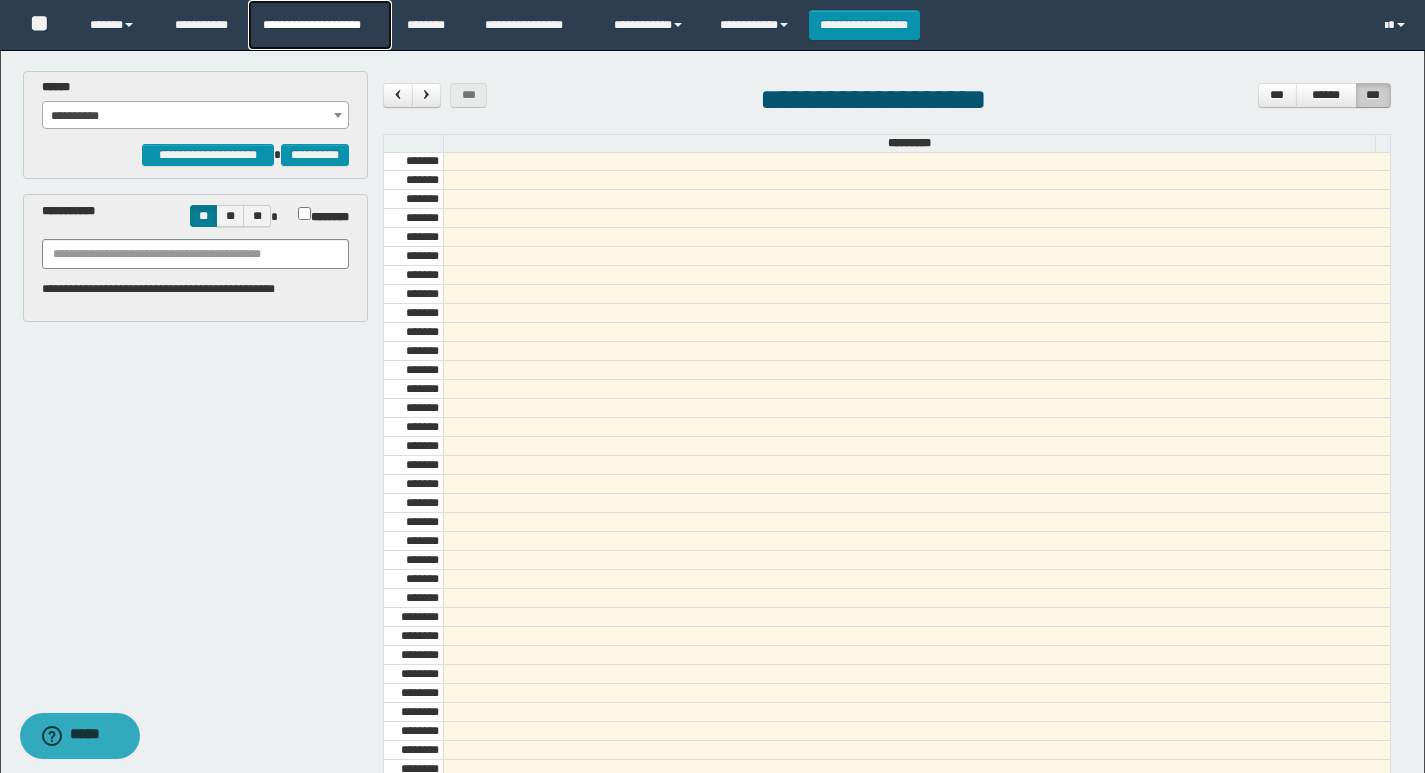 click on "**********" at bounding box center (319, 25) 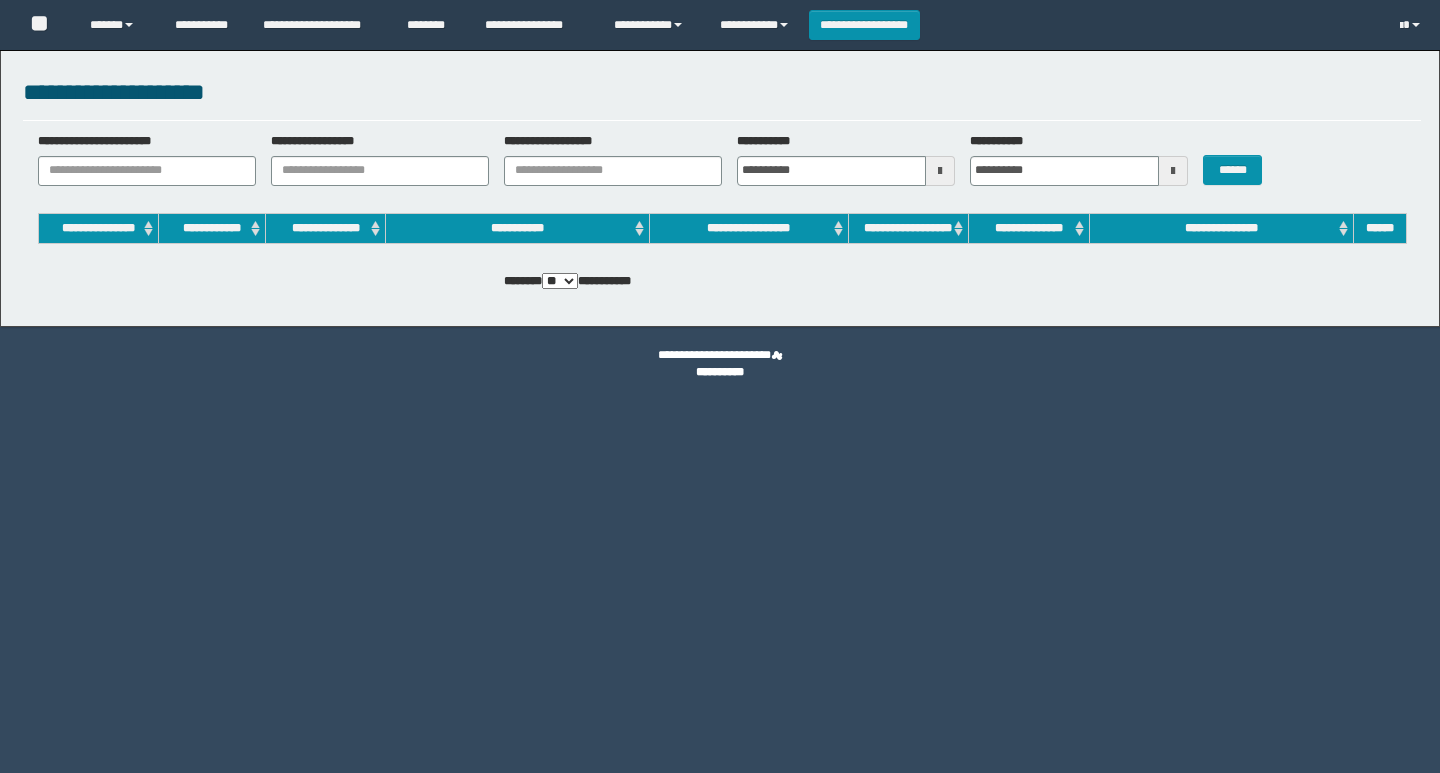 scroll, scrollTop: 0, scrollLeft: 0, axis: both 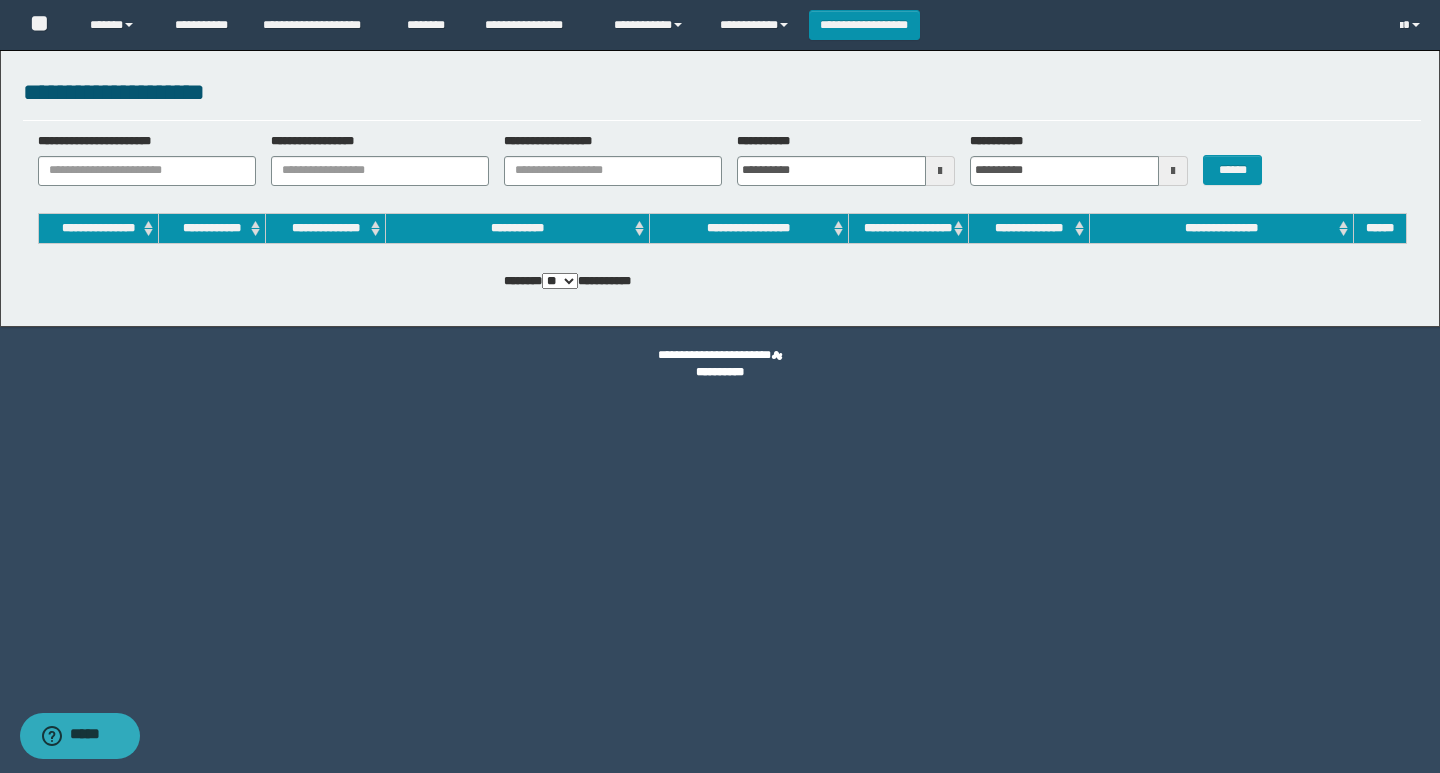 click on "******" at bounding box center [1246, 159] 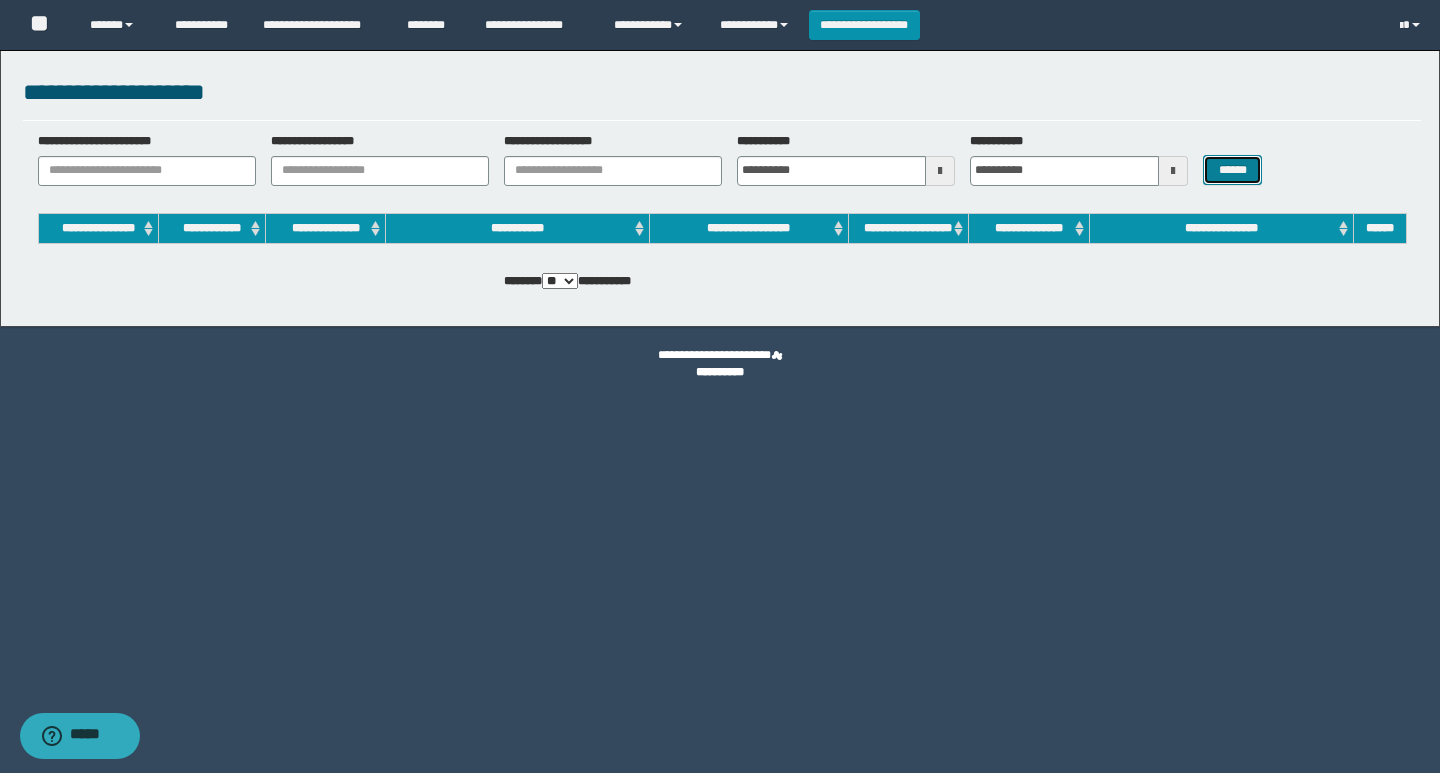 click on "******" at bounding box center [1232, 170] 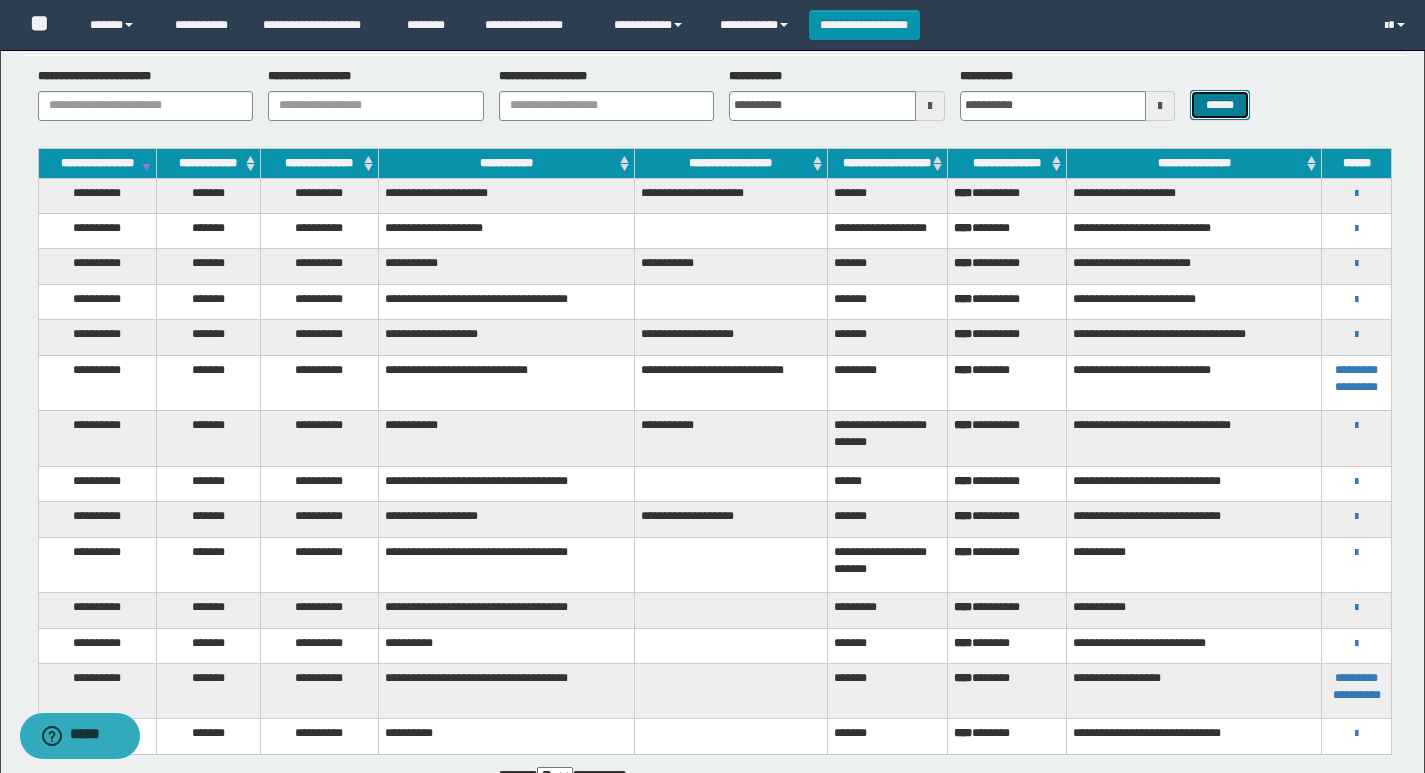 scroll, scrollTop: 100, scrollLeft: 0, axis: vertical 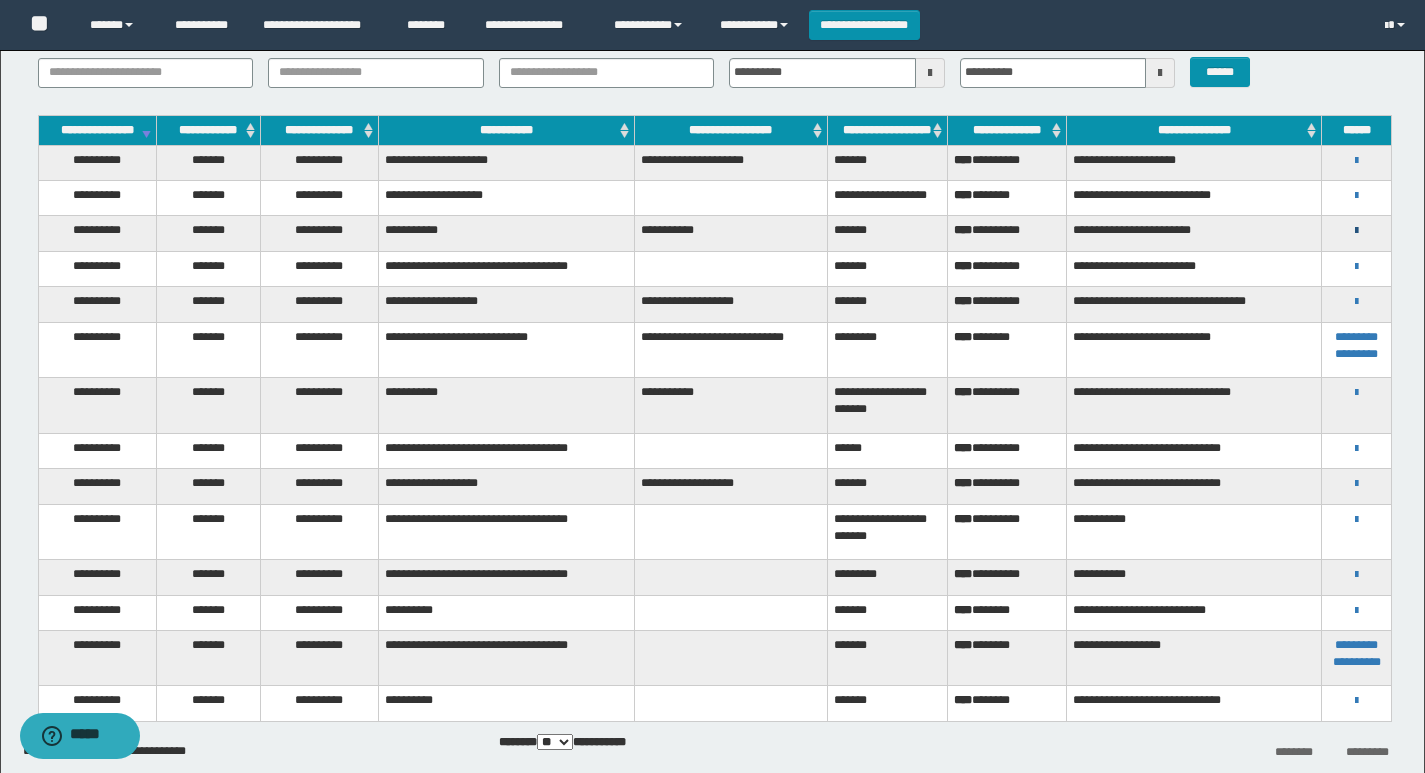 click at bounding box center (1356, 231) 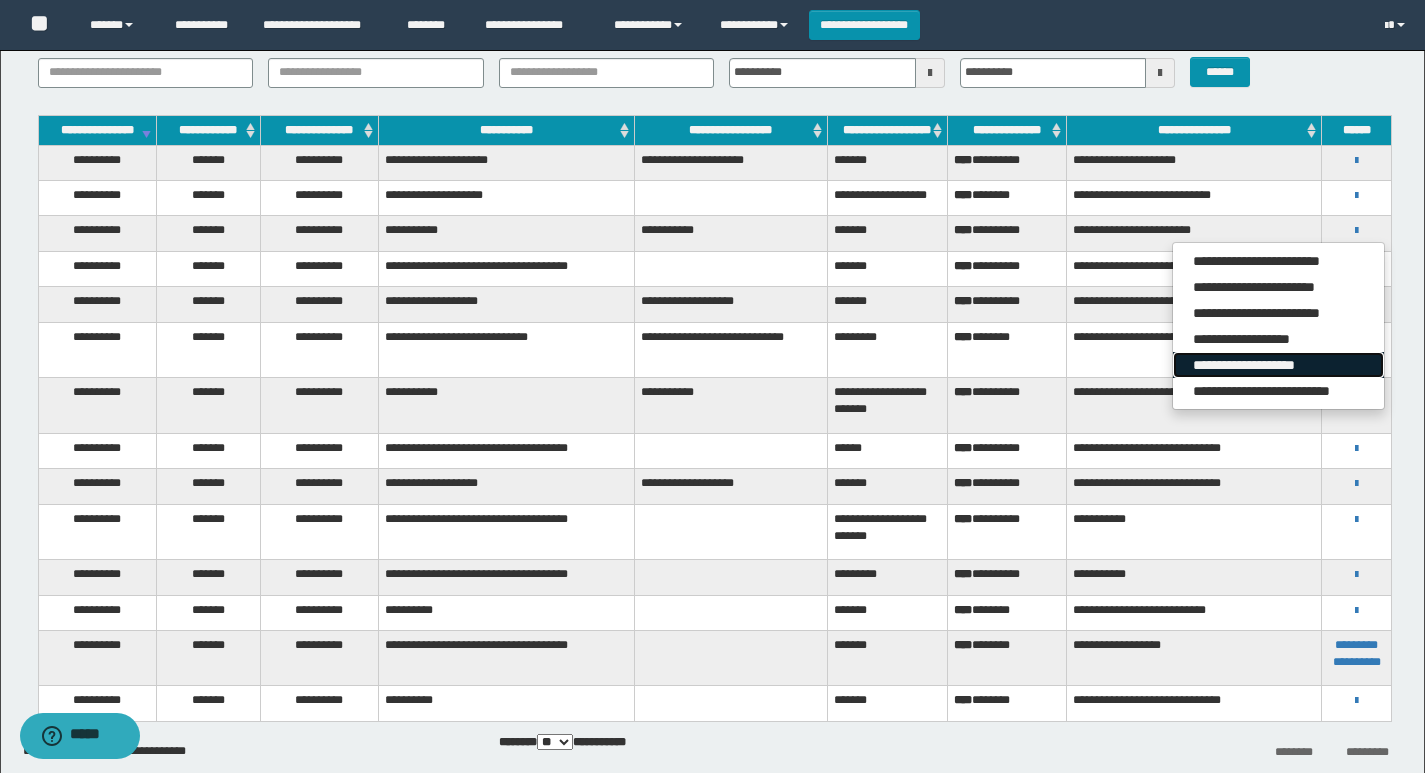click on "**********" at bounding box center (1278, 365) 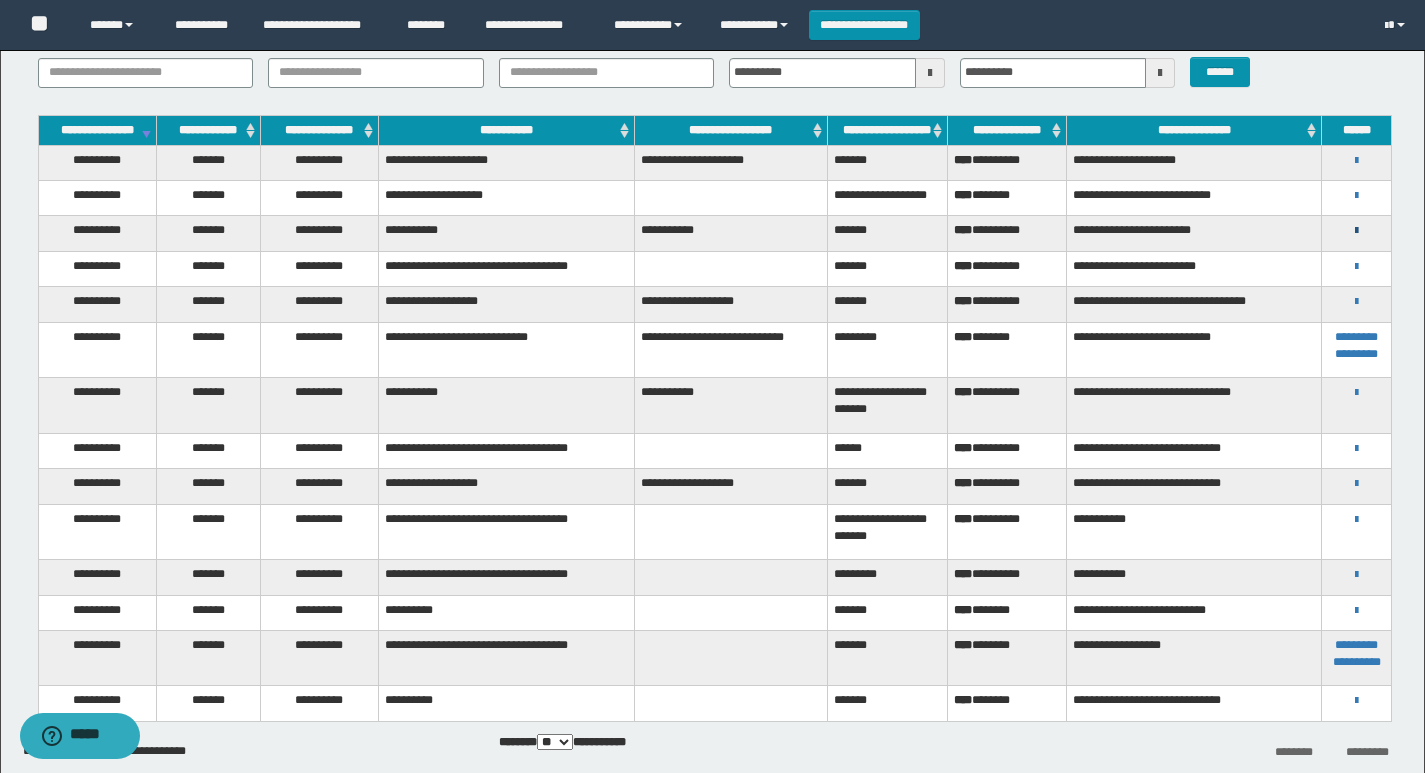 click at bounding box center (1356, 231) 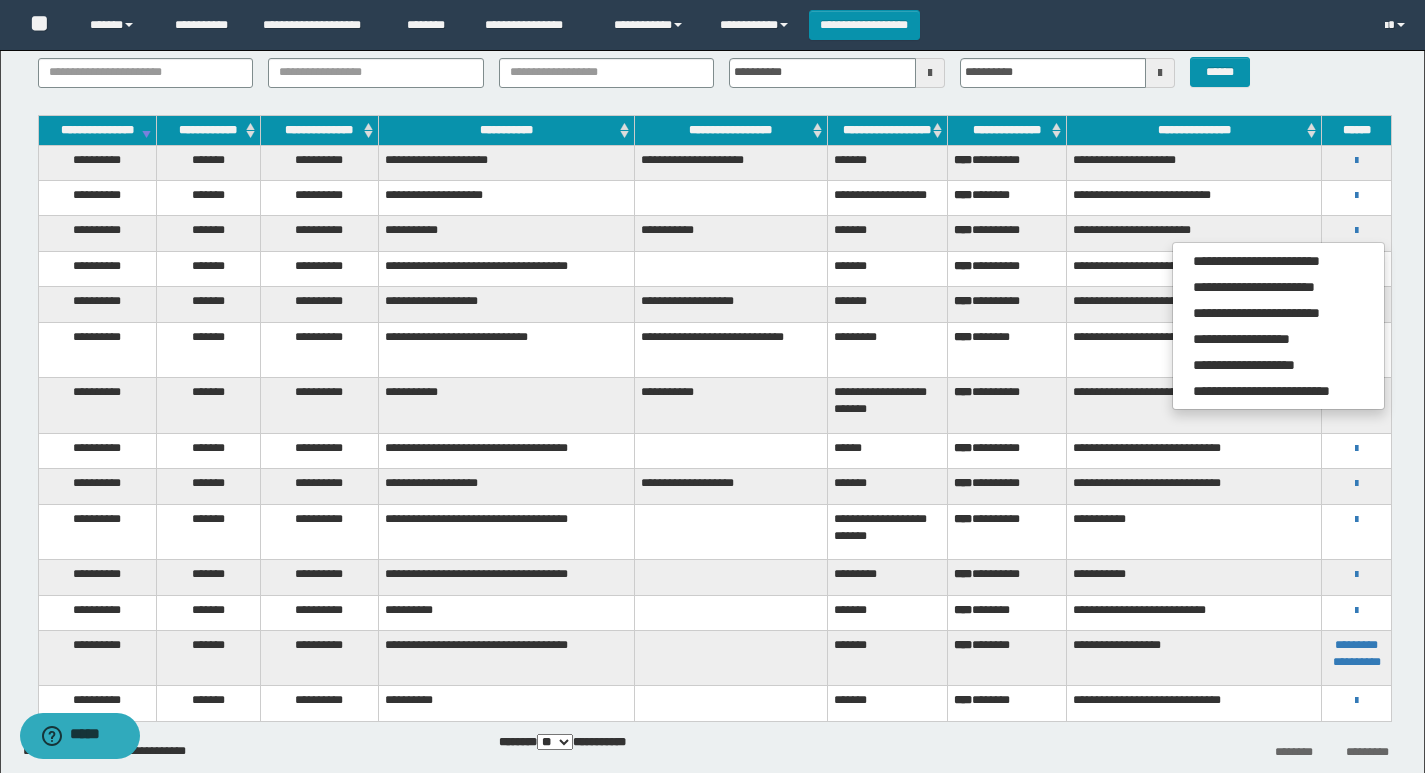 click on "[FIRST] [LAST] [ADDRESS] [EMAIL]" at bounding box center (1278, 326) 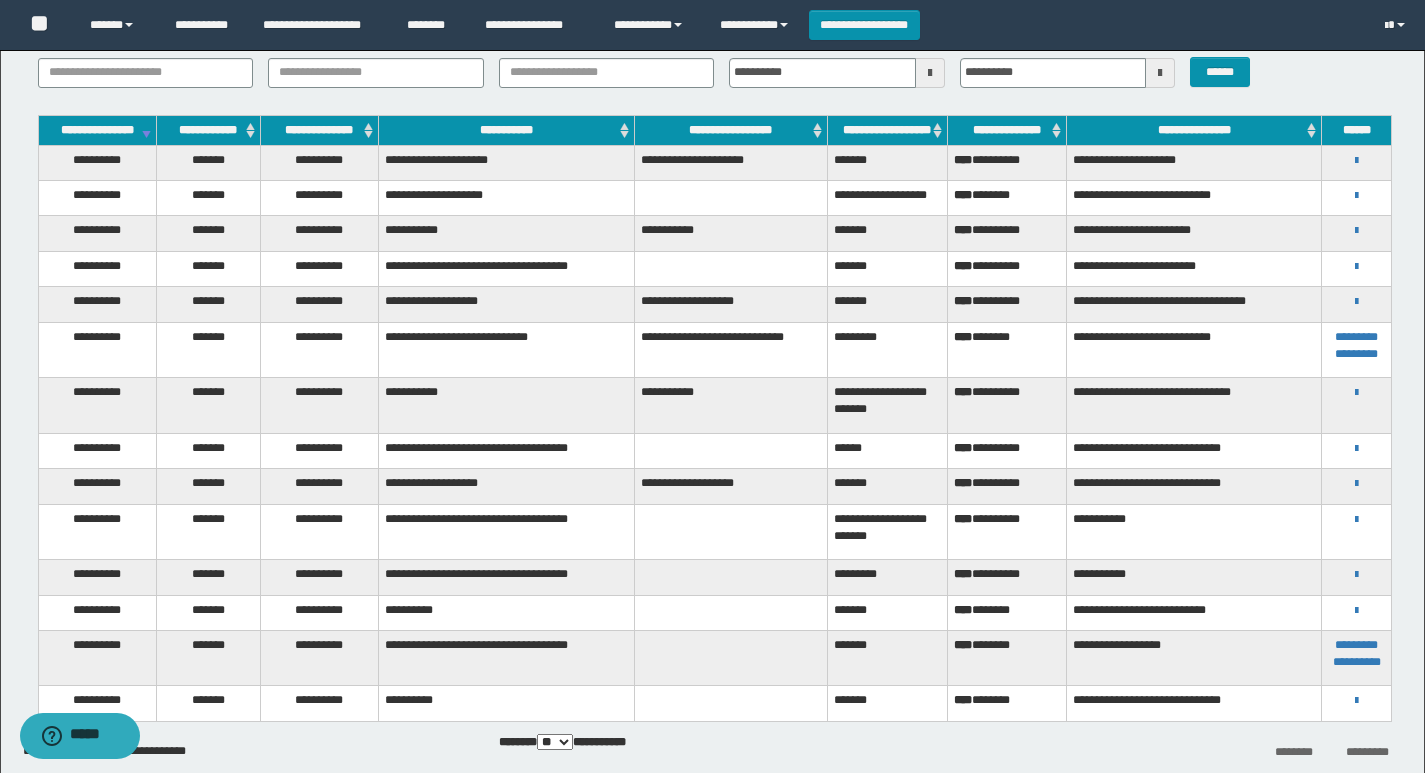 click on "[FIRST] [LAST] [ADDRESS]" at bounding box center [1357, 406] 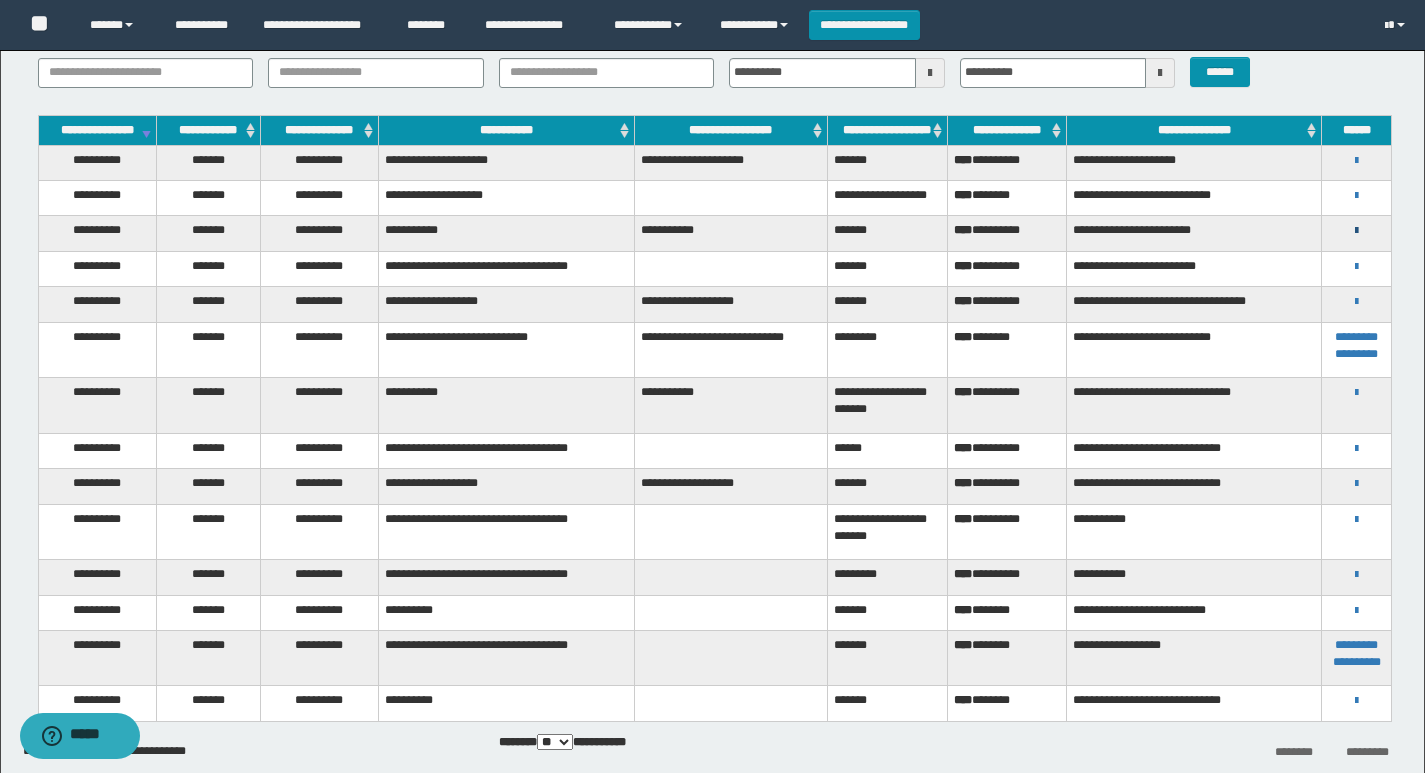 click at bounding box center [1356, 231] 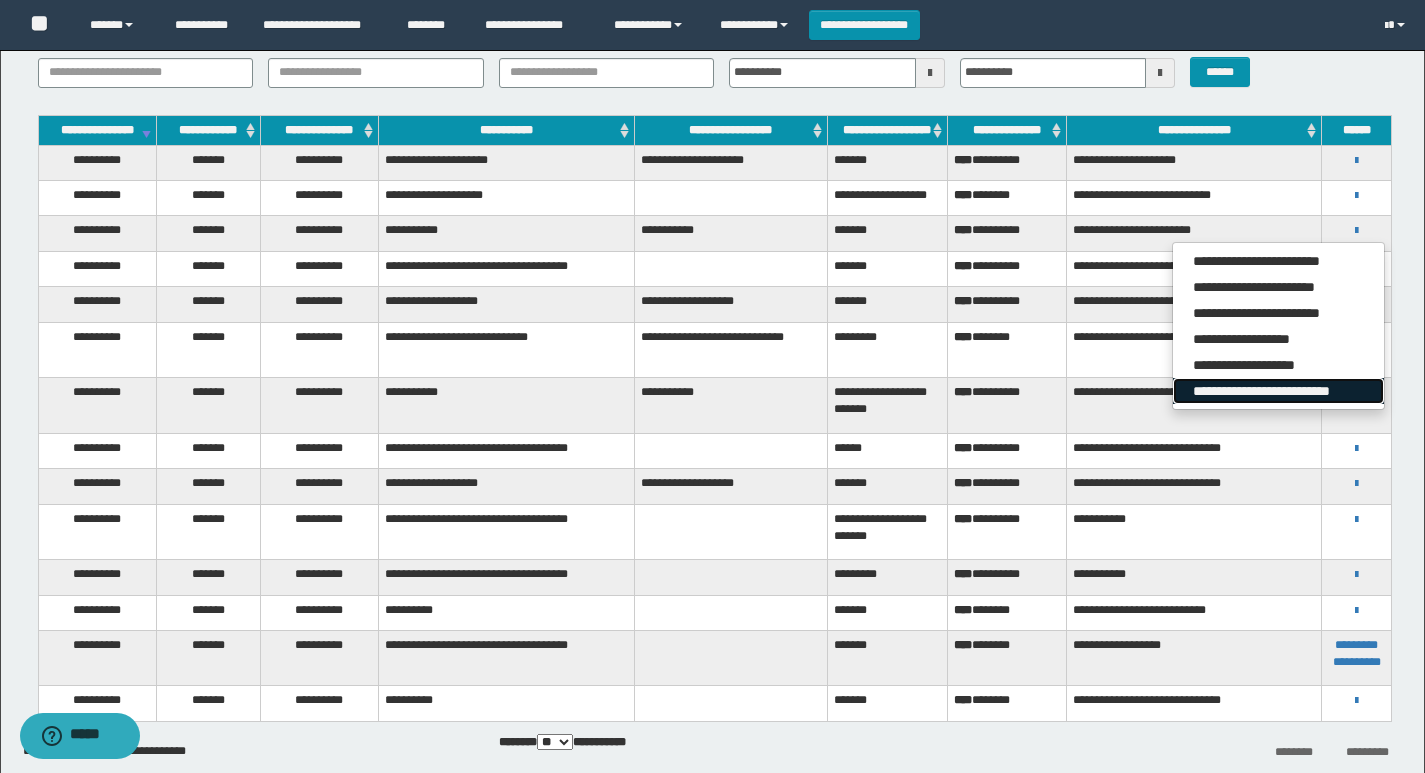 click on "**********" at bounding box center [1278, 391] 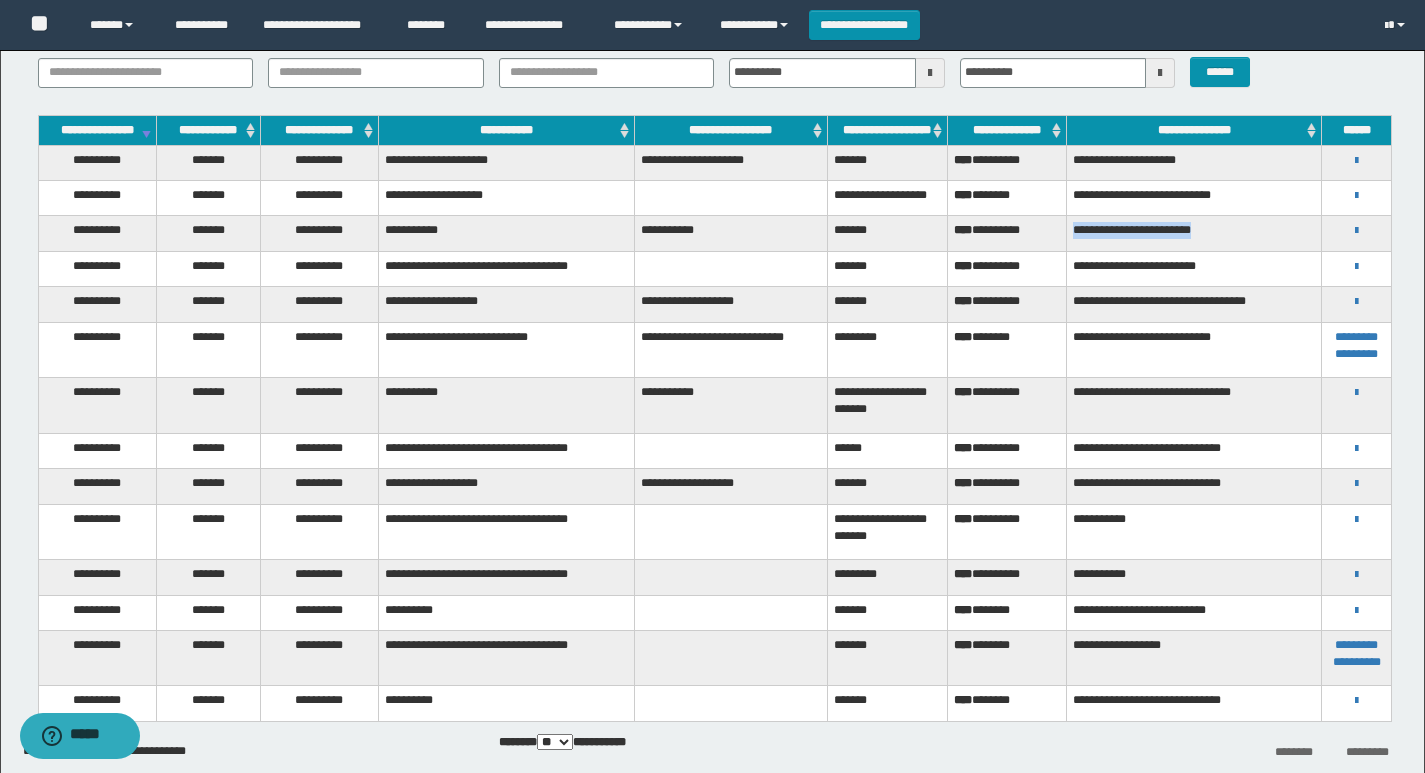 drag, startPoint x: 1264, startPoint y: 255, endPoint x: 1057, endPoint y: 256, distance: 207.00241 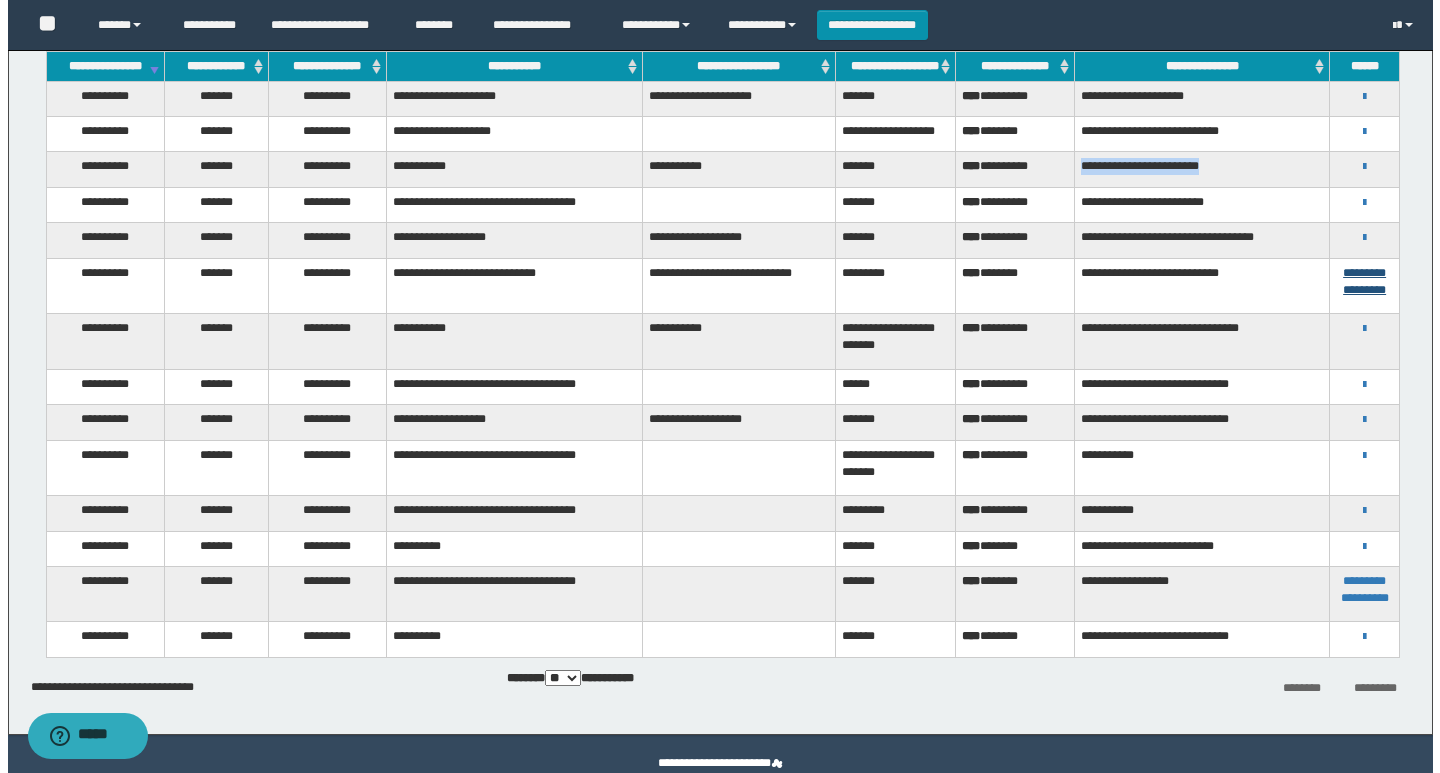 scroll, scrollTop: 198, scrollLeft: 0, axis: vertical 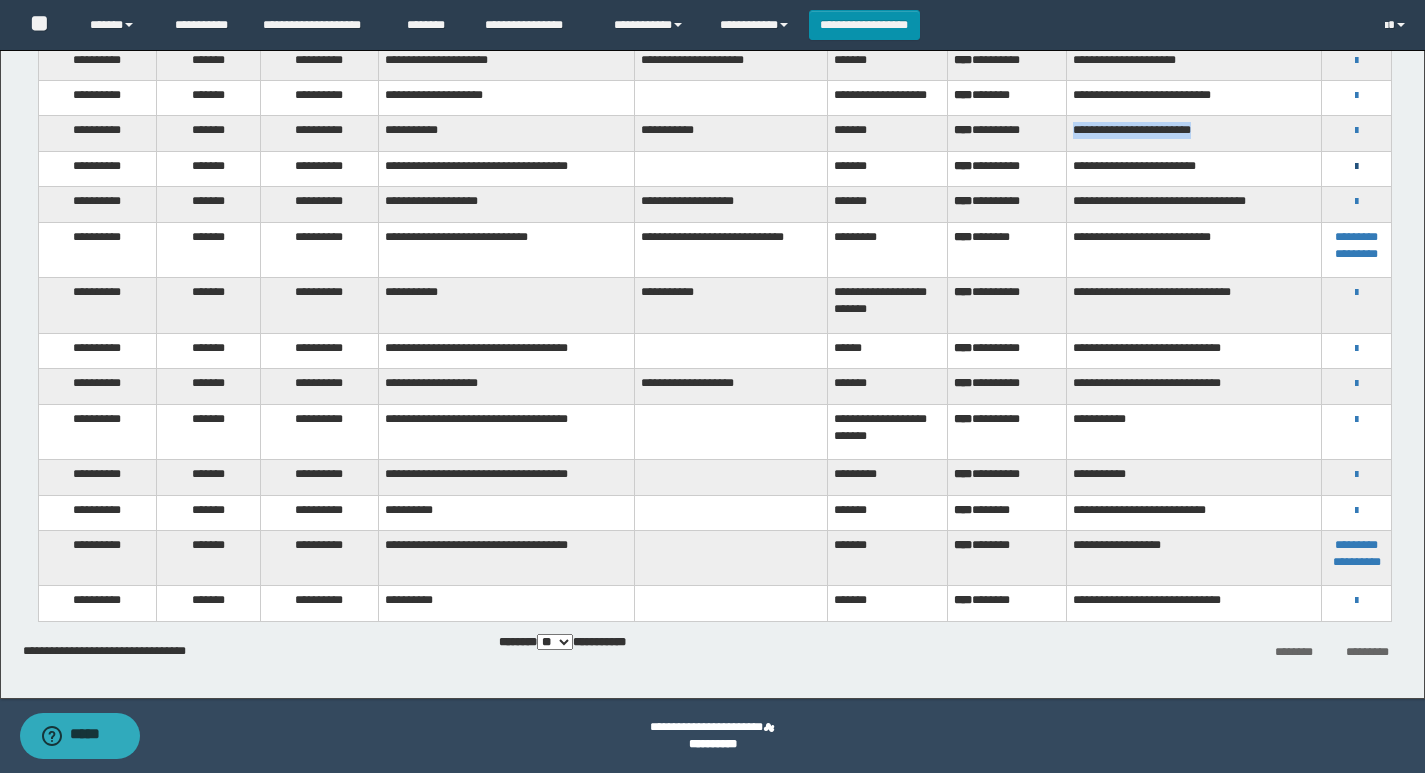 click at bounding box center (1356, 167) 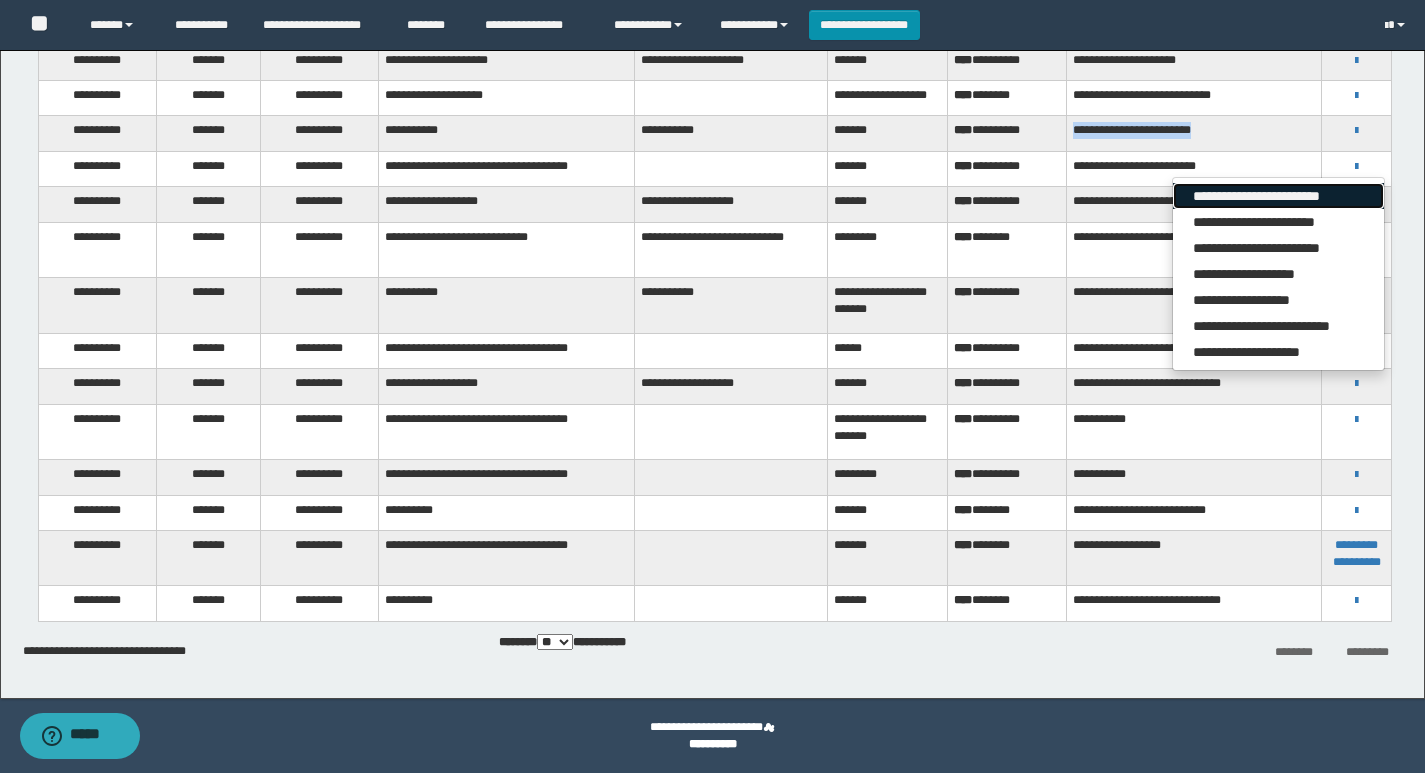click on "**********" at bounding box center [1278, 196] 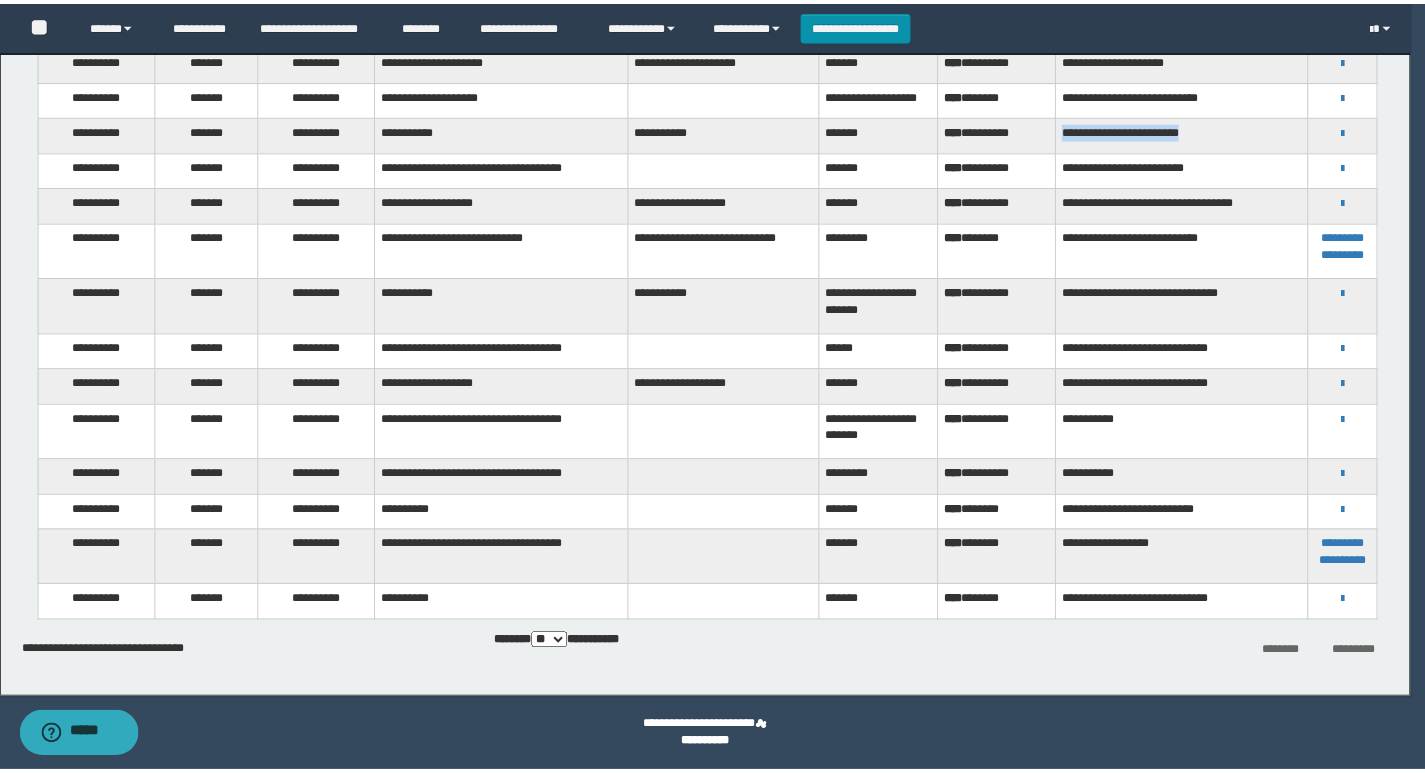 scroll, scrollTop: 181, scrollLeft: 0, axis: vertical 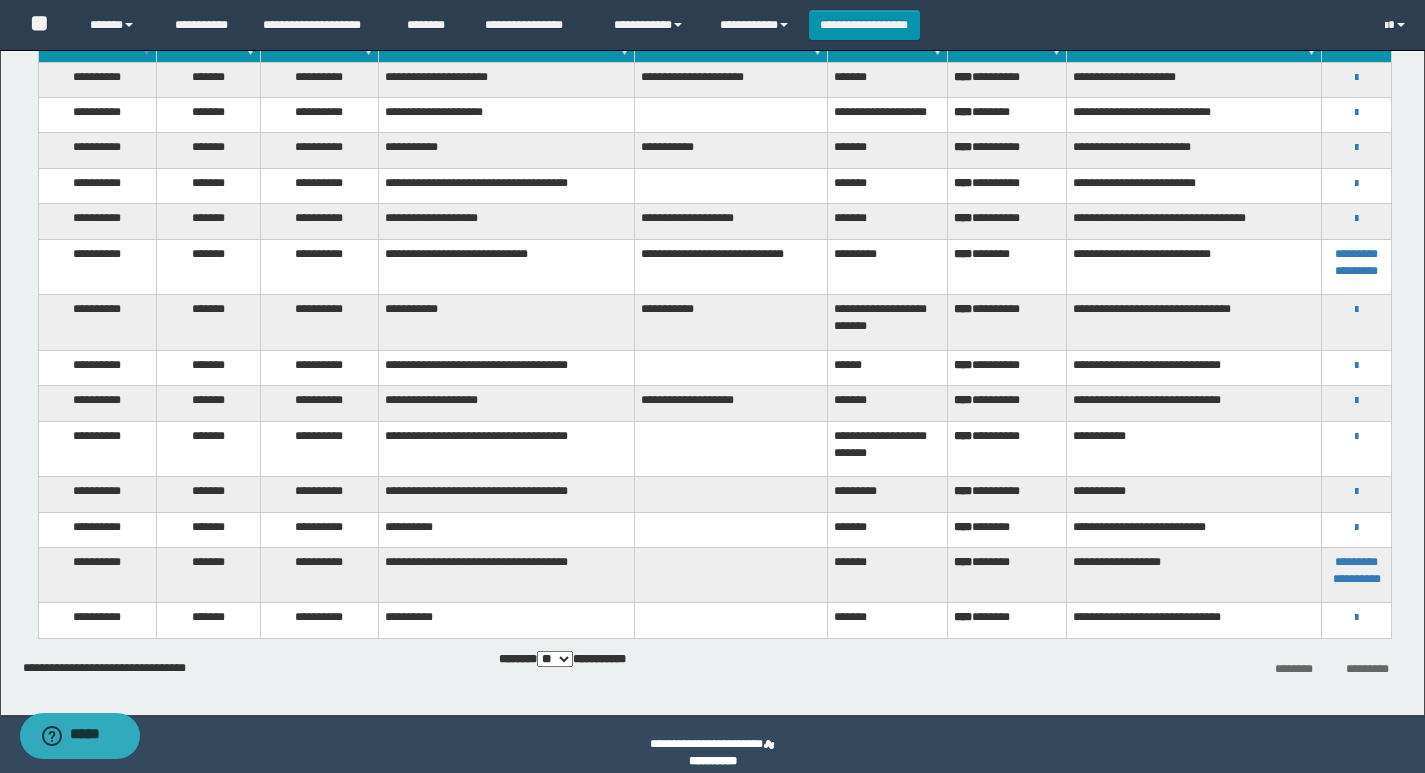 click on "[FIRST] [LAST] [ADDRESS] [EMAIL]" at bounding box center (1357, 150) 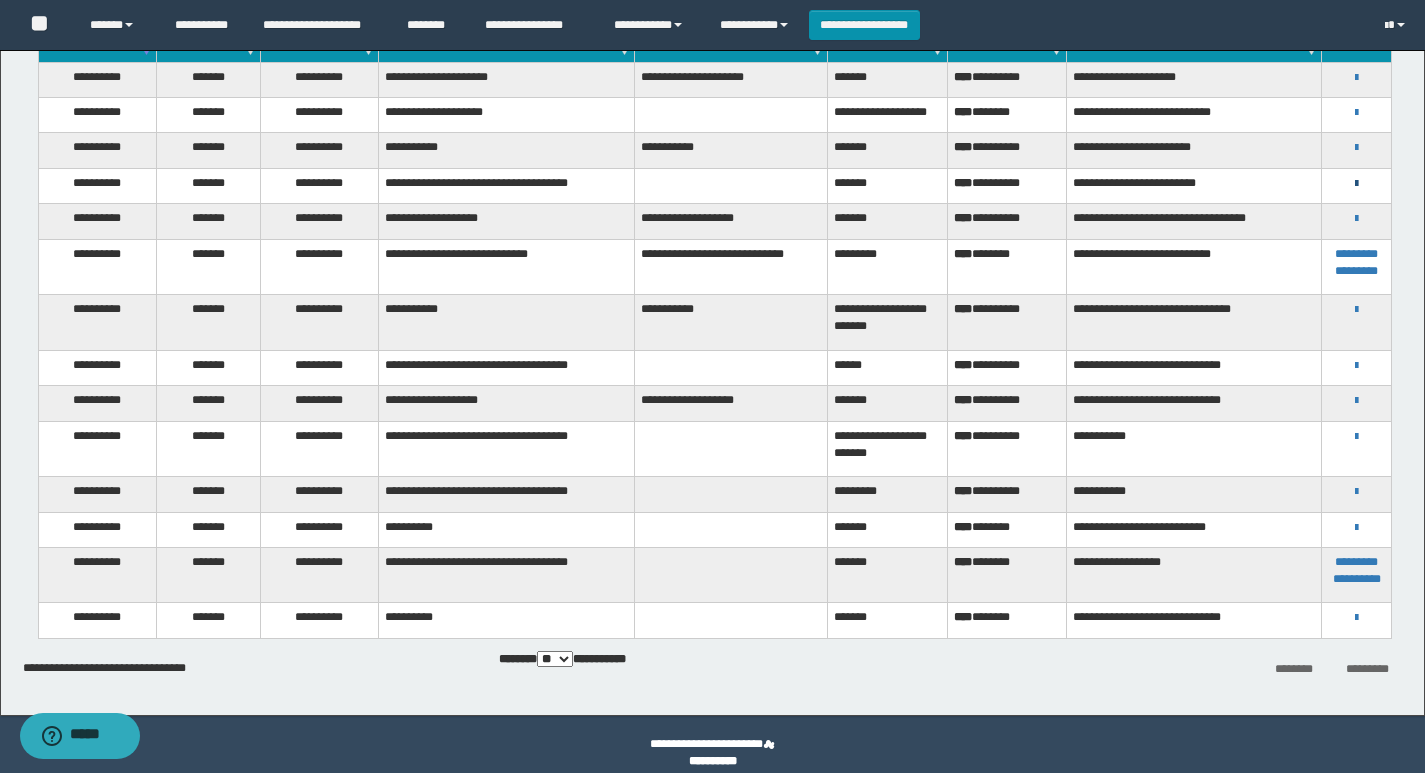 click at bounding box center (1356, 184) 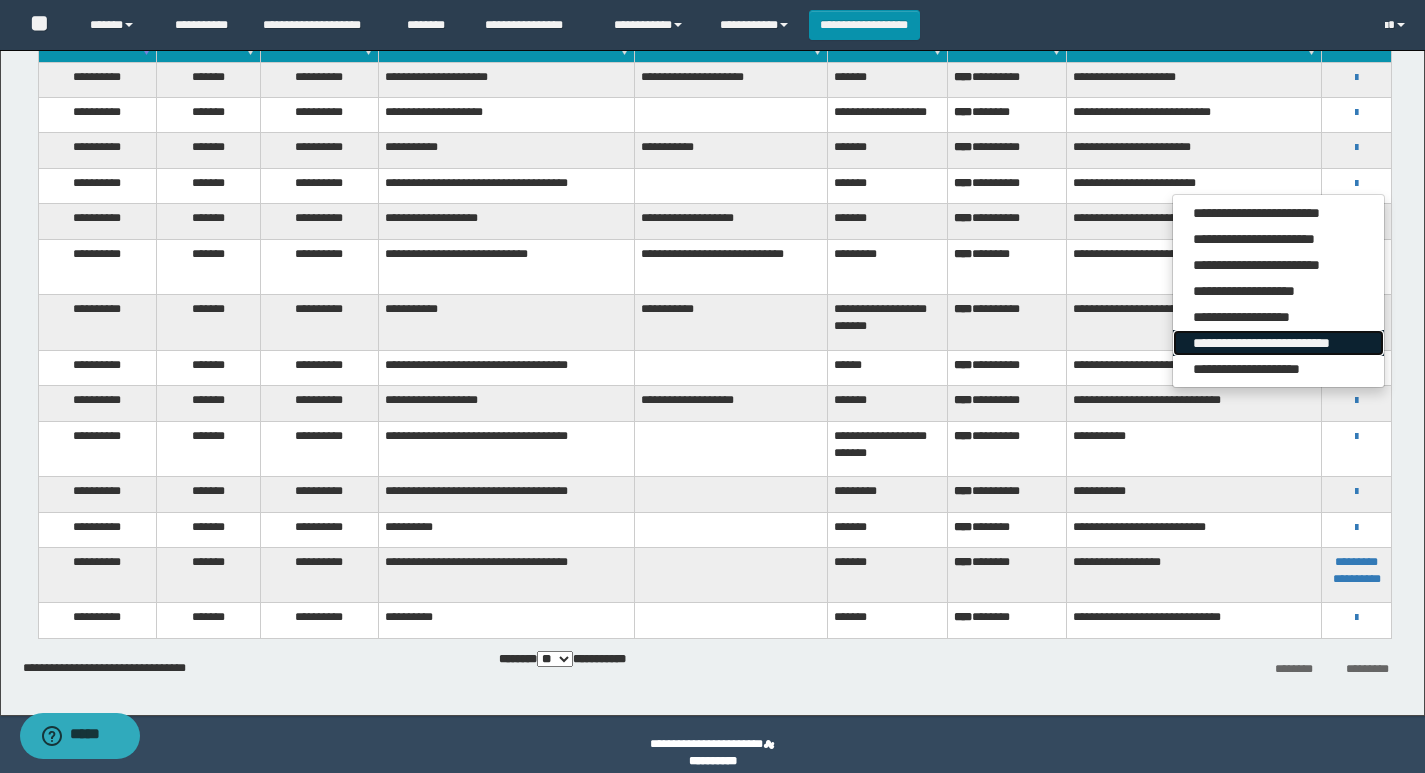 click on "**********" at bounding box center [1278, 343] 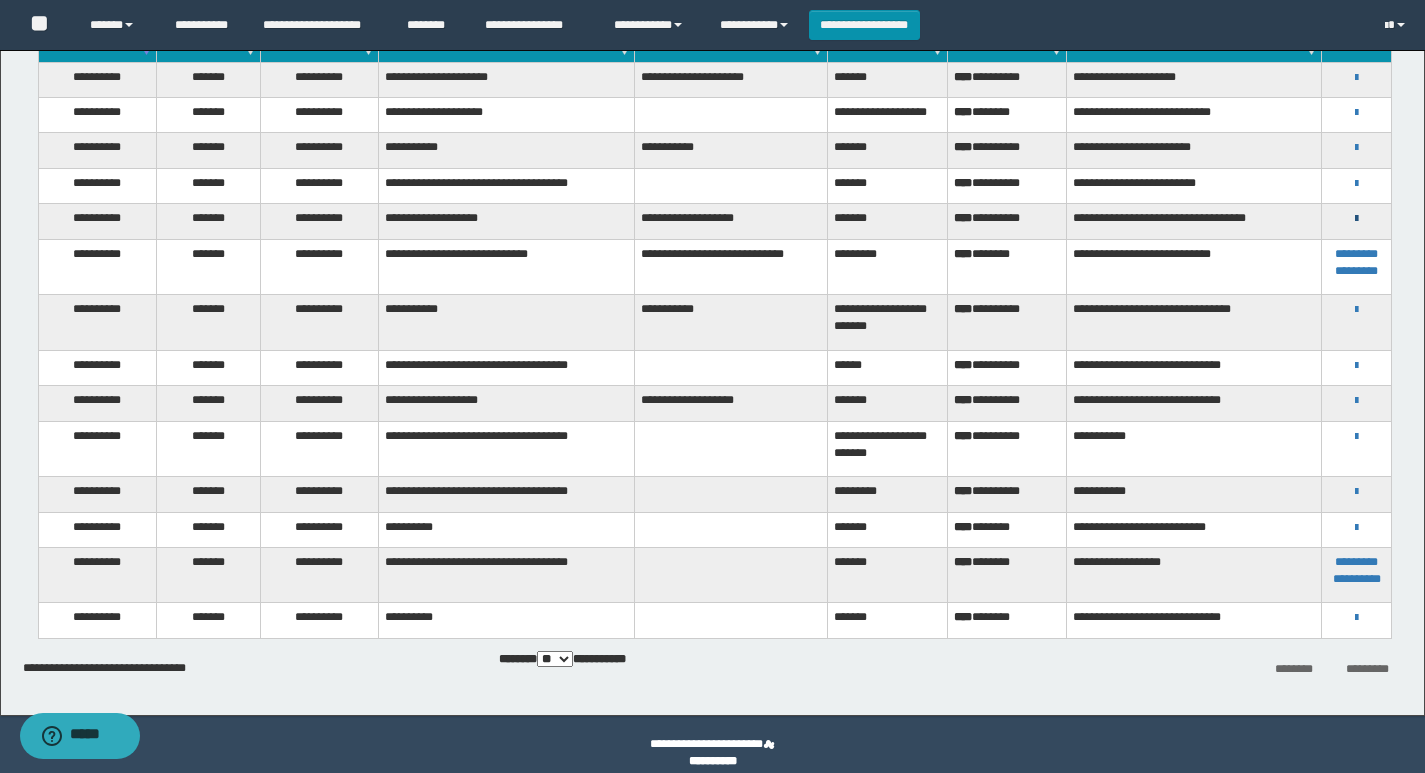 click at bounding box center (1356, 219) 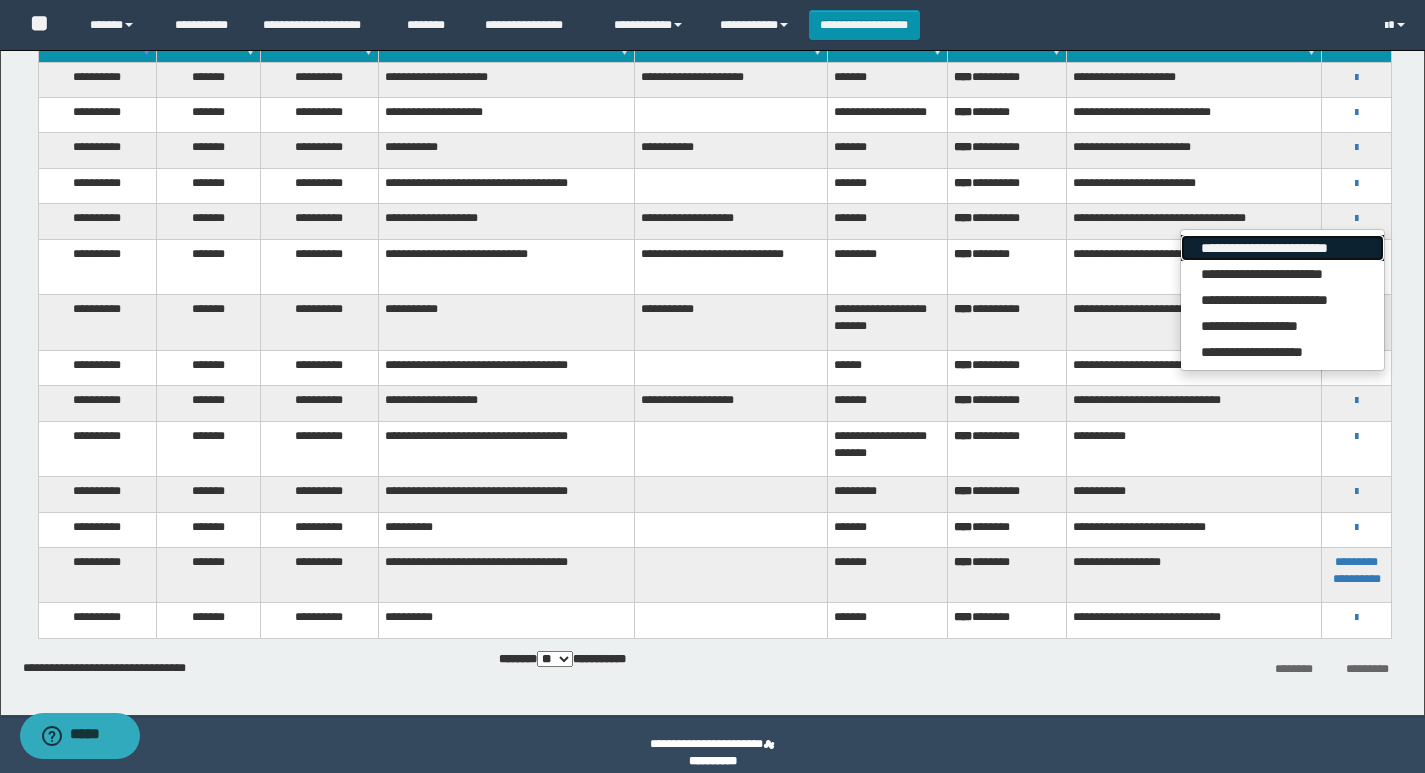 click on "**********" at bounding box center (1282, 248) 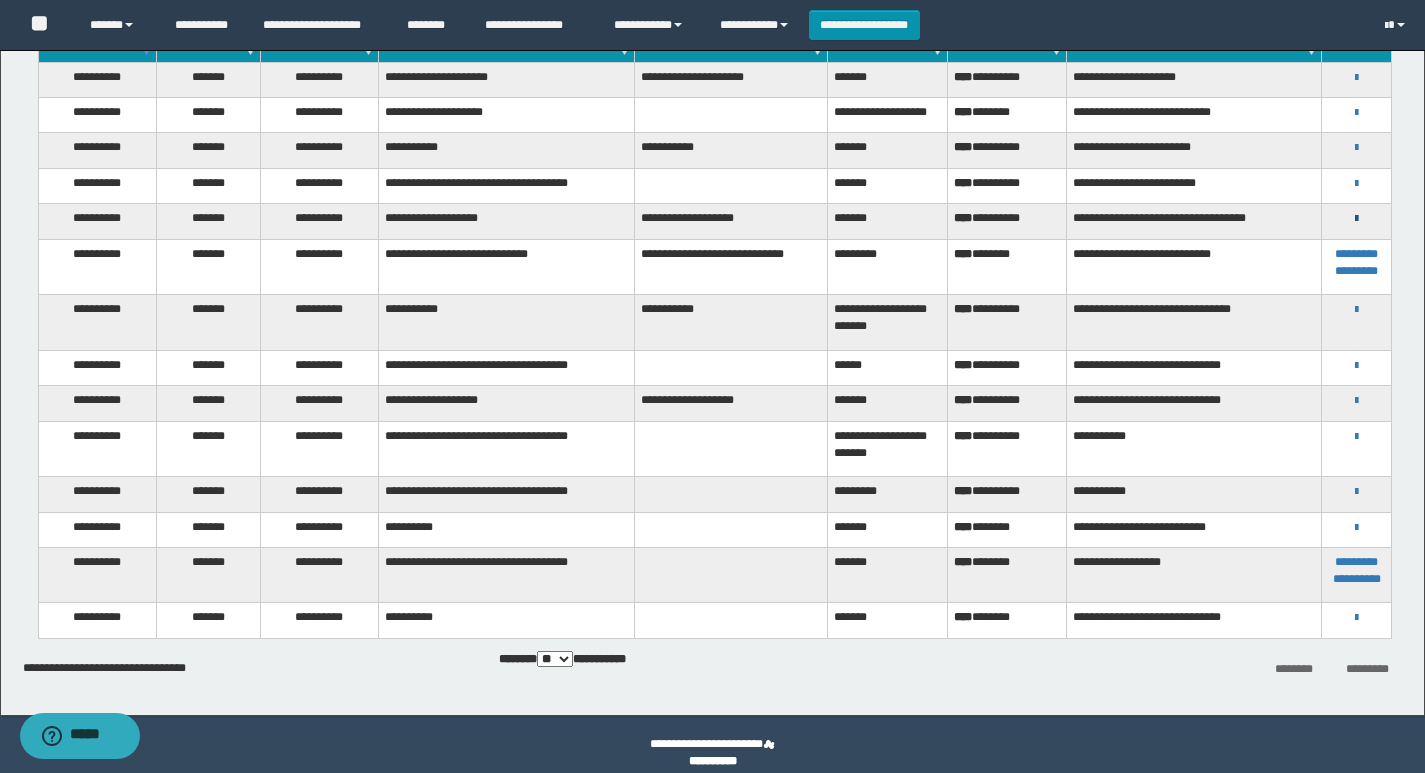 click at bounding box center (1356, 219) 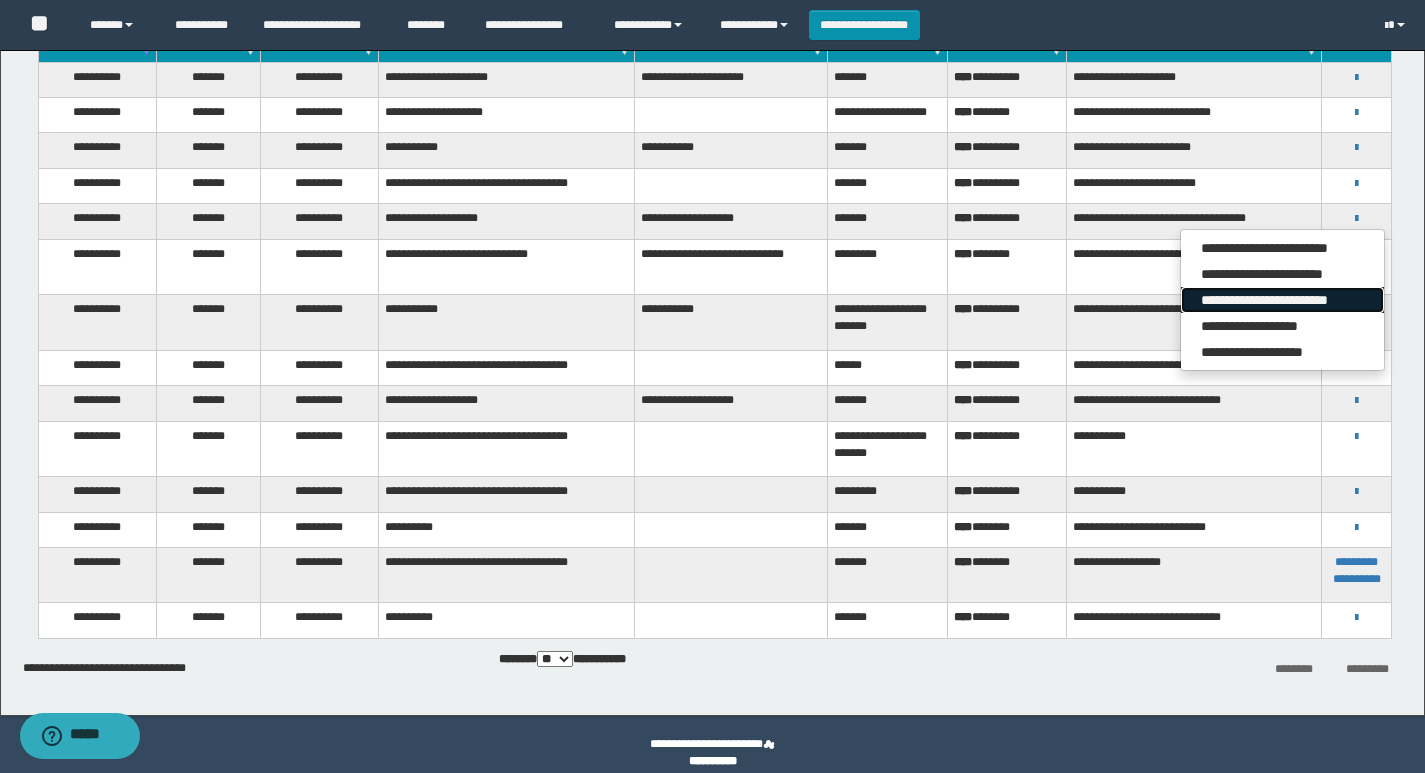click on "**********" at bounding box center [1282, 300] 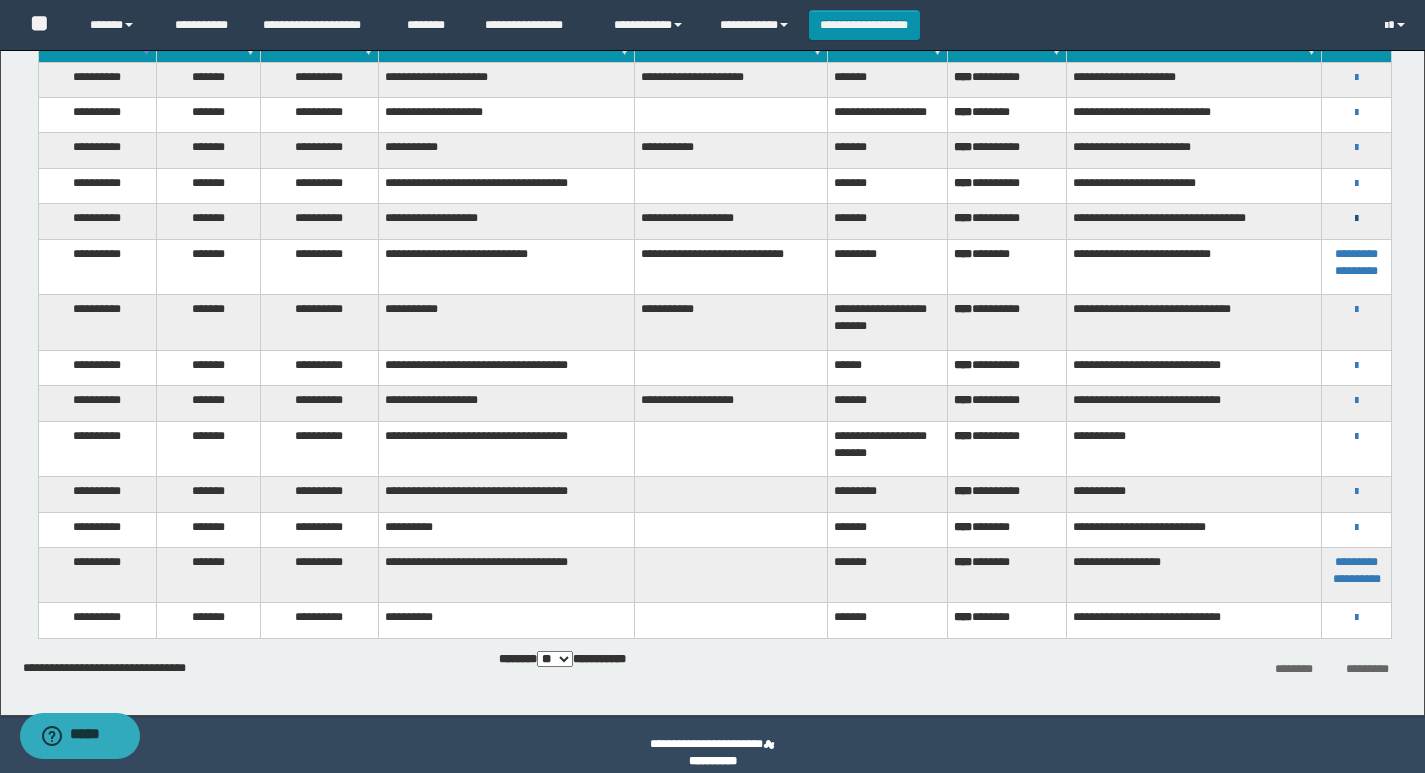 click at bounding box center [1356, 219] 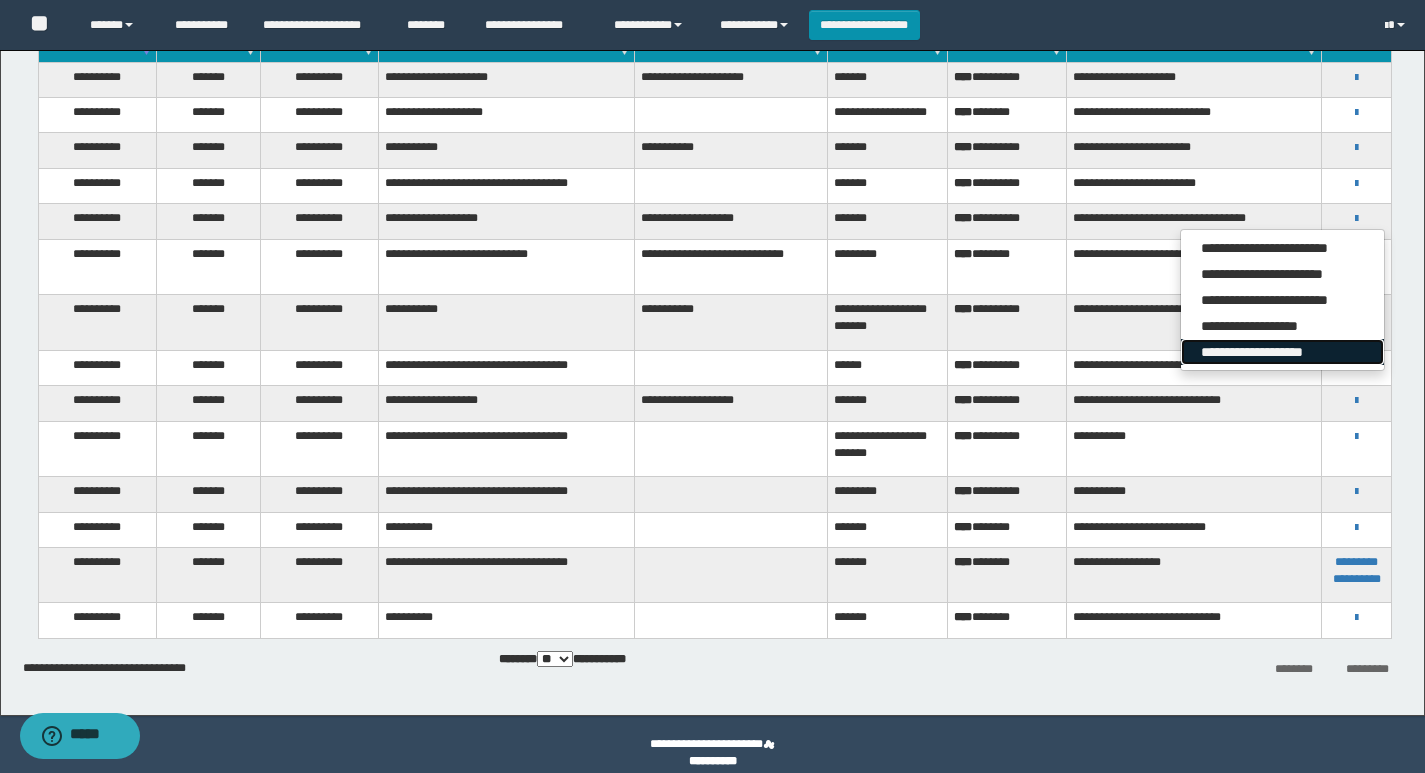 click on "**********" at bounding box center [1282, 352] 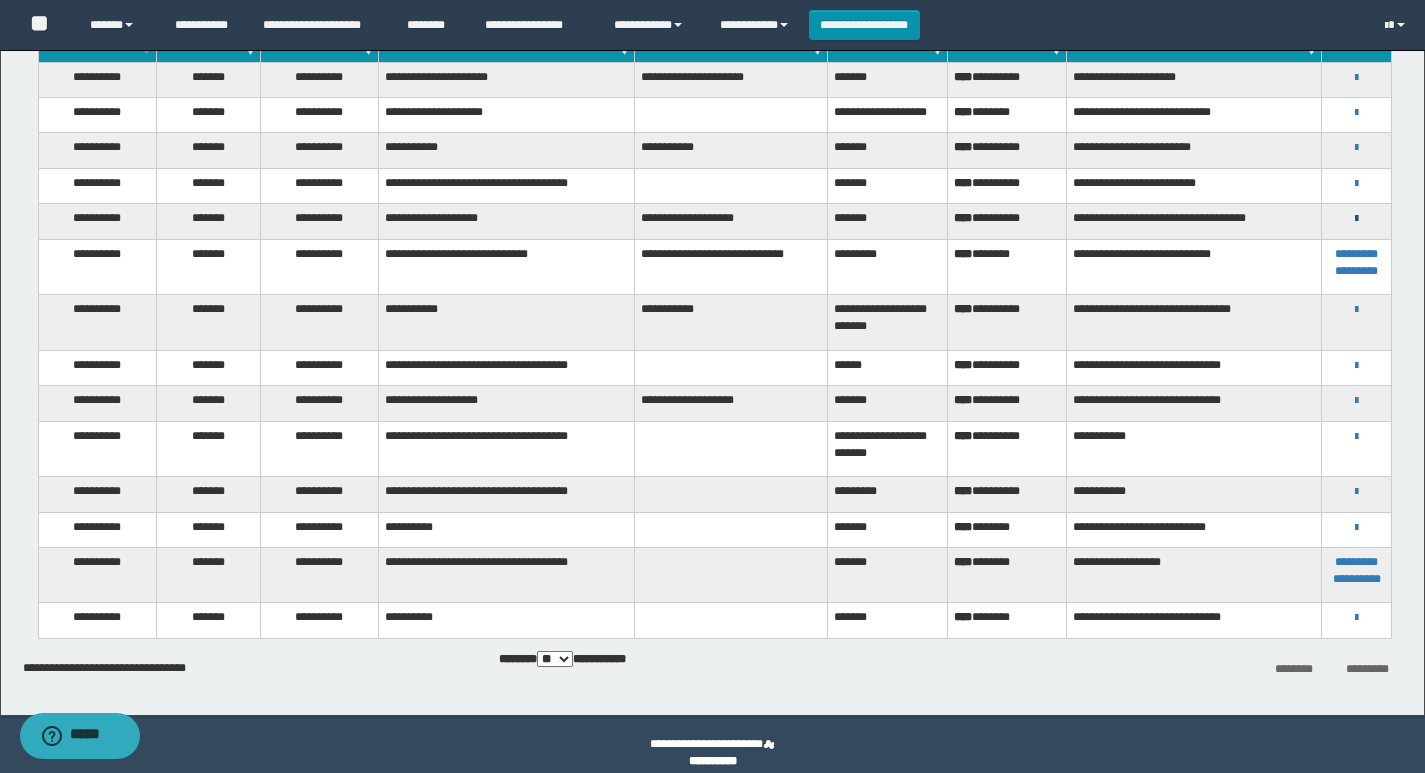 click at bounding box center [1356, 219] 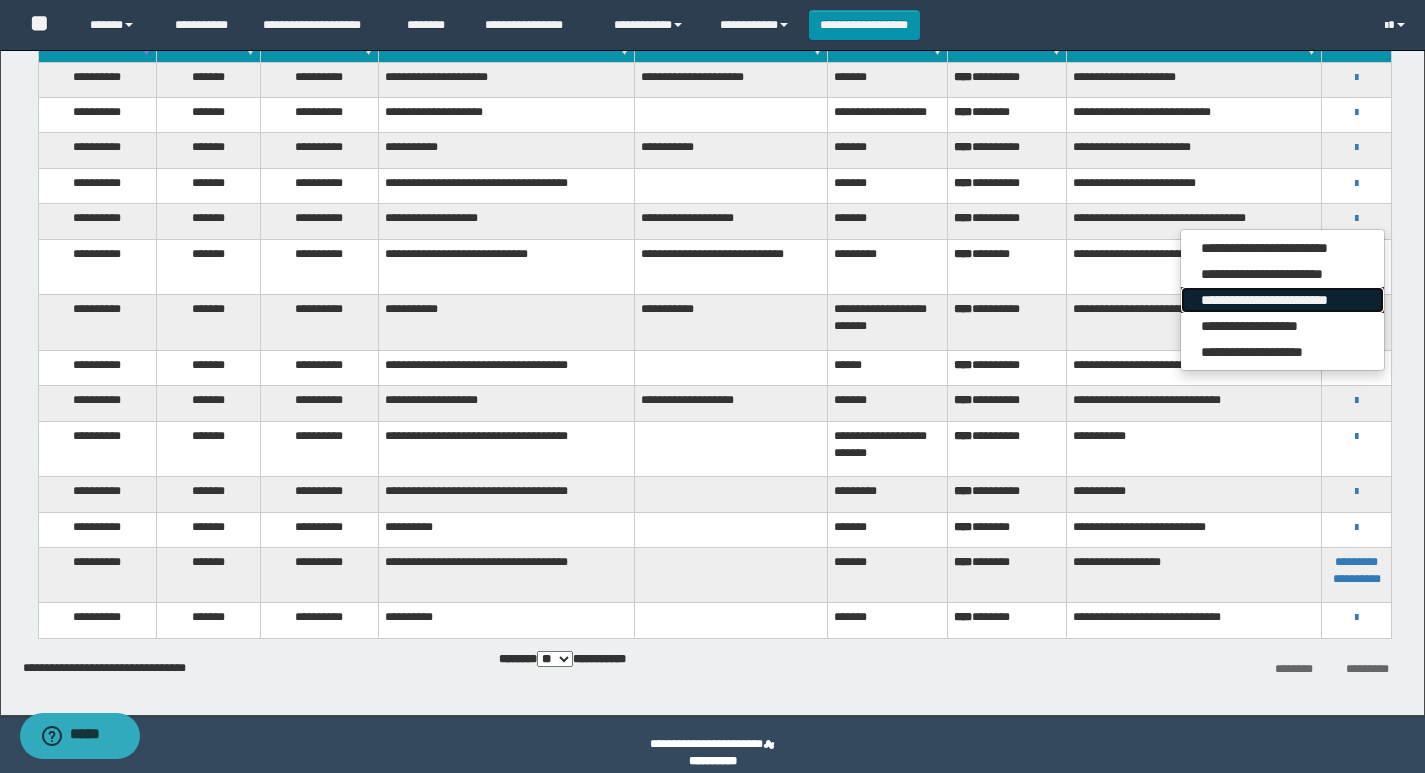 click on "**********" at bounding box center (1282, 300) 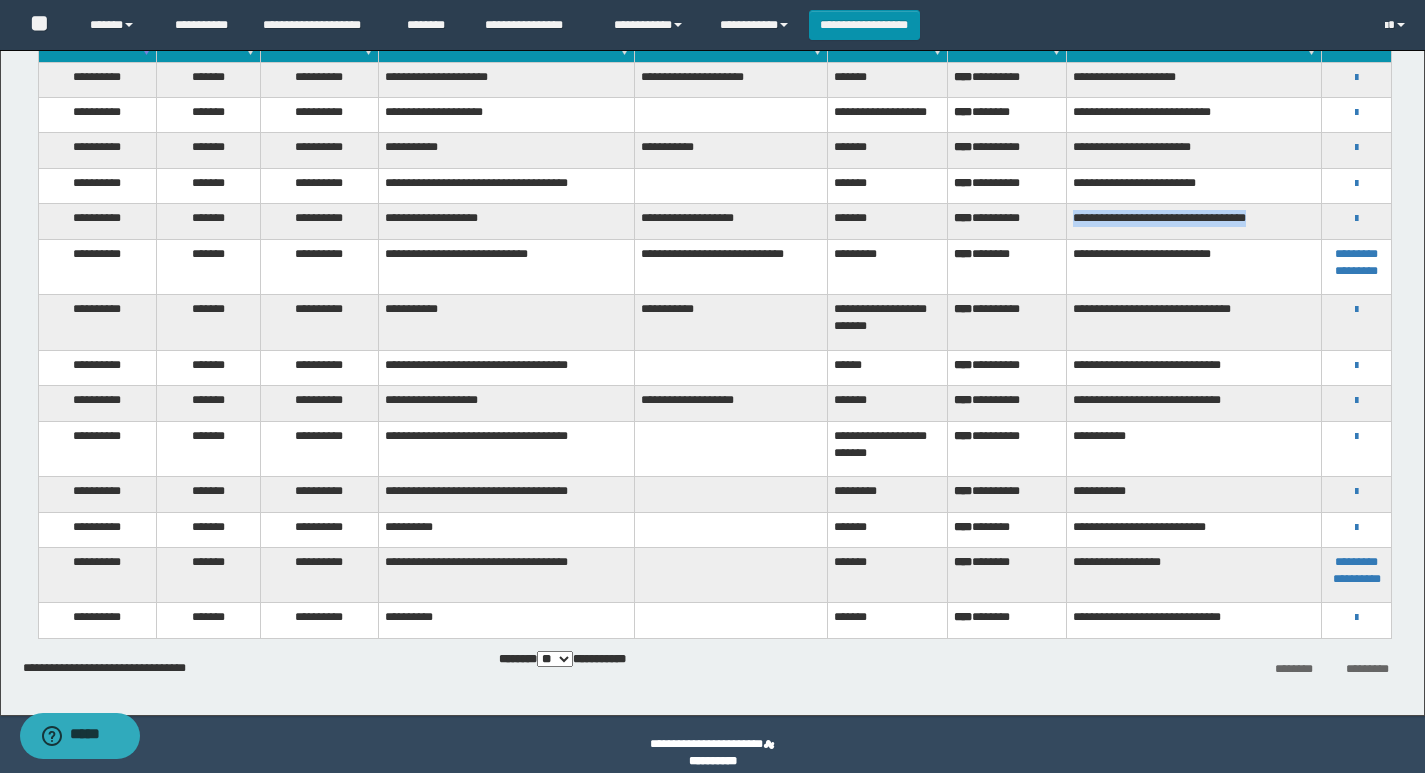 drag, startPoint x: 1296, startPoint y: 250, endPoint x: 1073, endPoint y: 257, distance: 223.10983 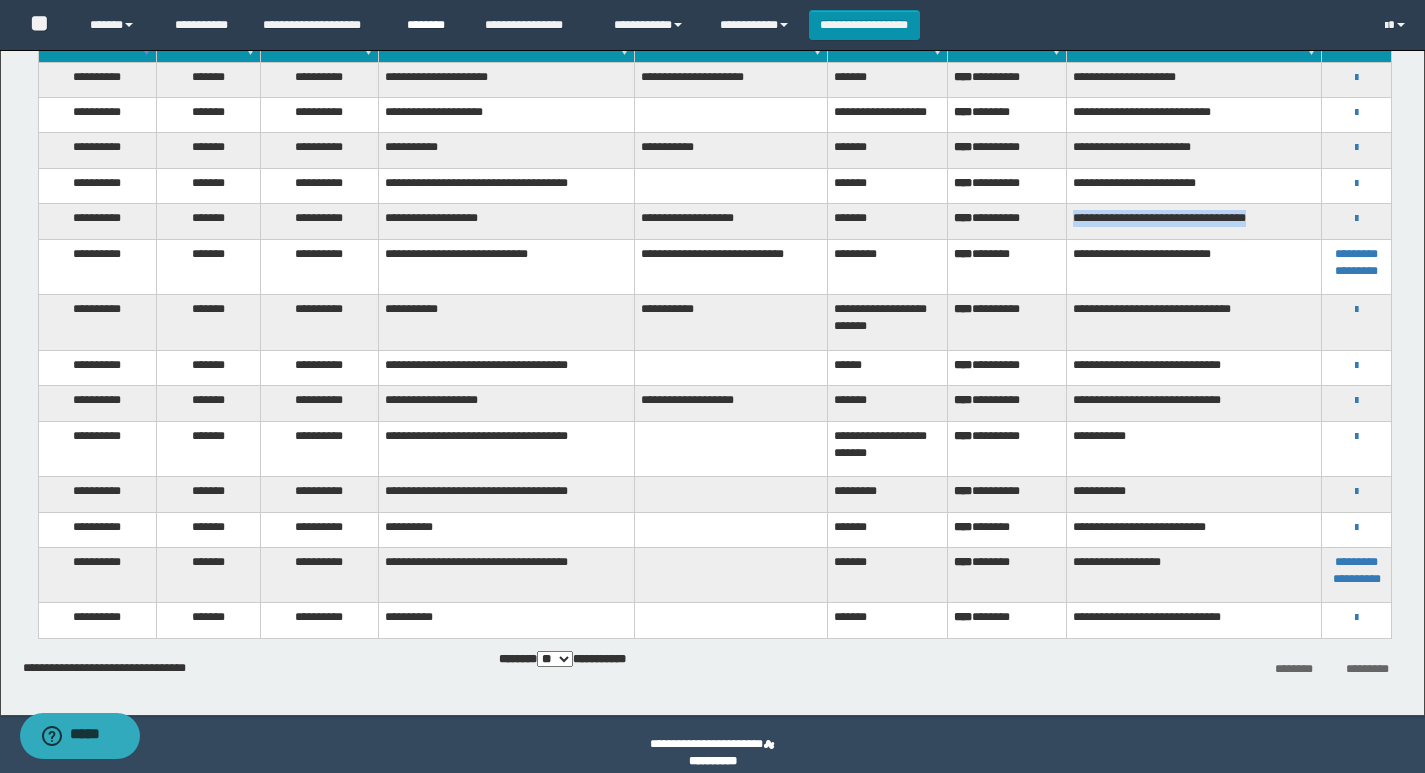copy on "**********" 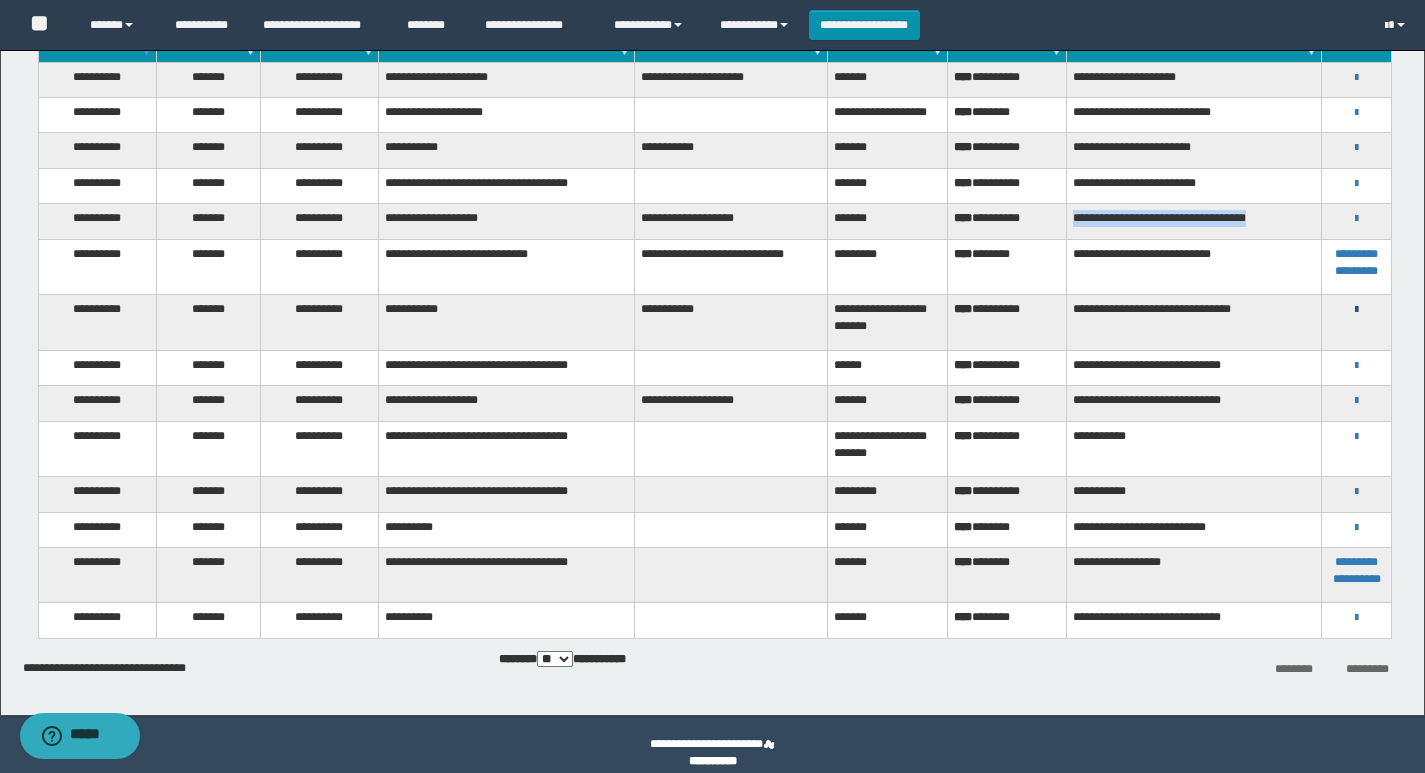 click at bounding box center [1356, 310] 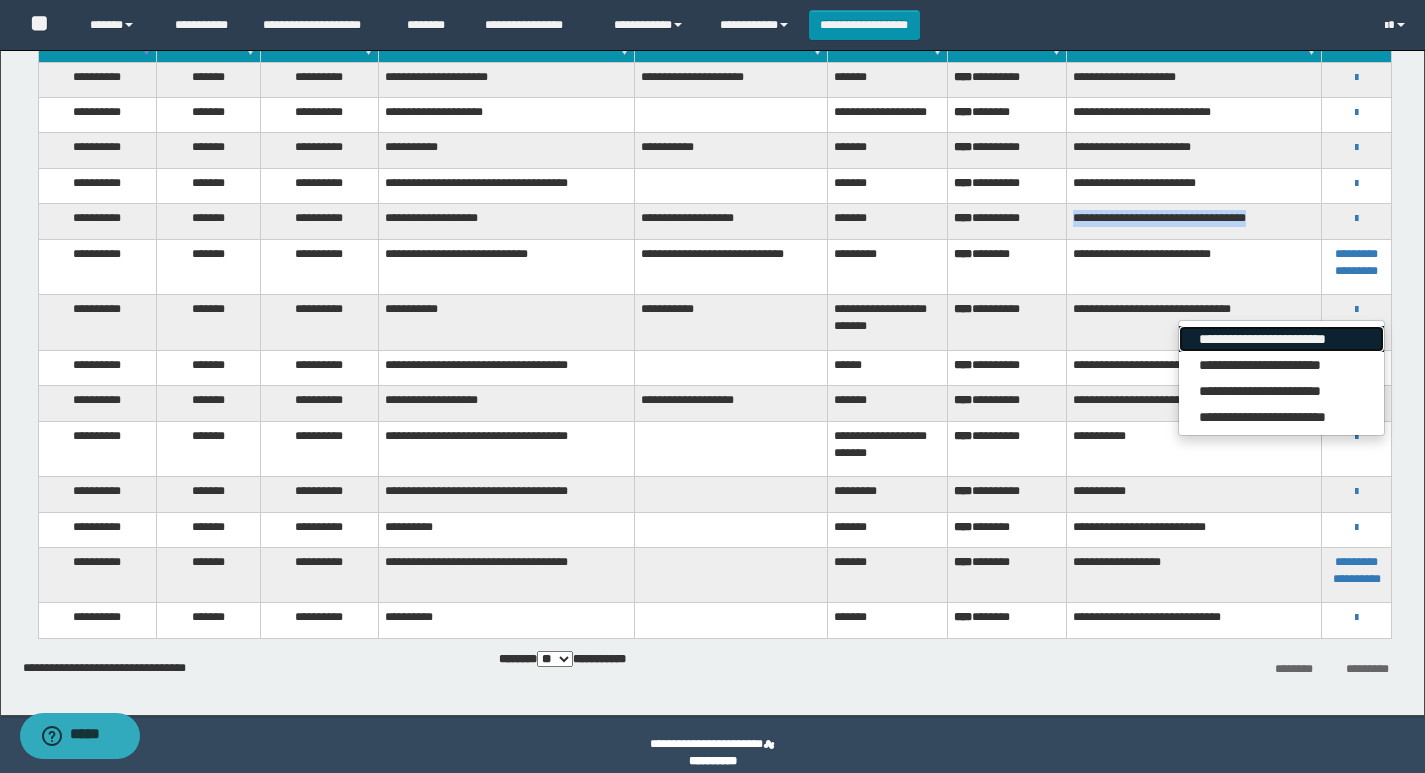 click on "**********" at bounding box center [1281, 339] 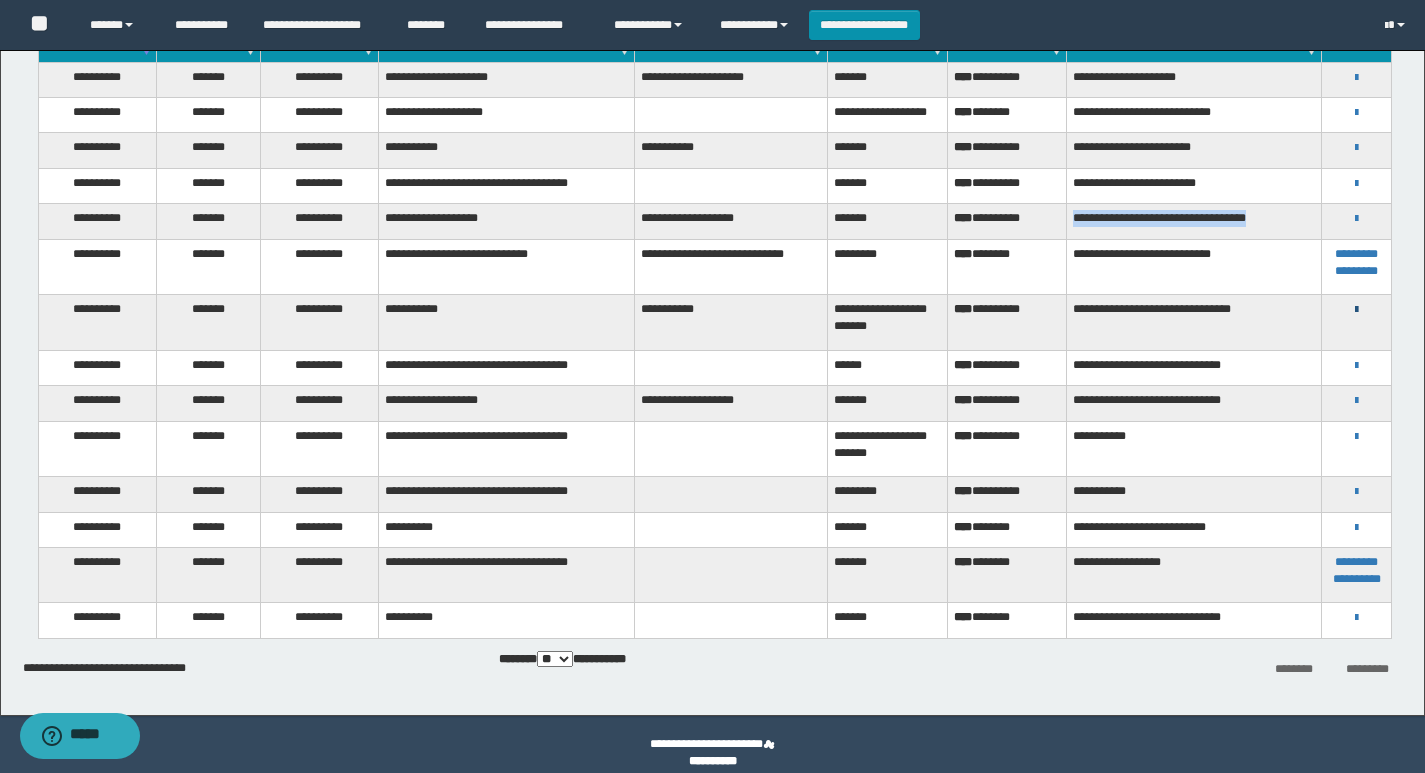 click at bounding box center [1356, 310] 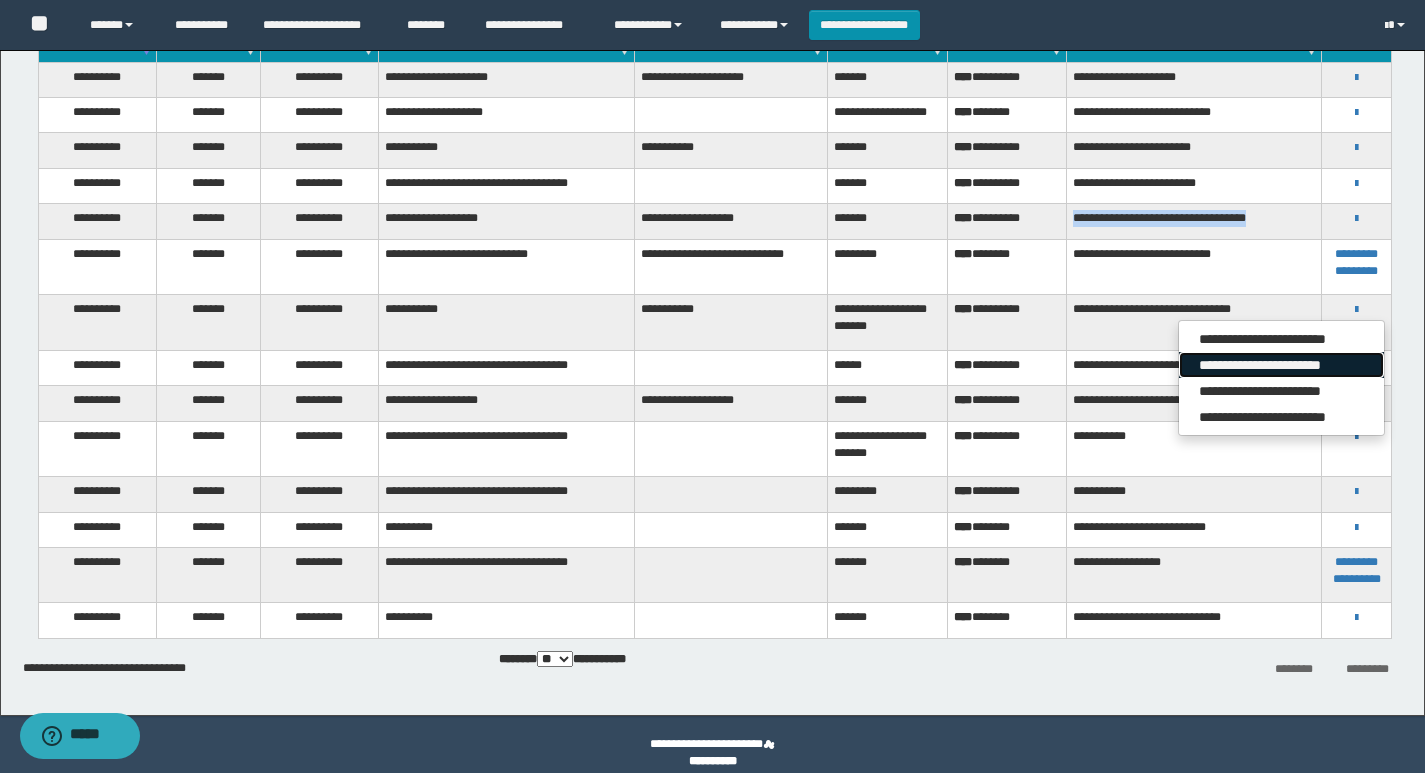click on "**********" at bounding box center [1281, 365] 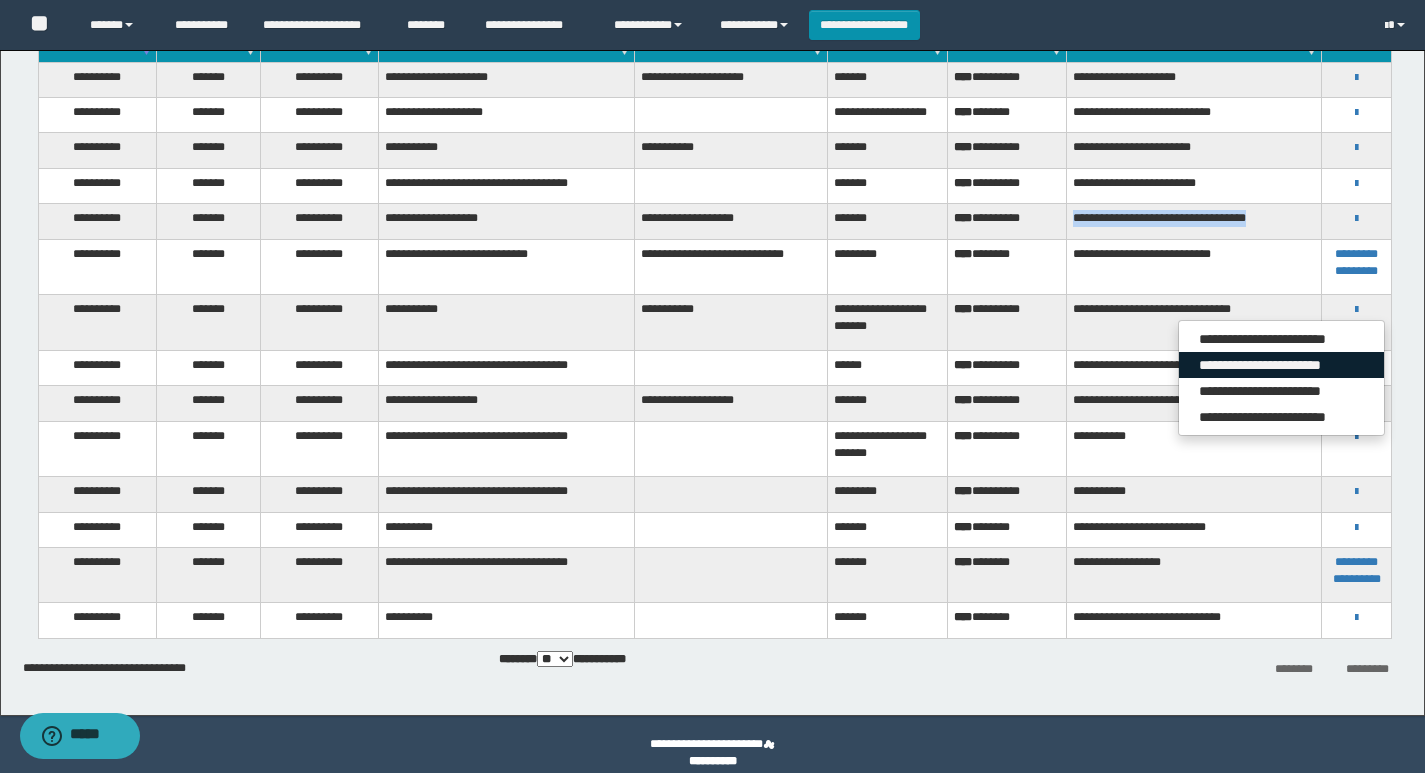scroll, scrollTop: 0, scrollLeft: 0, axis: both 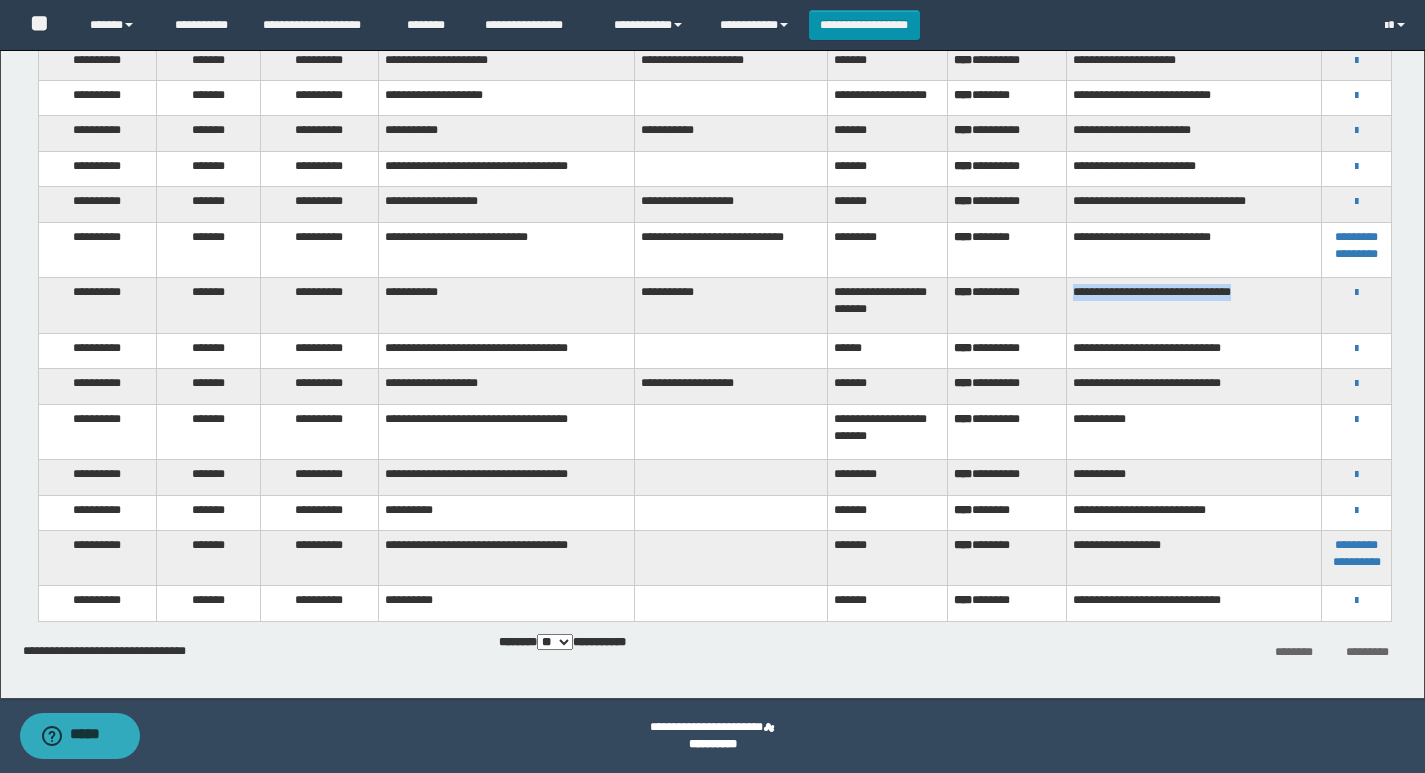 drag, startPoint x: 1269, startPoint y: 317, endPoint x: 1076, endPoint y: 328, distance: 193.31322 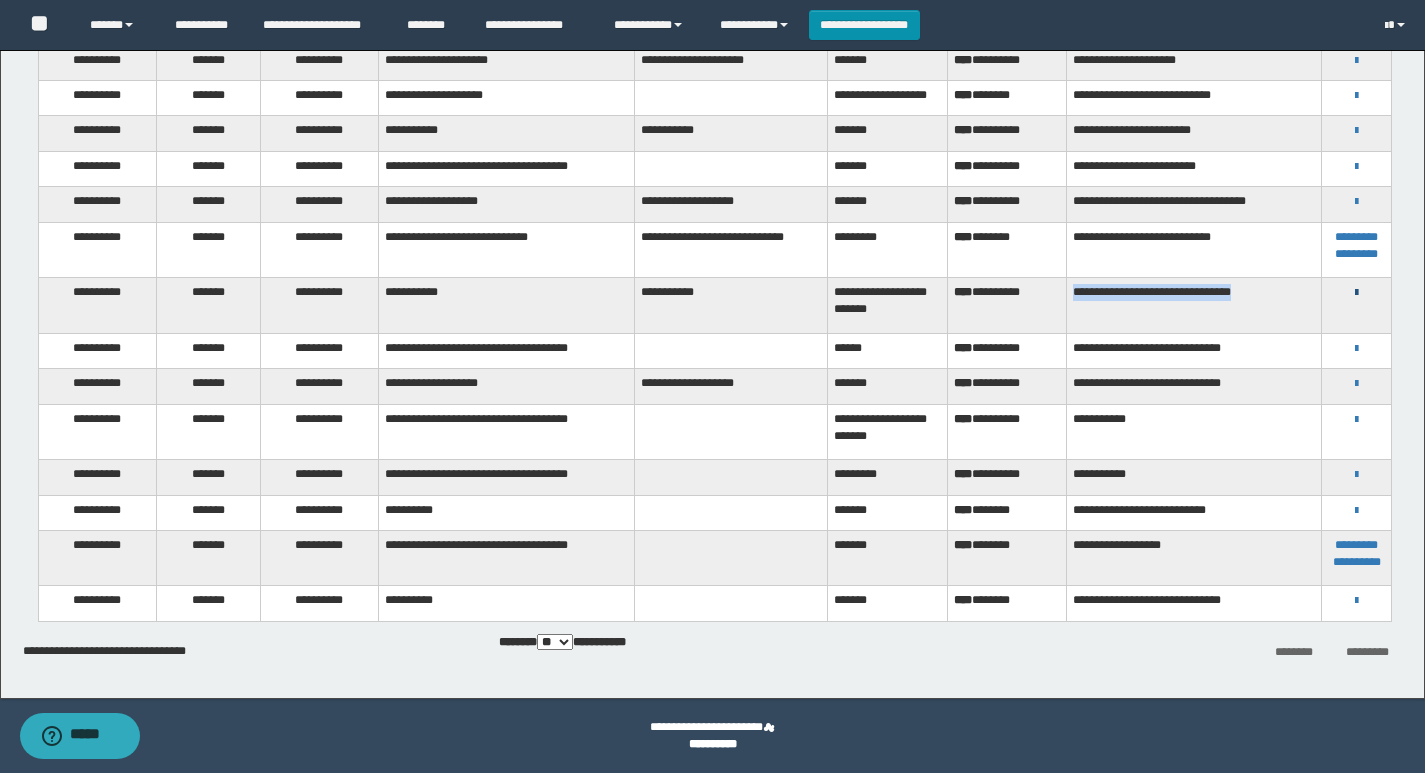 click at bounding box center [1356, 293] 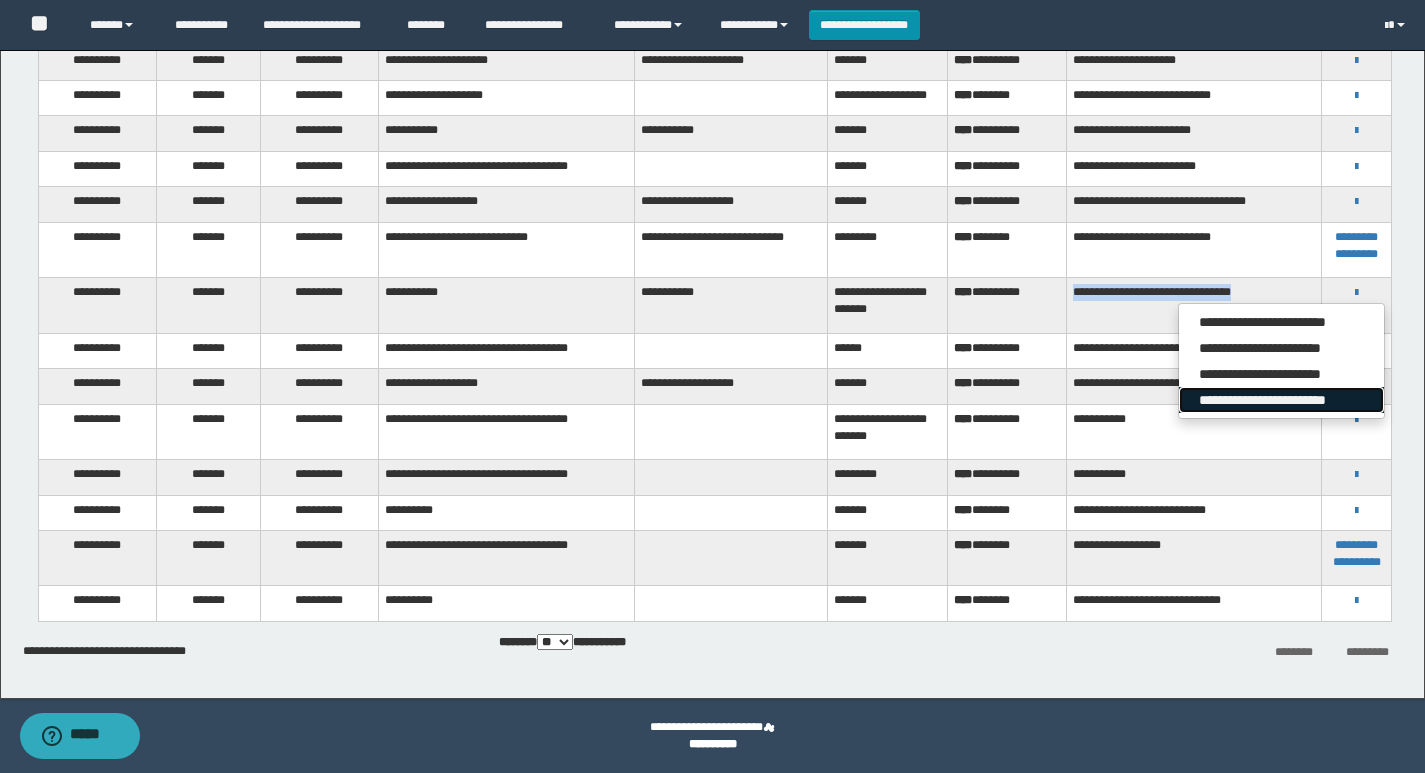 click on "**********" at bounding box center [1281, 400] 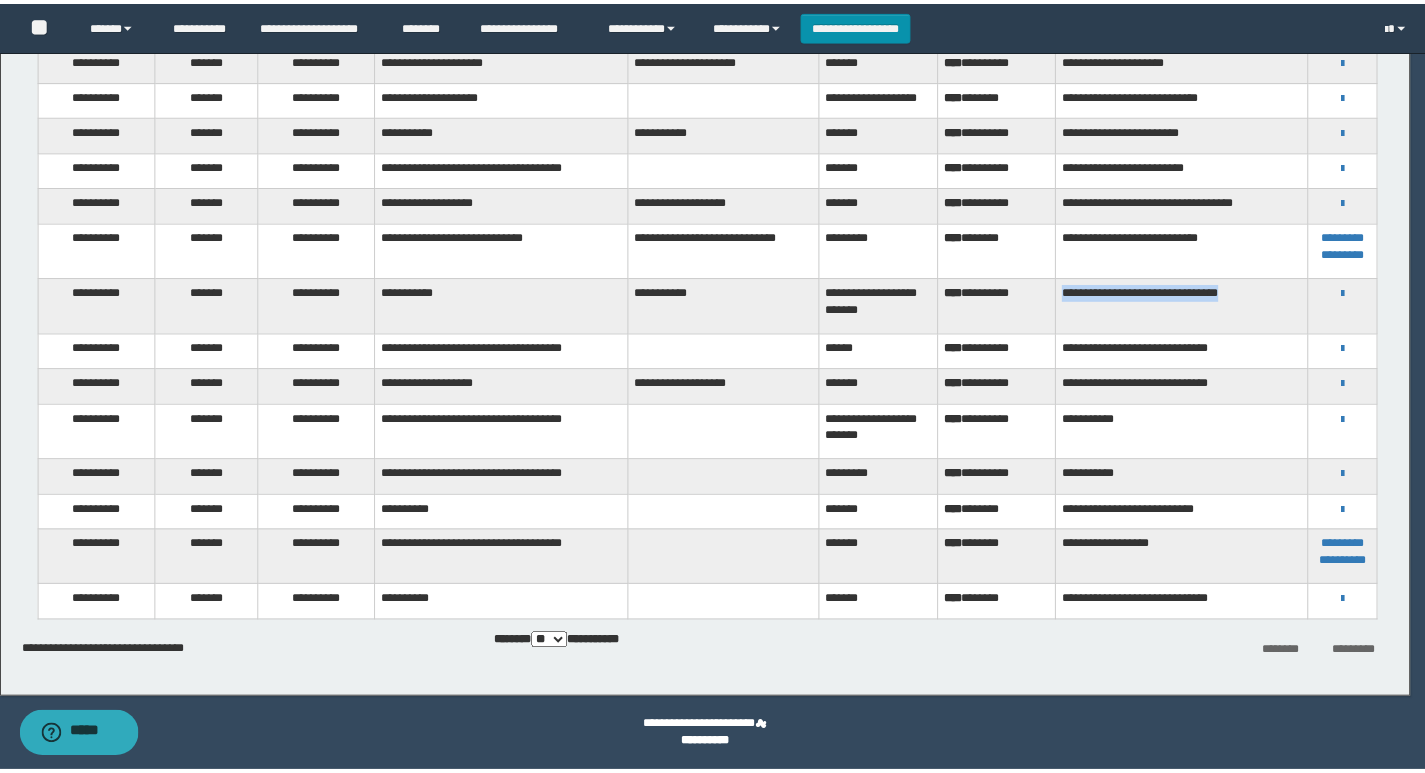 scroll, scrollTop: 181, scrollLeft: 0, axis: vertical 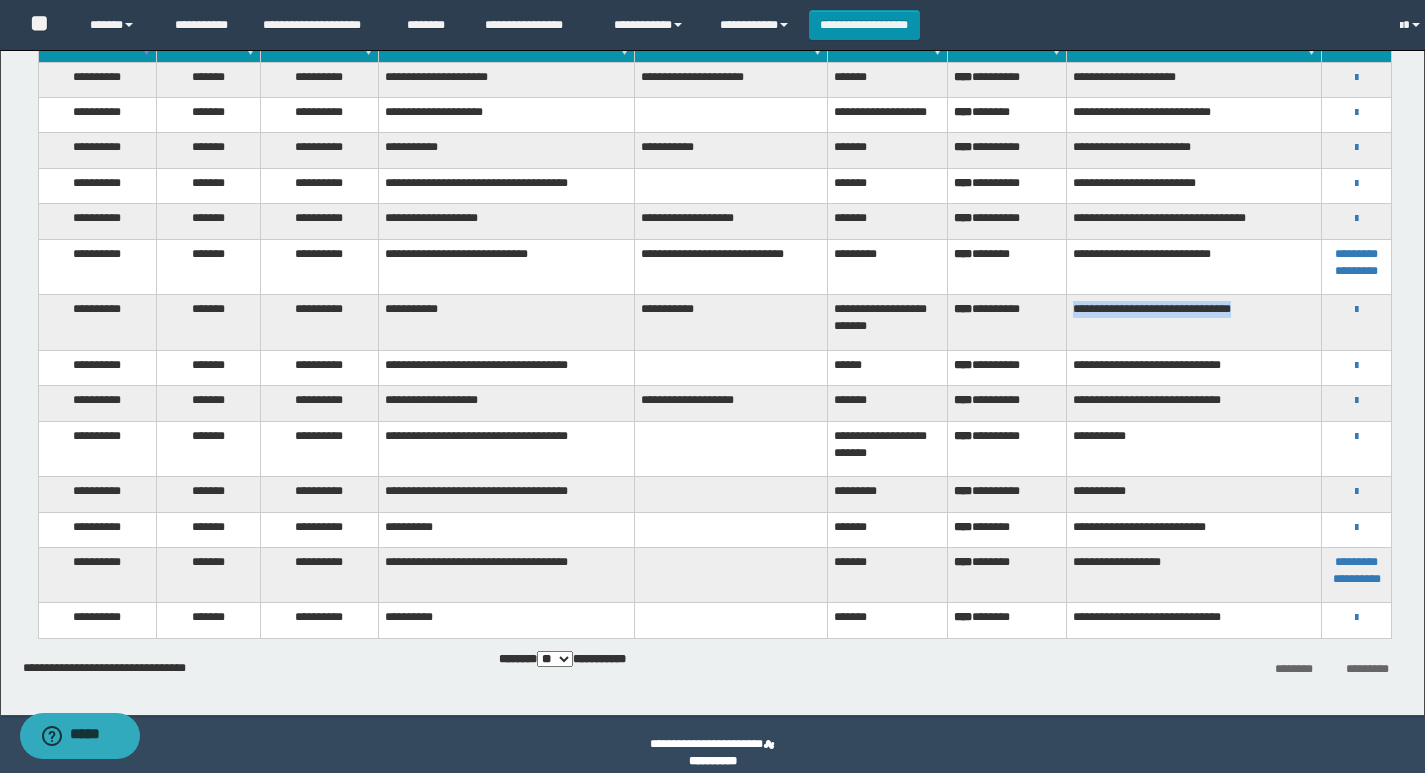 copy on "**********" 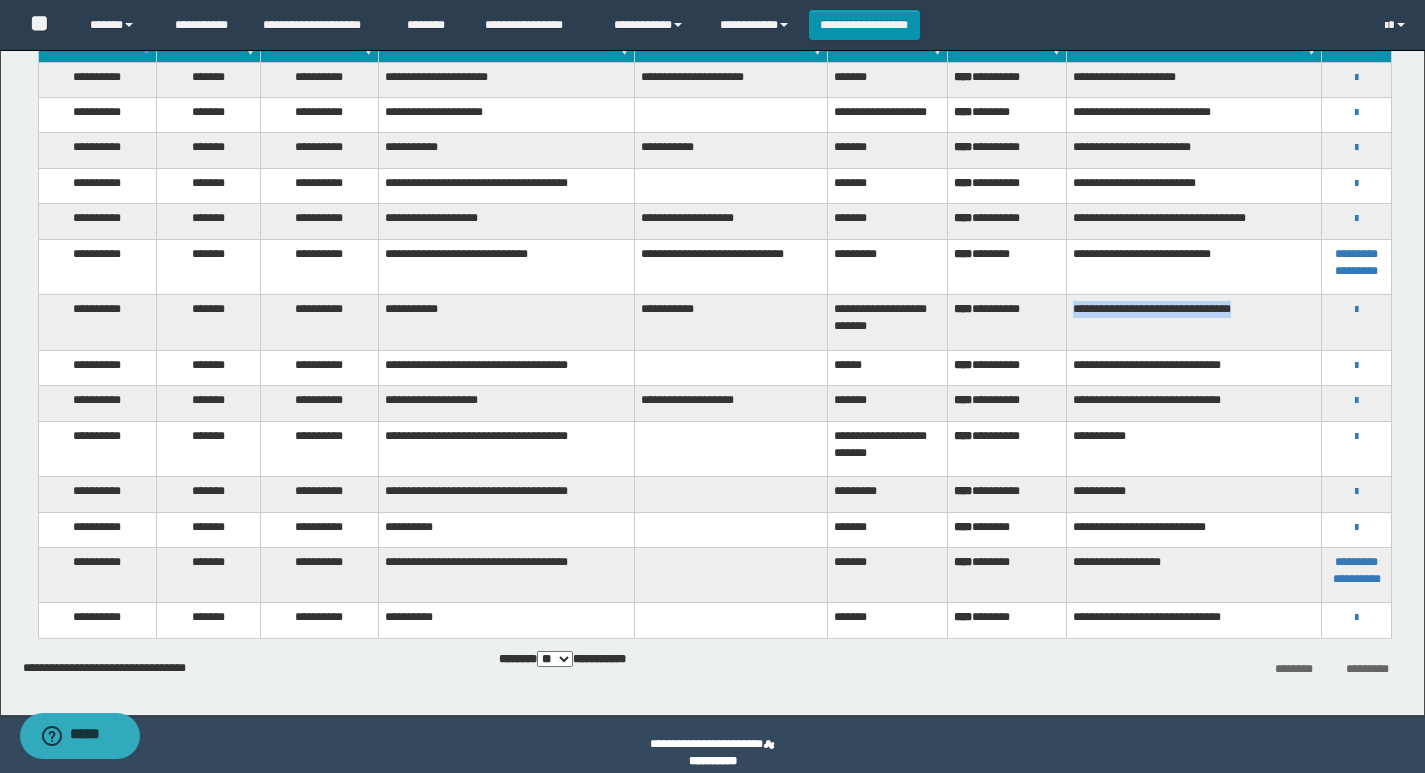 click on "**********" at bounding box center [1194, 323] 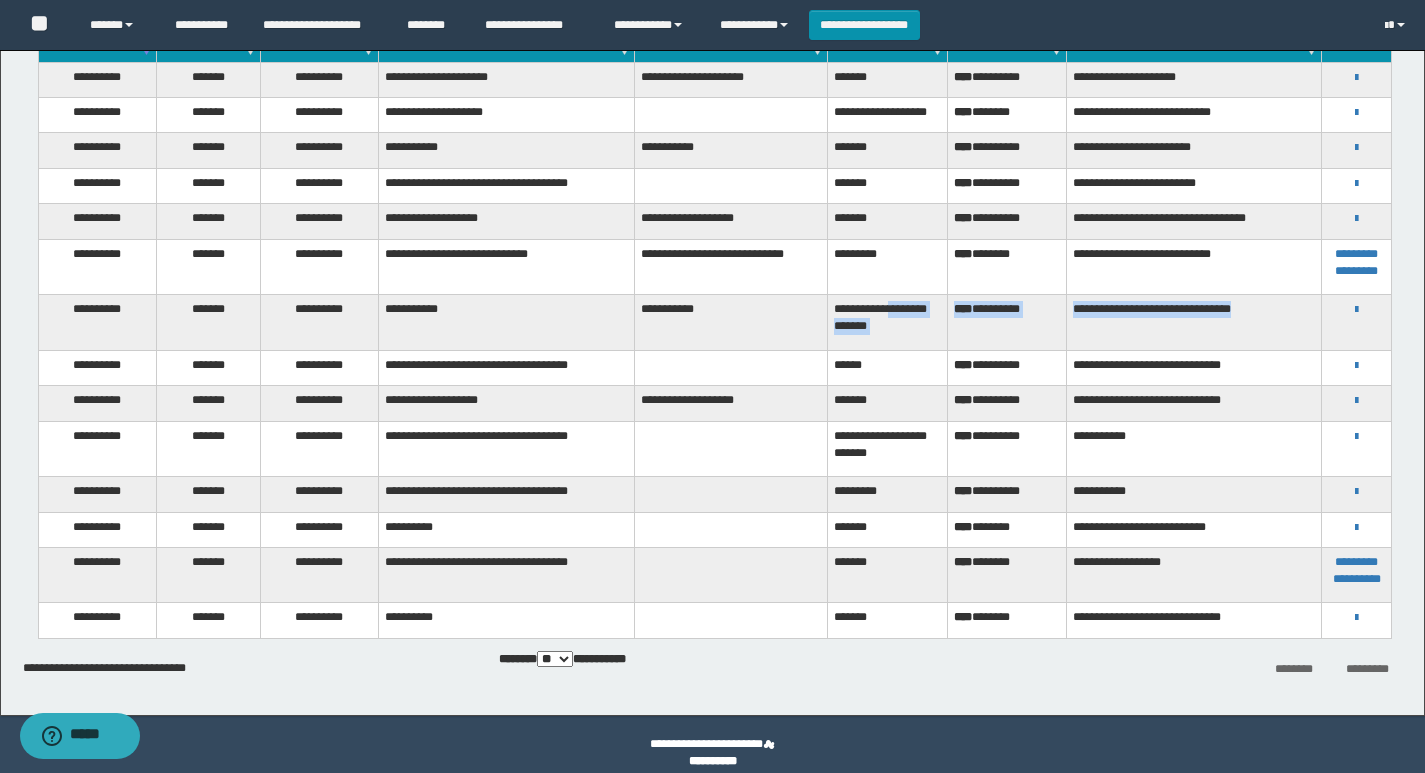 drag, startPoint x: 1256, startPoint y: 328, endPoint x: 934, endPoint y: 324, distance: 322.02484 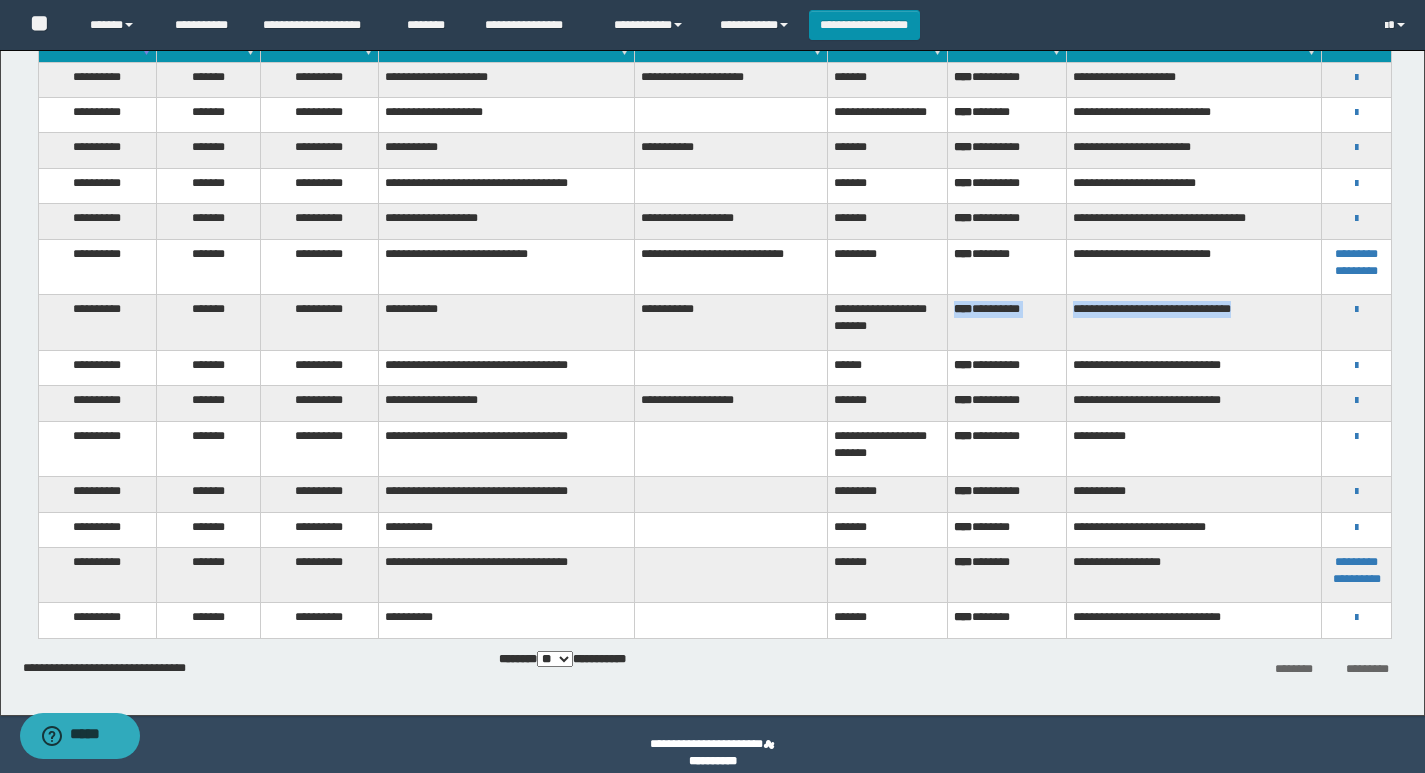 drag, startPoint x: 1269, startPoint y: 319, endPoint x: 954, endPoint y: 327, distance: 315.10156 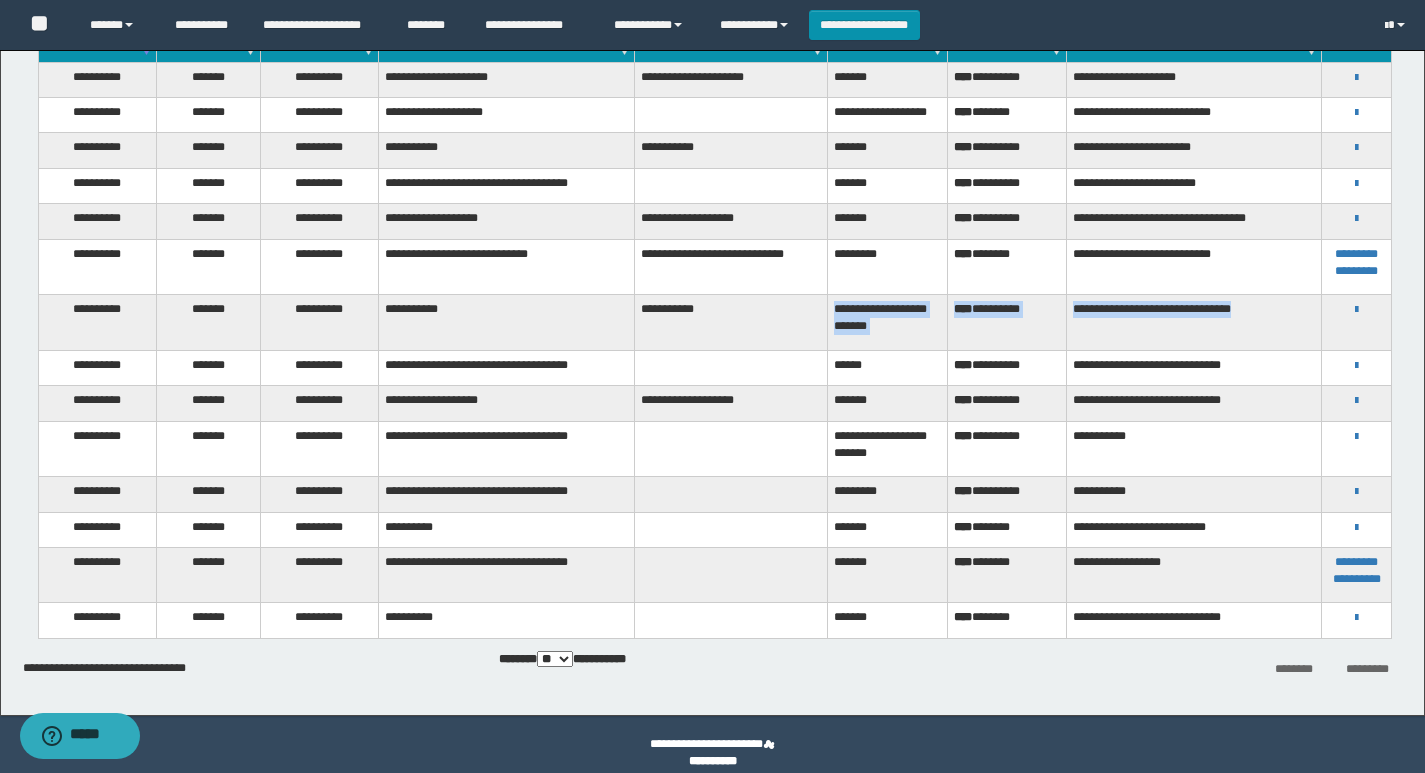 drag, startPoint x: 1263, startPoint y: 326, endPoint x: 810, endPoint y: 327, distance: 453.0011 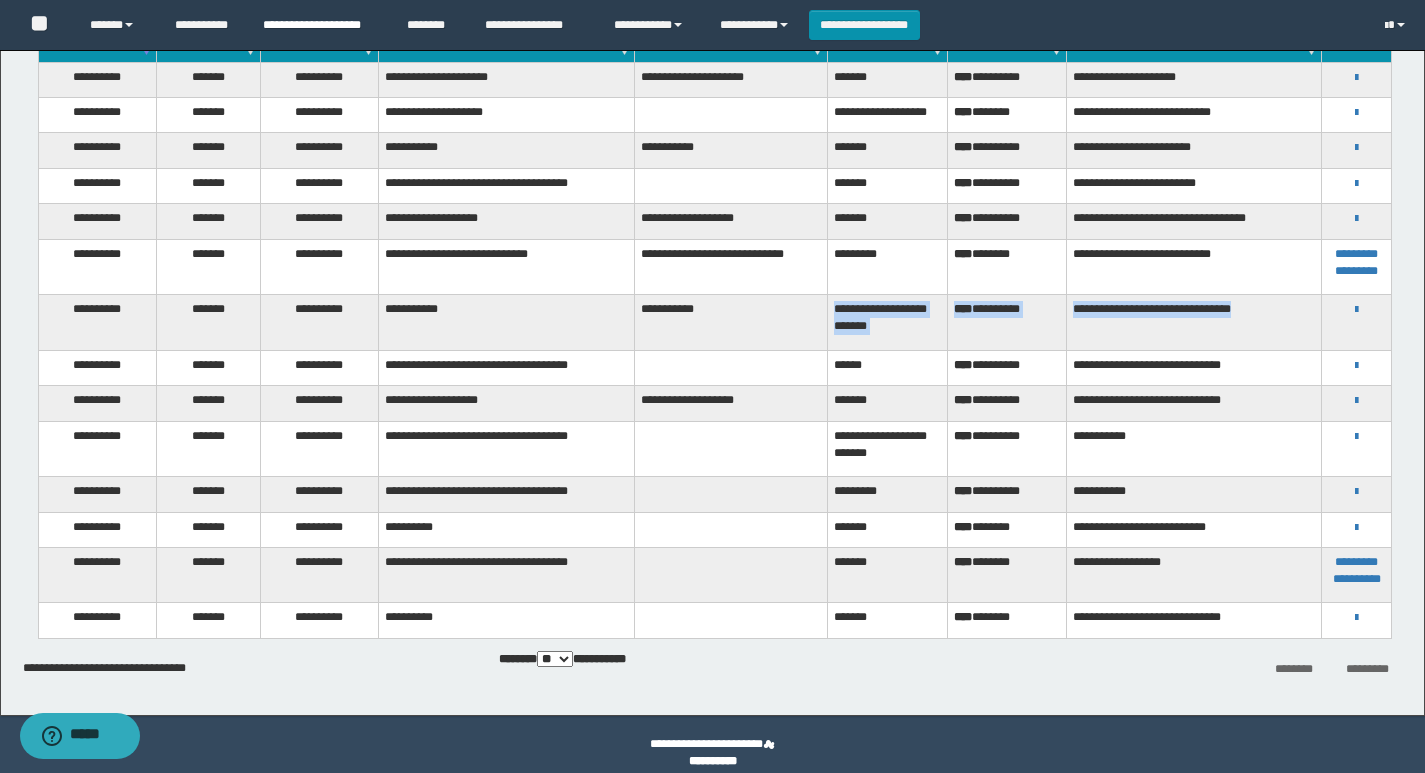 copy on "[FIRST] [LAST] [ADDRESS]" 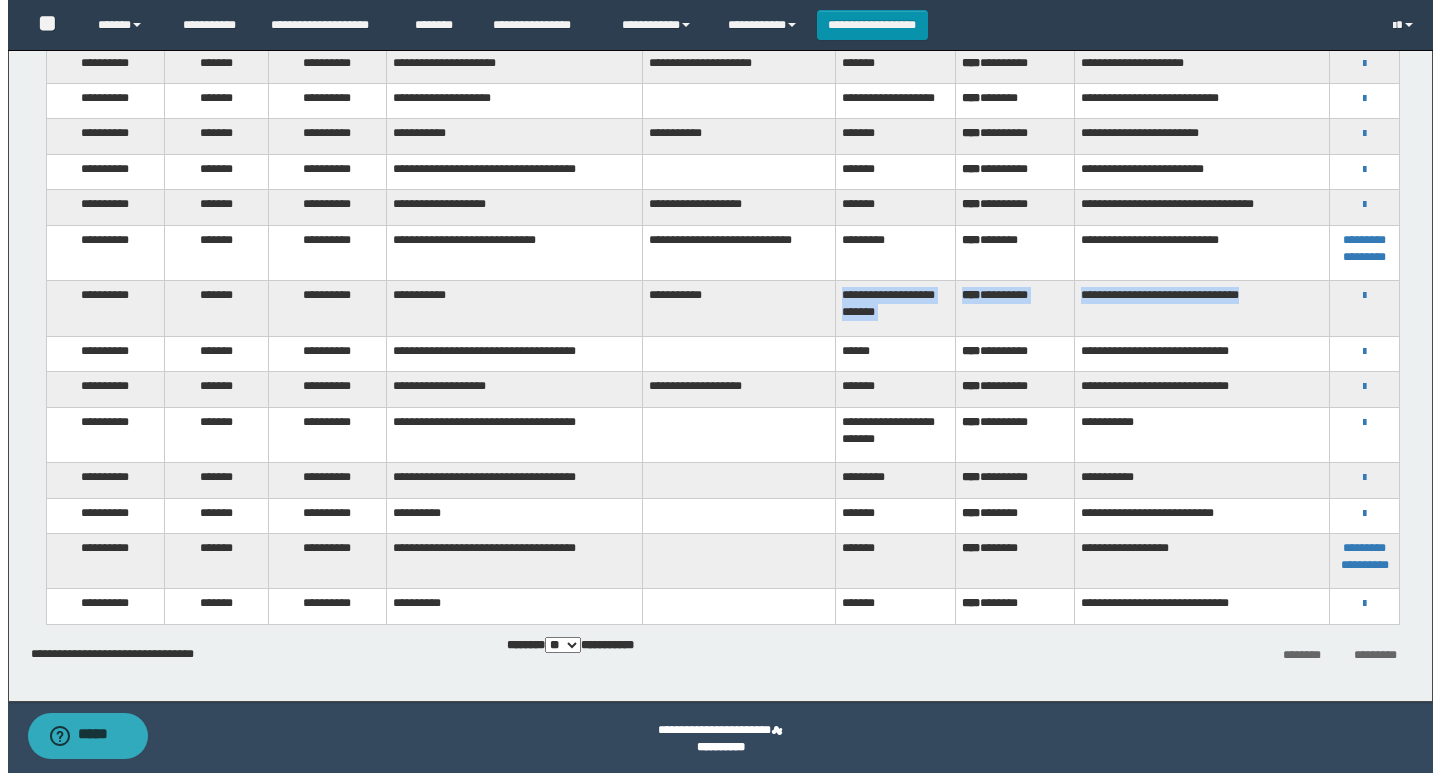 scroll, scrollTop: 198, scrollLeft: 0, axis: vertical 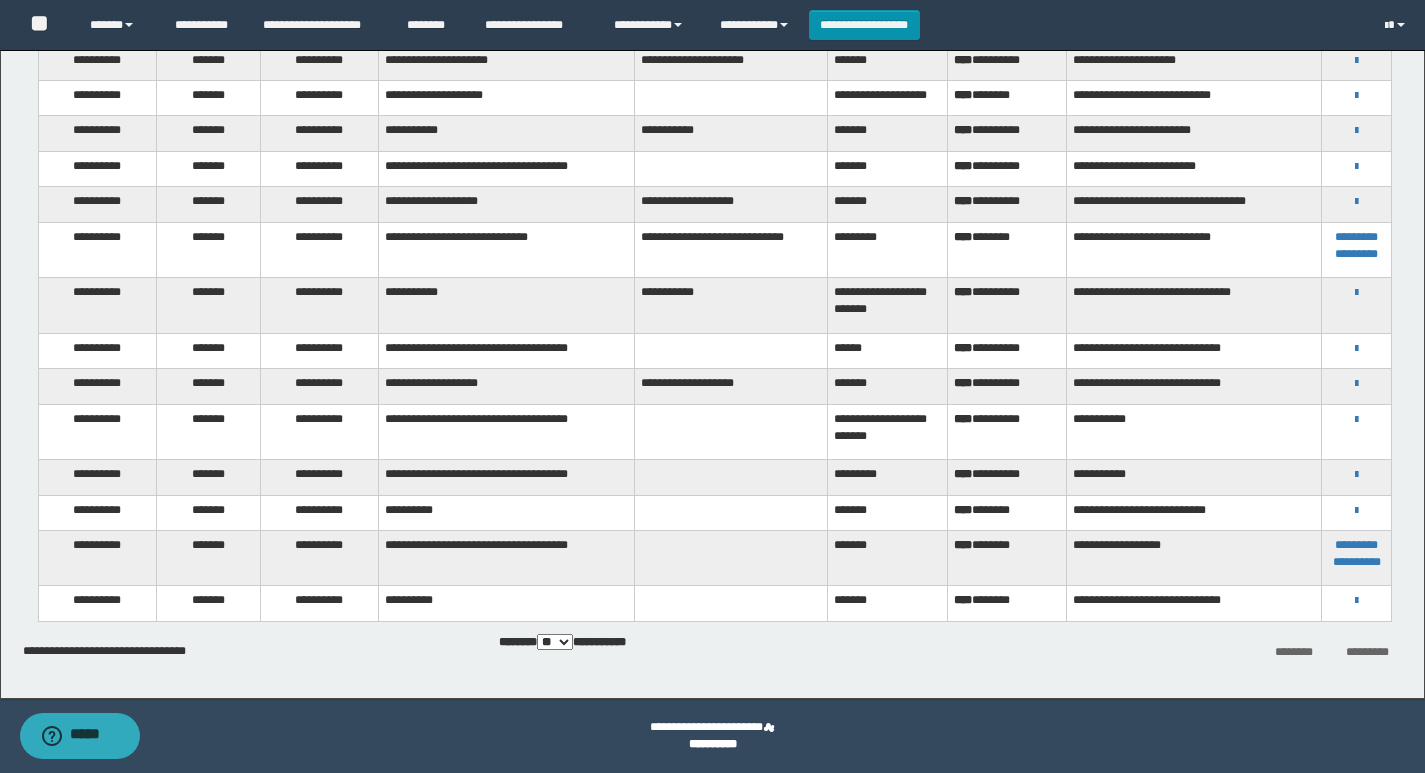click on "[FIRST] [LAST] [ADDRESS]" at bounding box center (1356, 348) 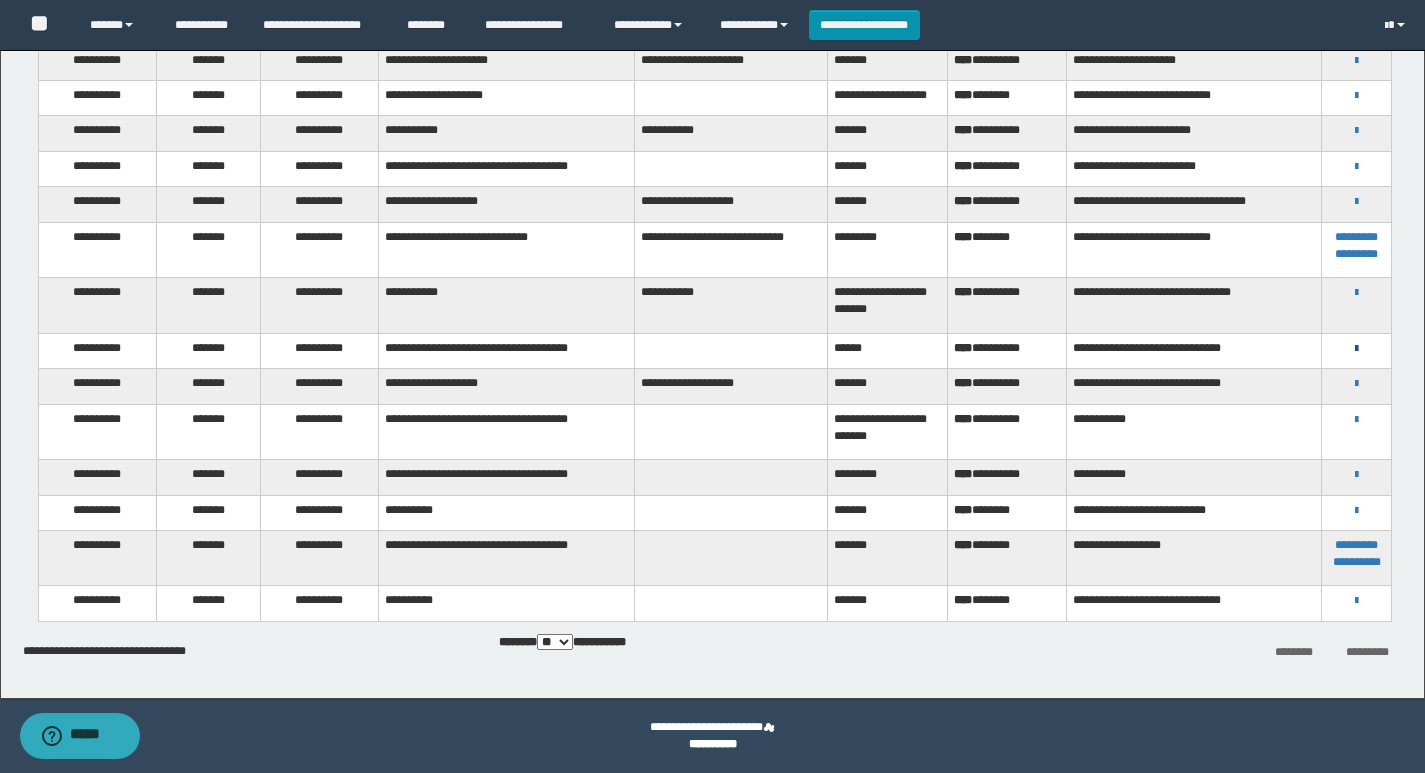 click at bounding box center [1356, 349] 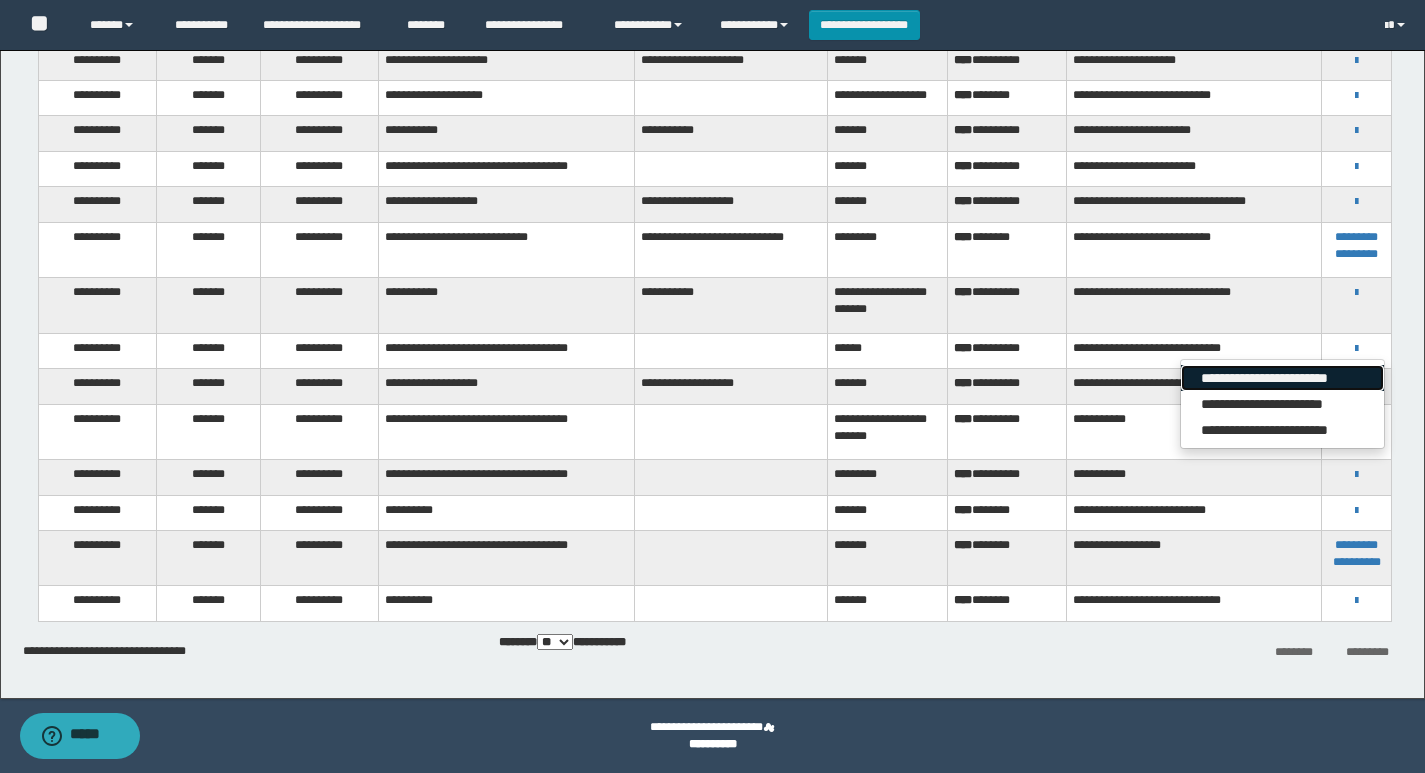 click on "**********" at bounding box center [1282, 378] 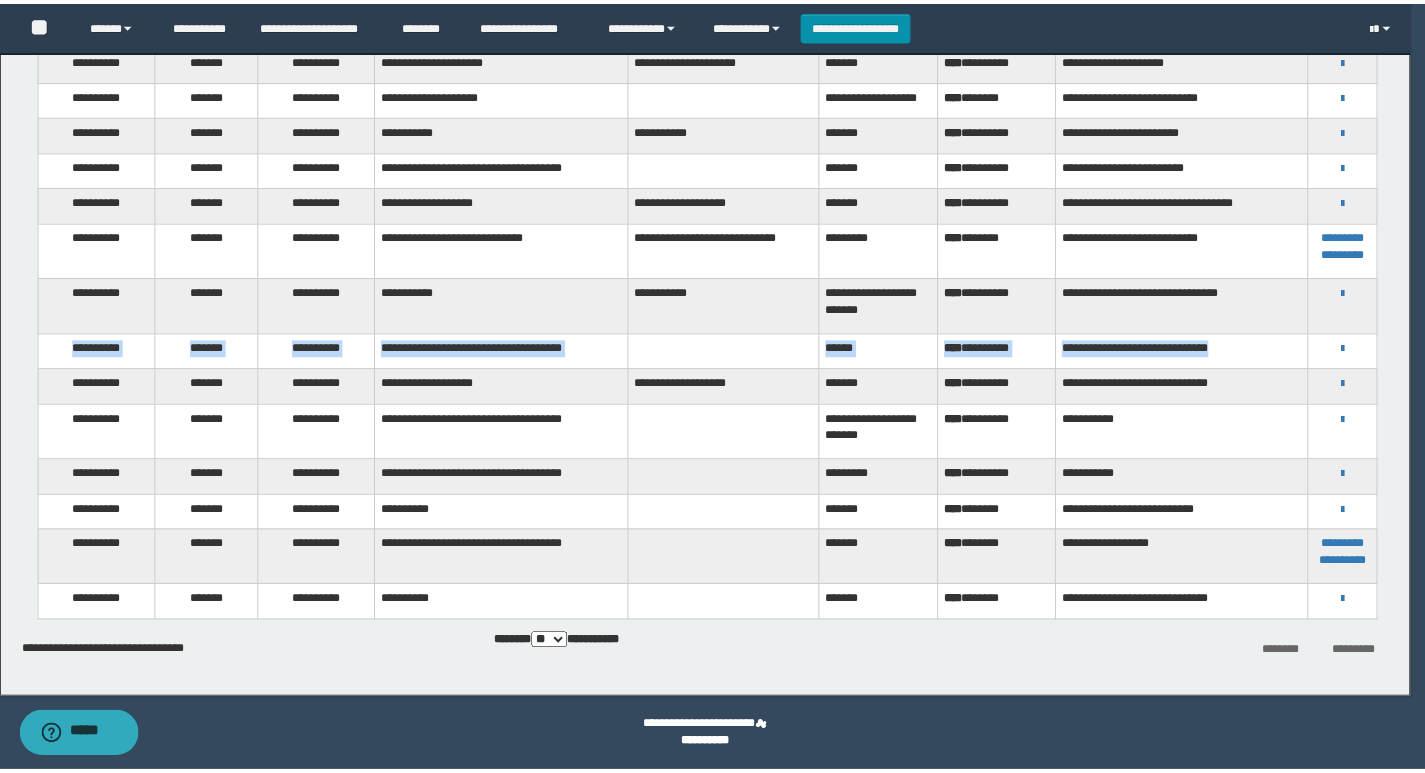 scroll, scrollTop: 181, scrollLeft: 0, axis: vertical 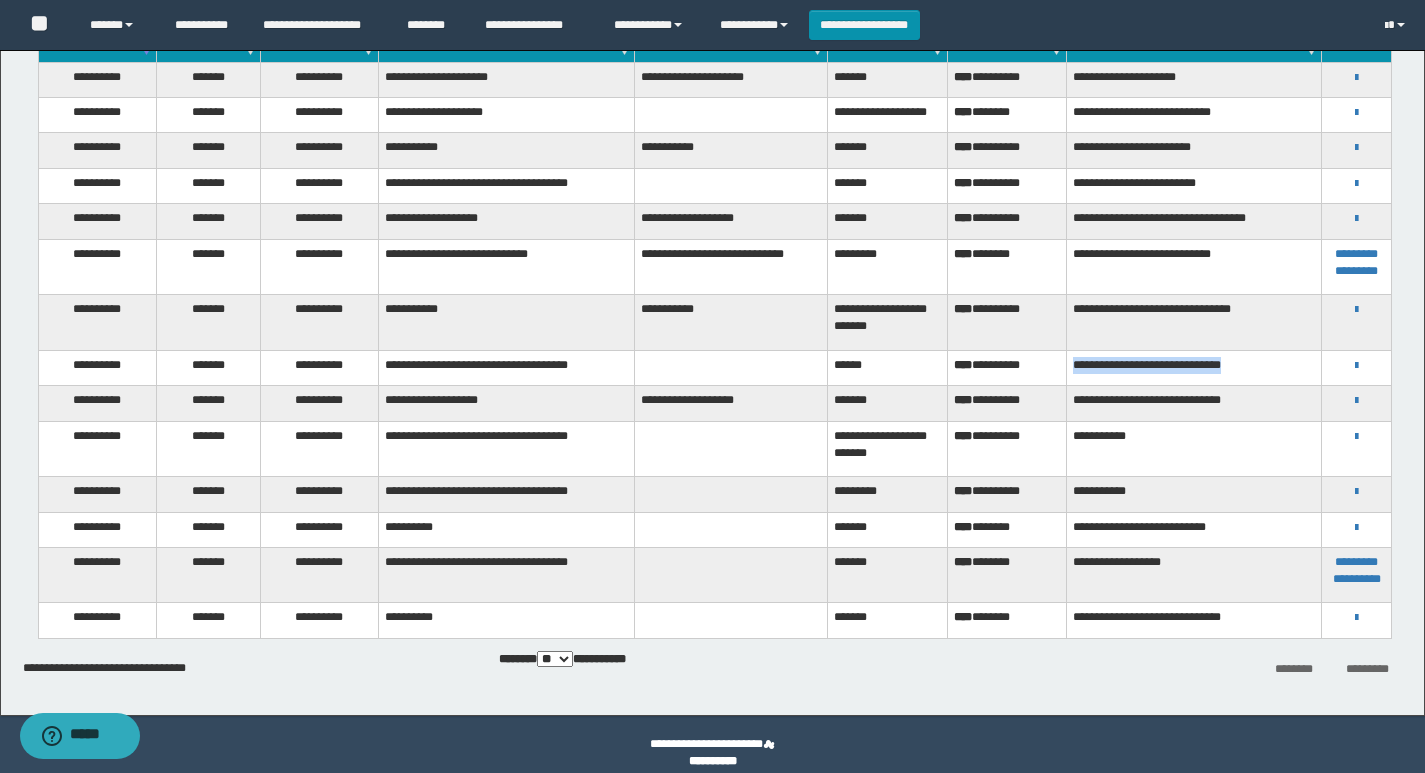 drag, startPoint x: 1272, startPoint y: 353, endPoint x: 1074, endPoint y: 377, distance: 199.44925 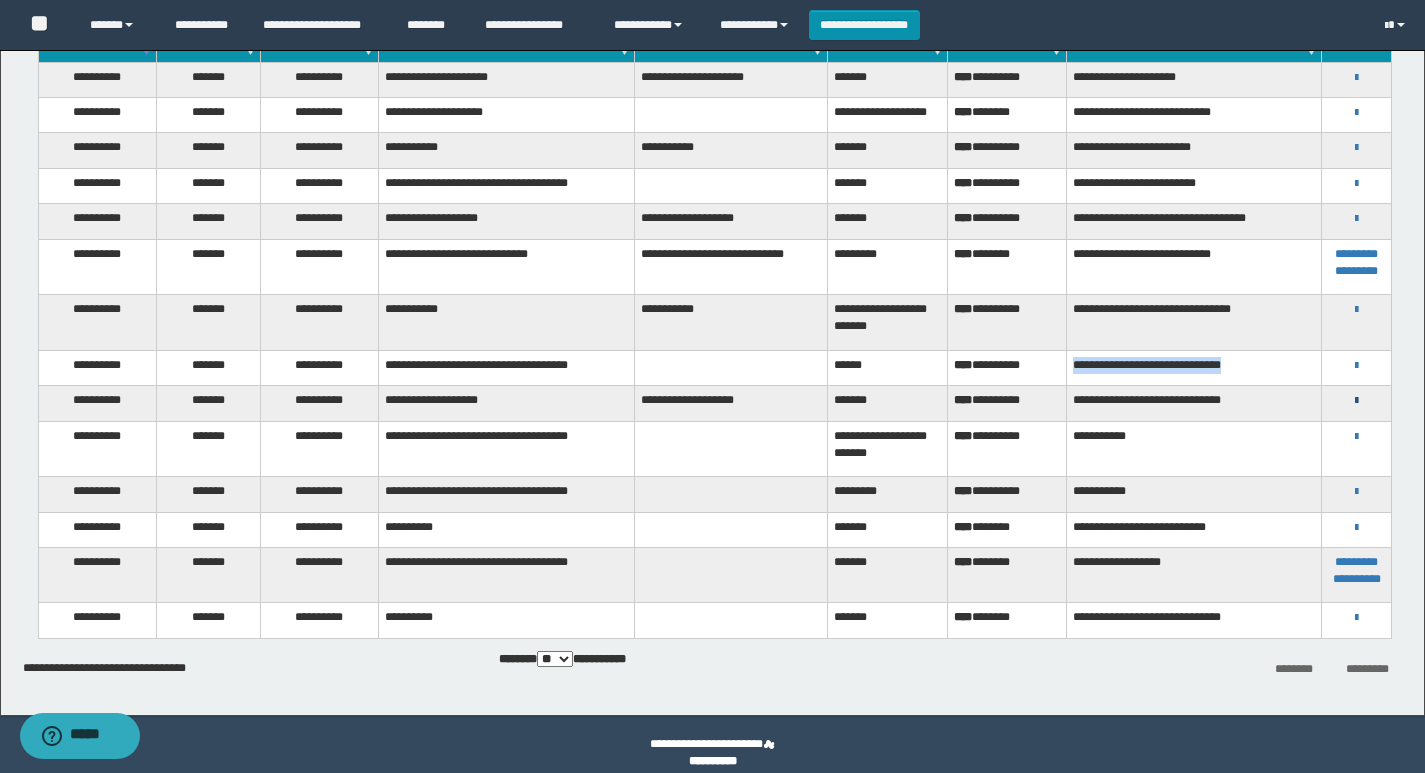 click at bounding box center (1356, 401) 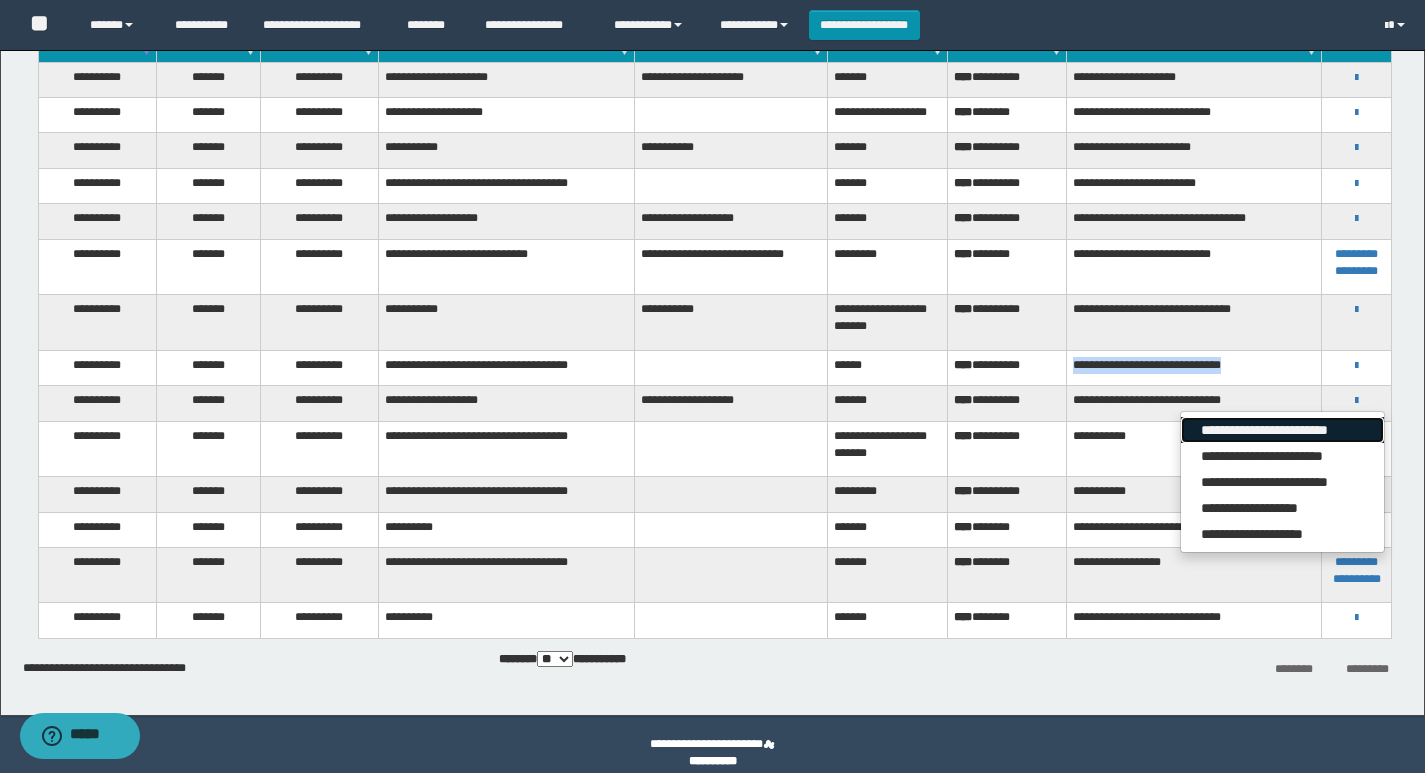 click on "**********" at bounding box center (1282, 430) 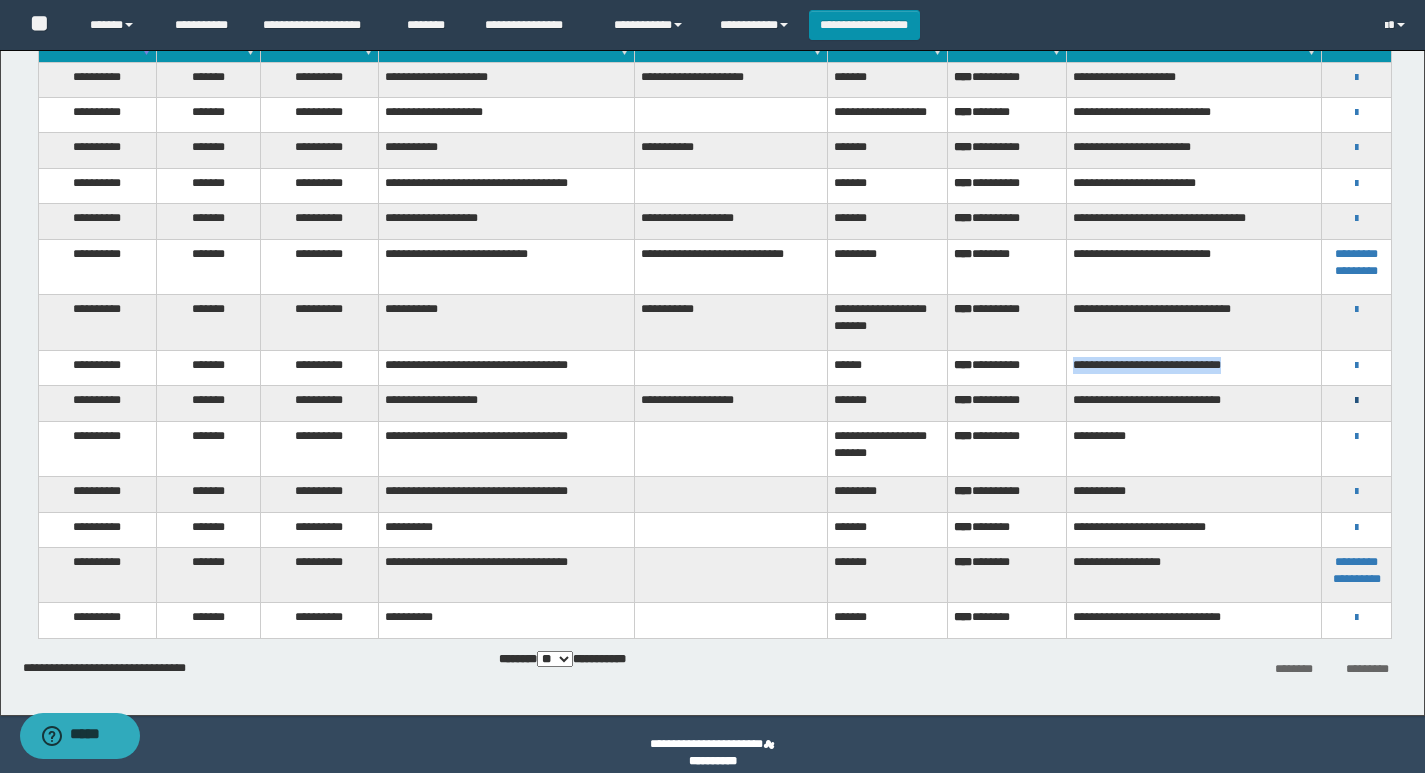 click at bounding box center (1356, 401) 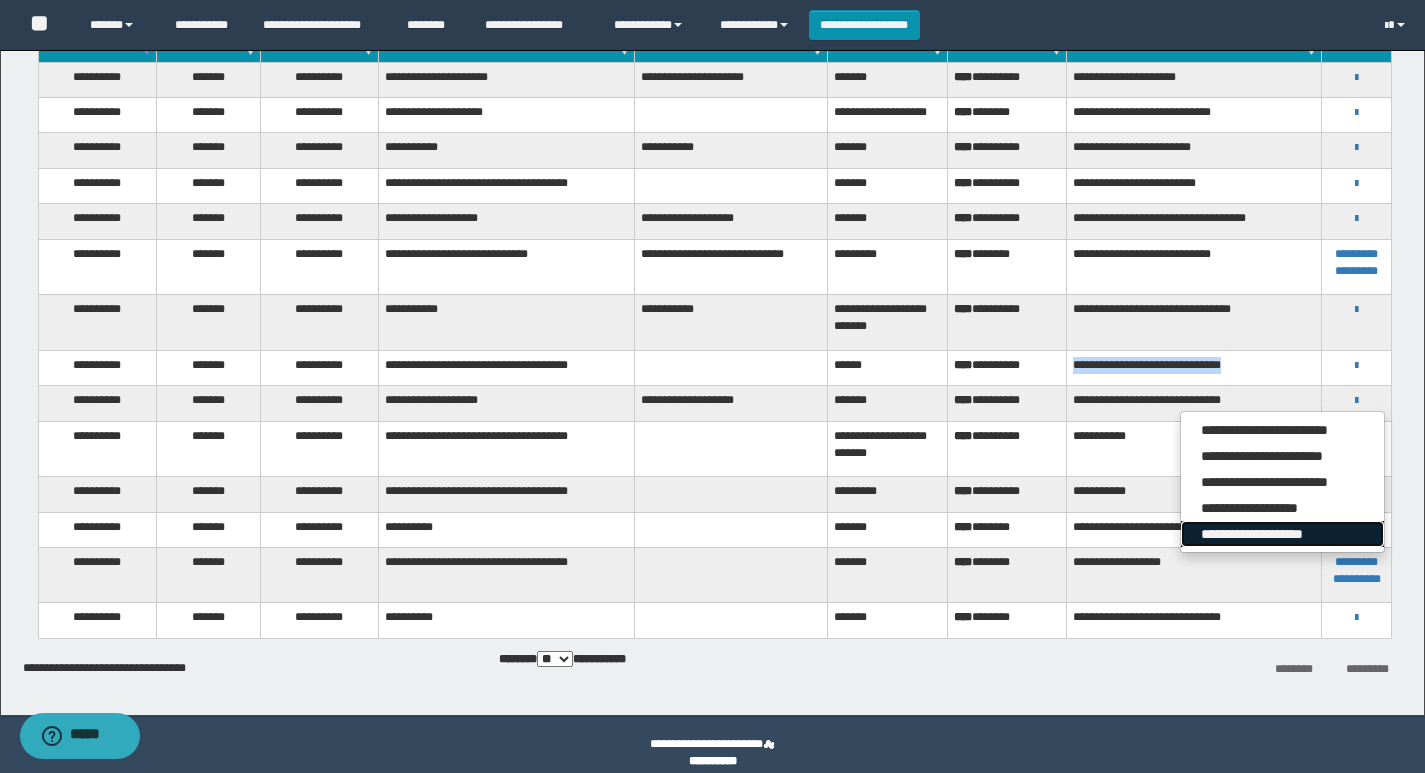 click on "**********" at bounding box center (1282, 534) 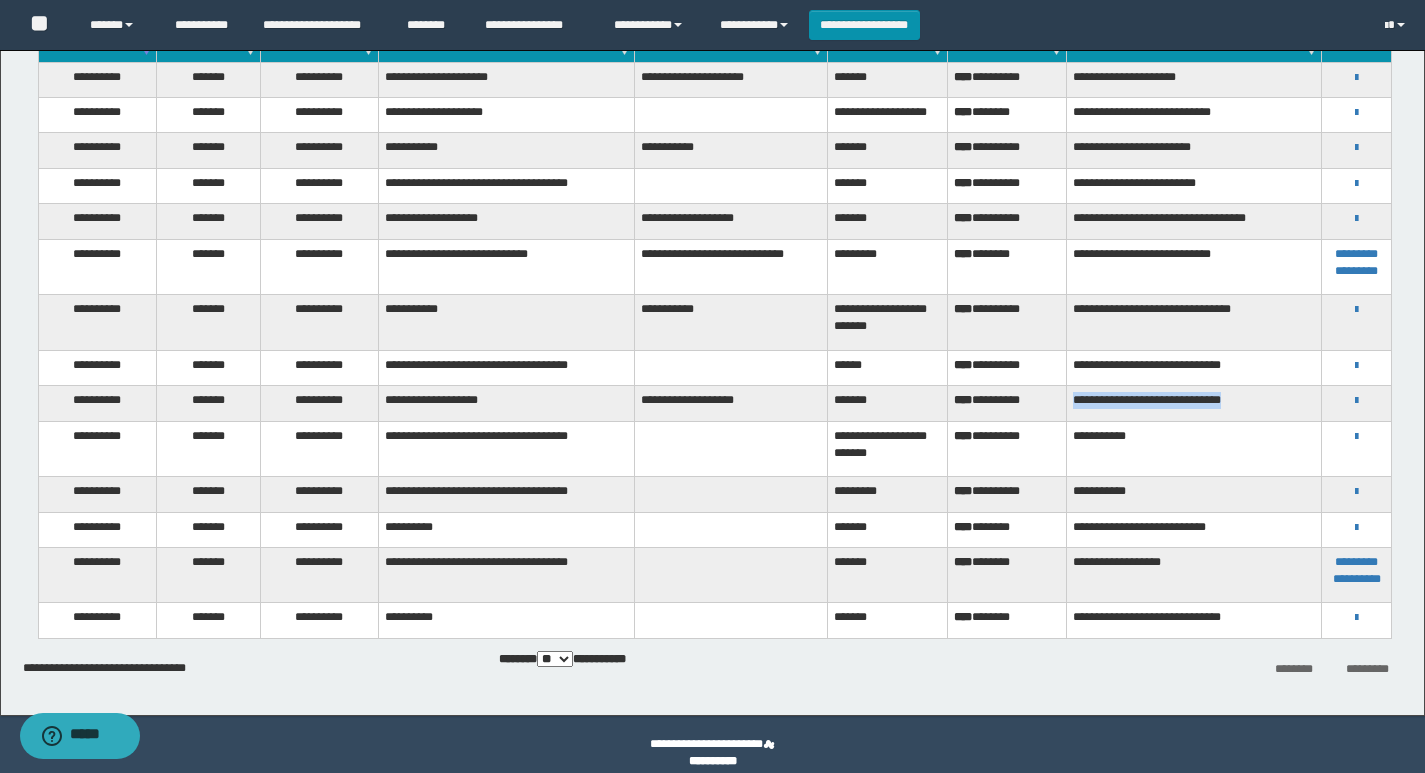 drag, startPoint x: 1276, startPoint y: 417, endPoint x: 1068, endPoint y: 420, distance: 208.02164 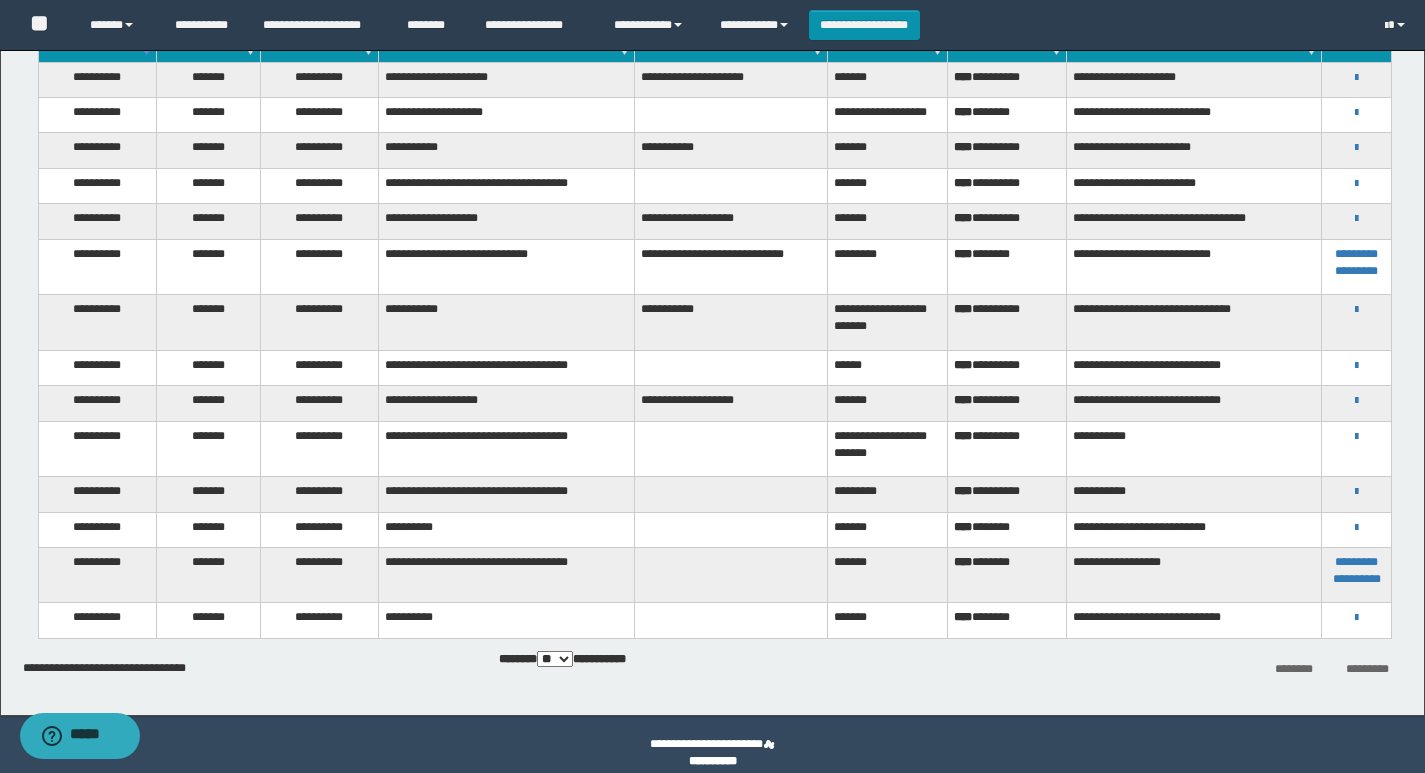 click on "[FIRST] [LAST] [ADDRESS]" at bounding box center (1357, 449) 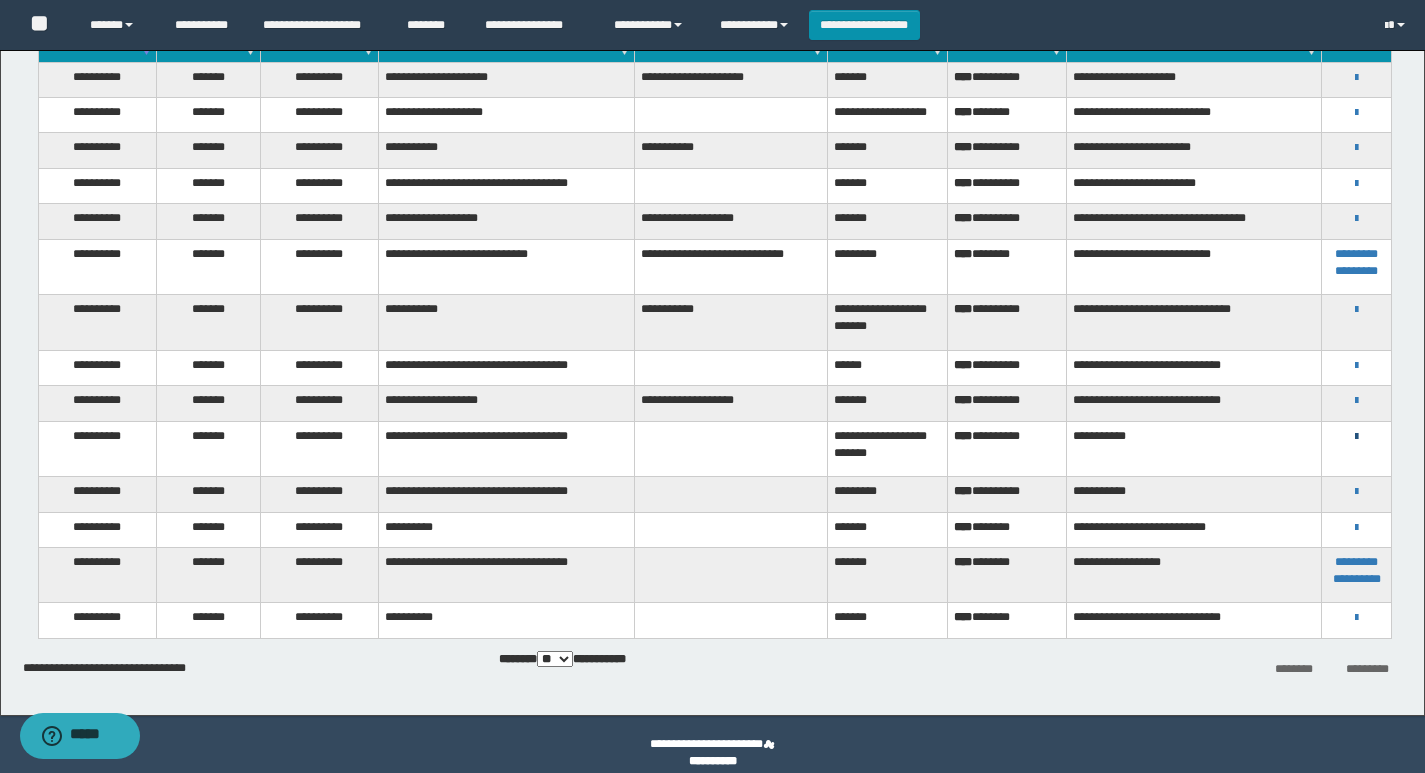 click at bounding box center (1356, 437) 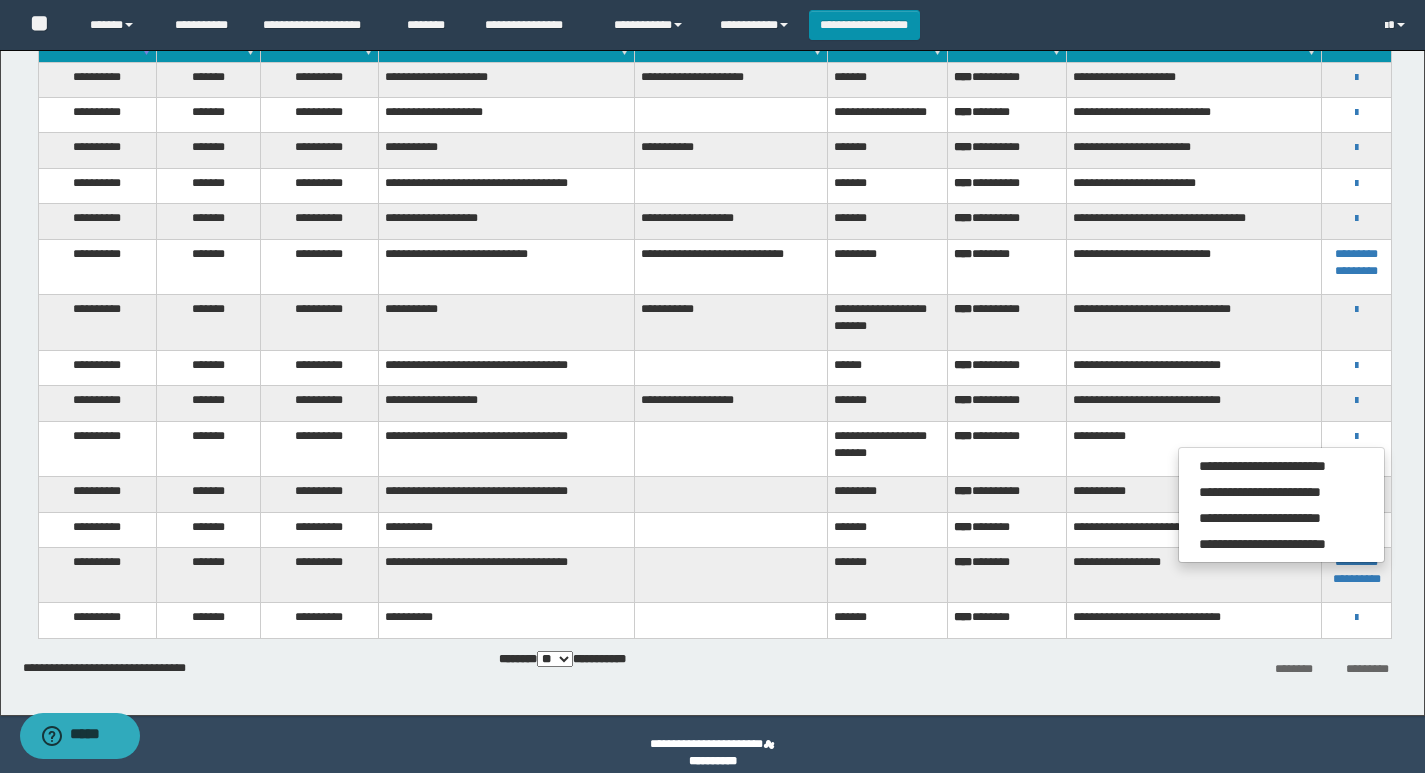 click on "**********" at bounding box center [1194, 403] 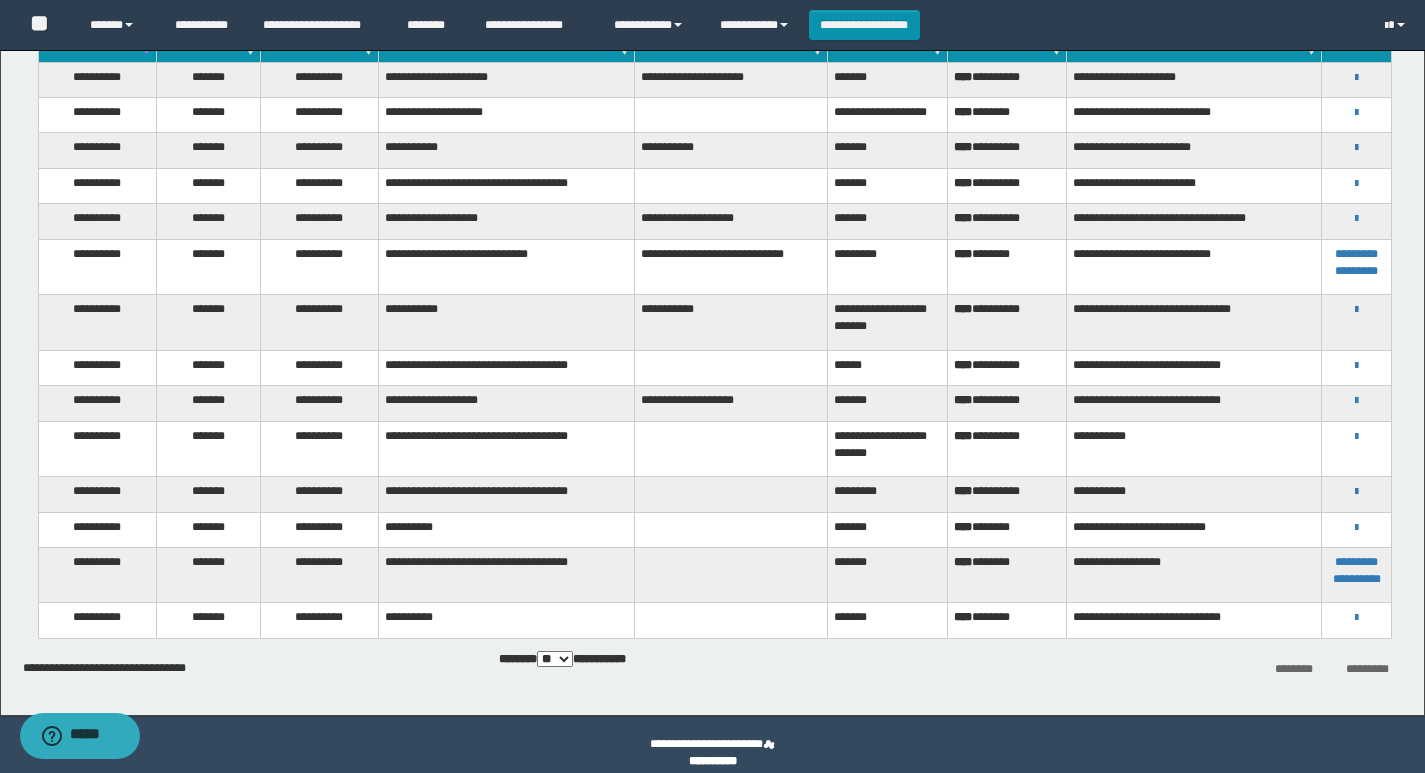 click on "**********" at bounding box center (1356, 491) 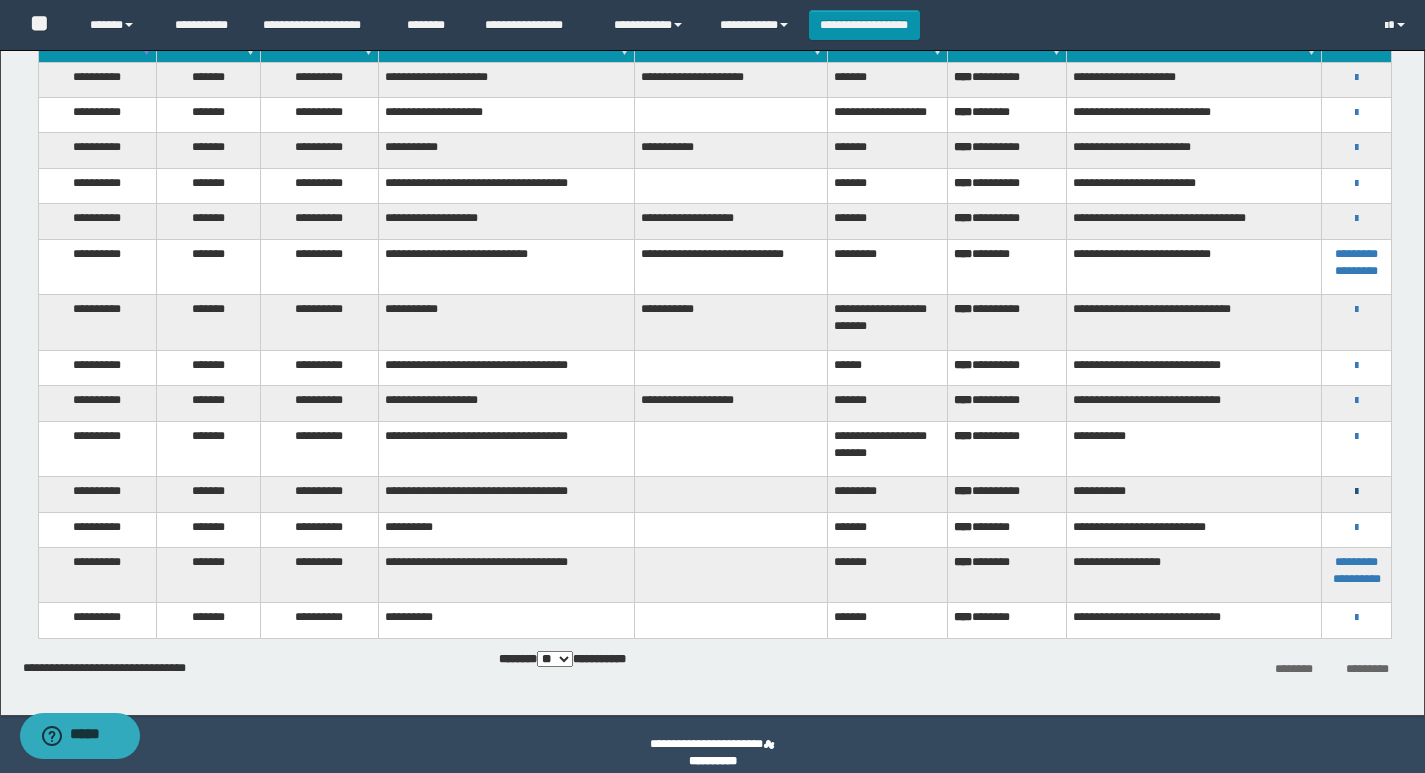 click at bounding box center [1356, 492] 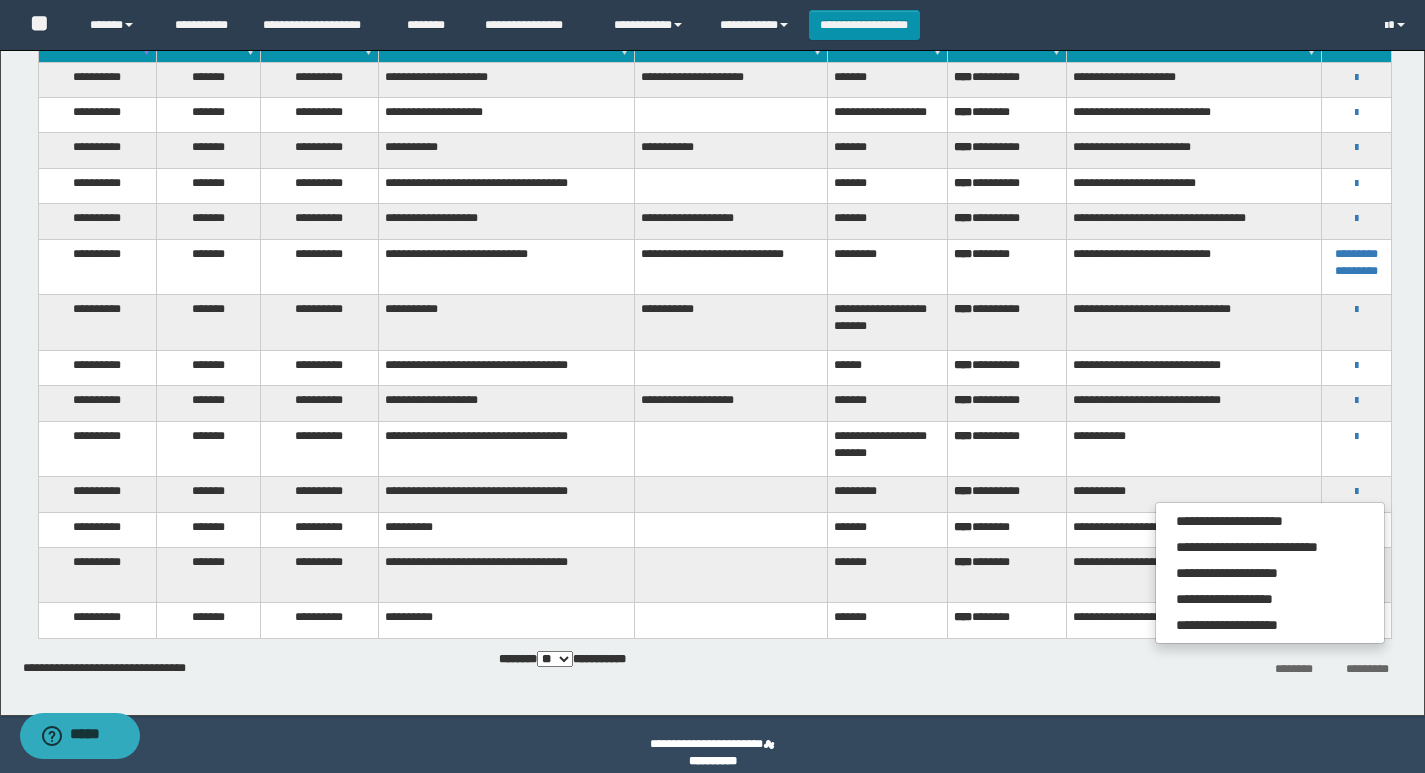 click on "**********" at bounding box center (1194, 494) 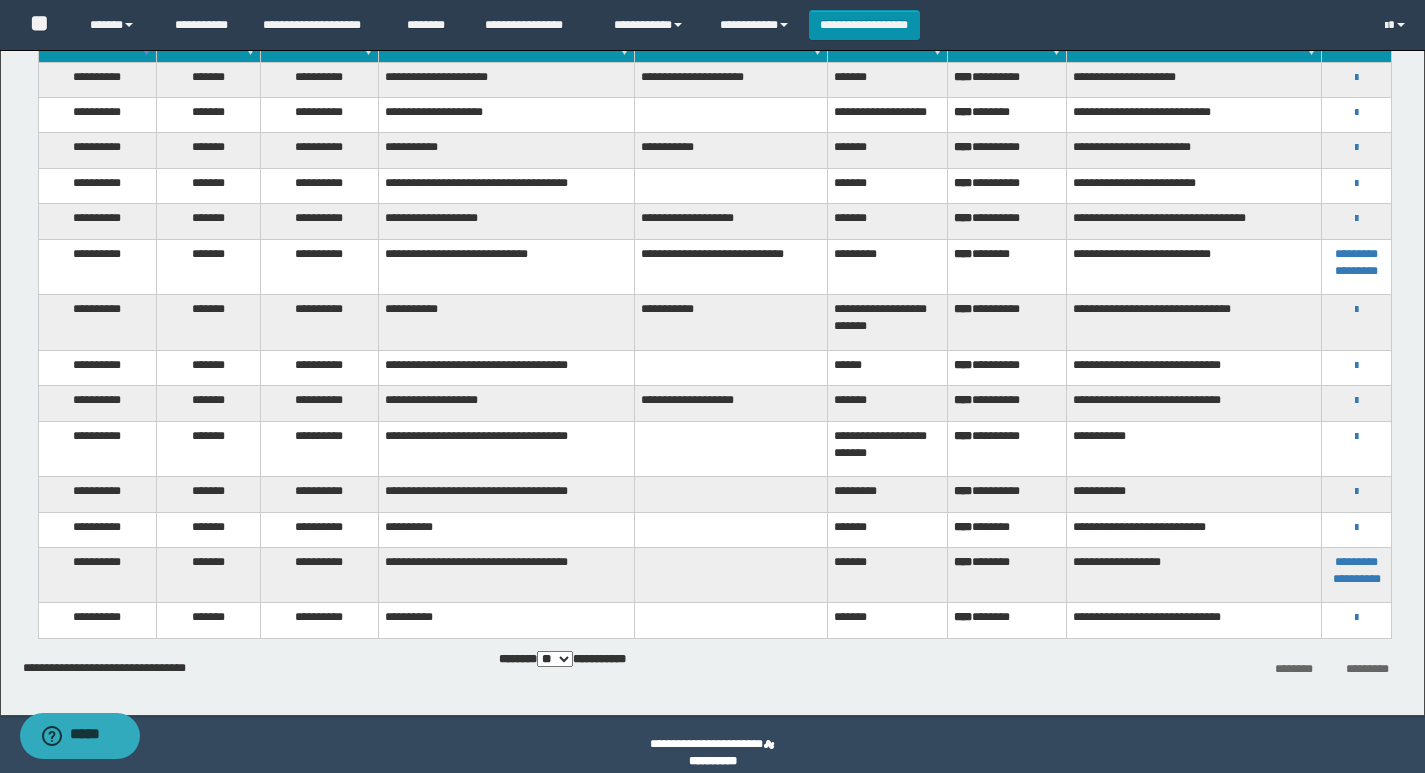 scroll, scrollTop: 198, scrollLeft: 0, axis: vertical 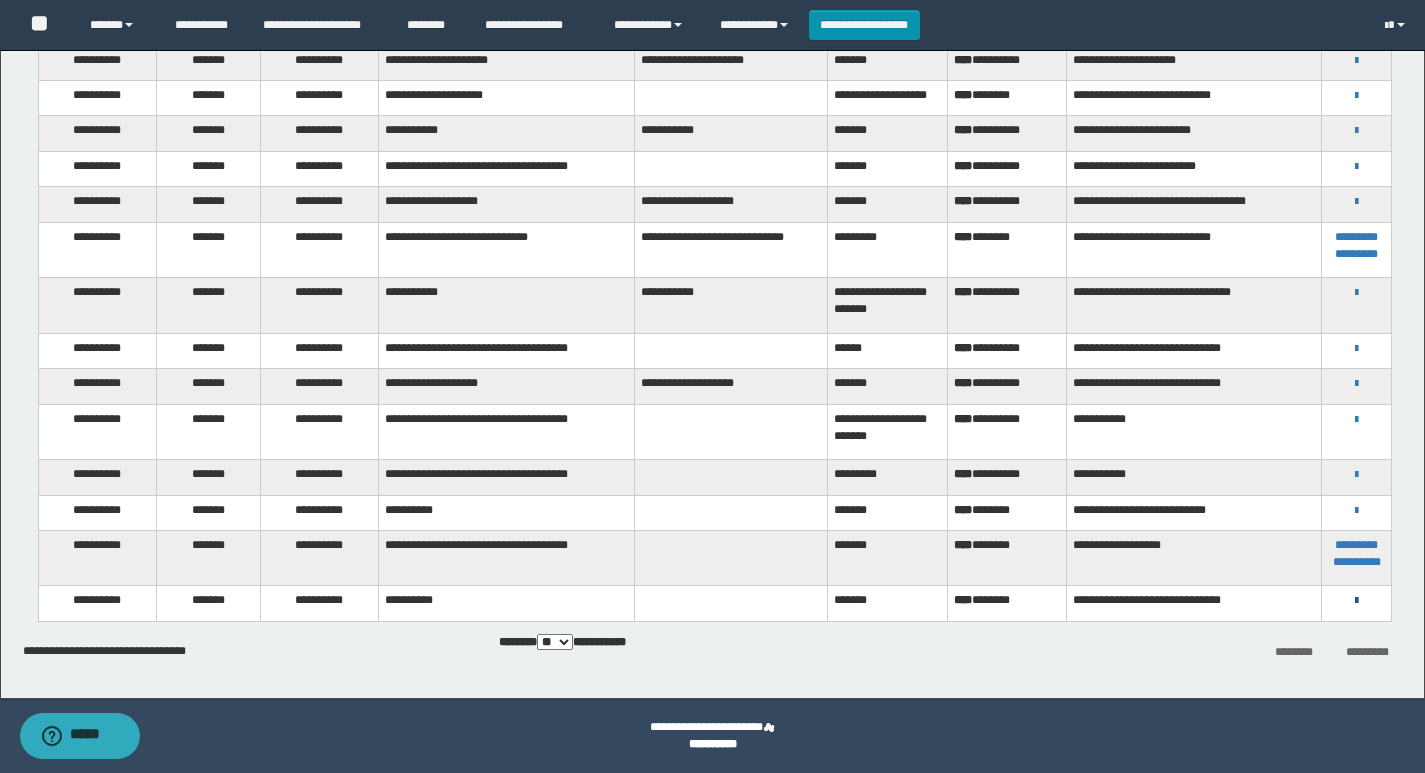 click at bounding box center [1356, 601] 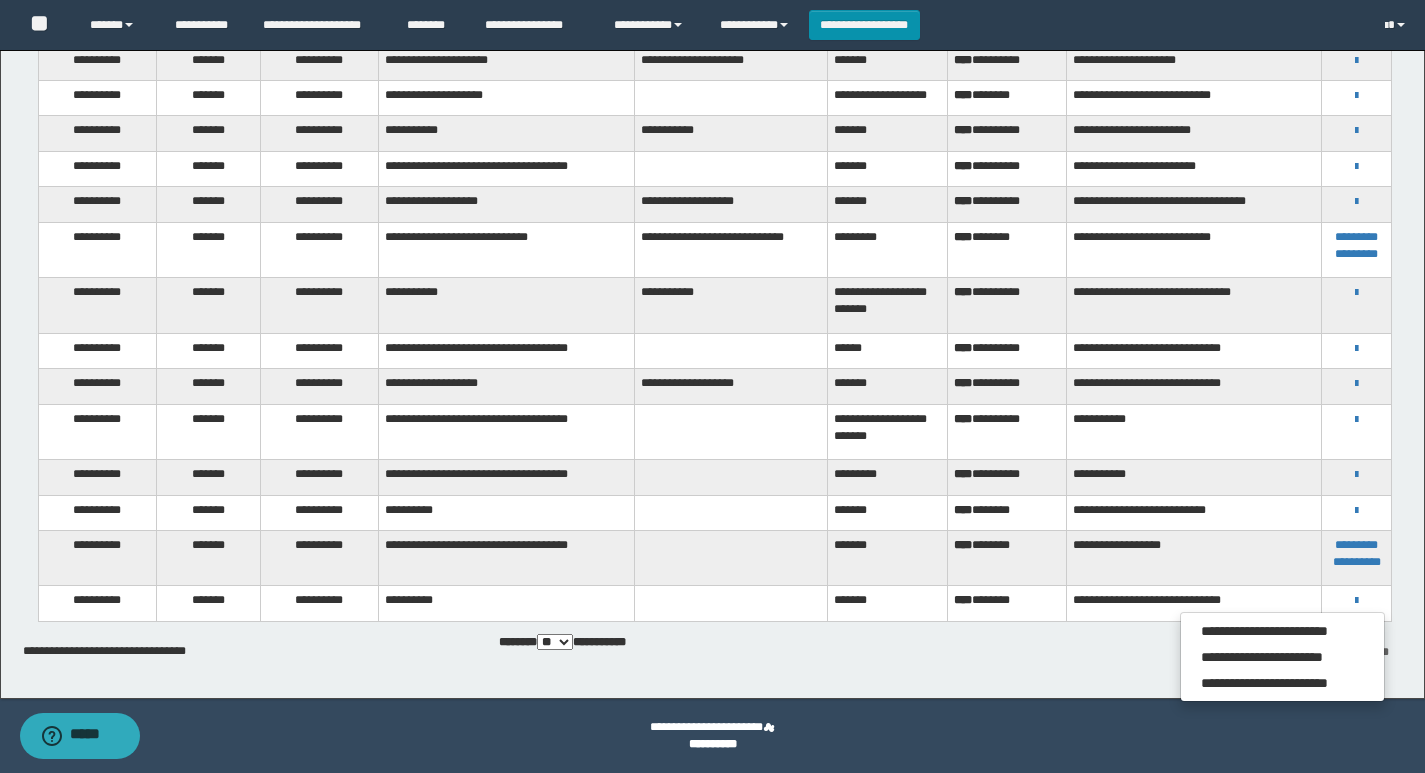 click at bounding box center [730, 603] 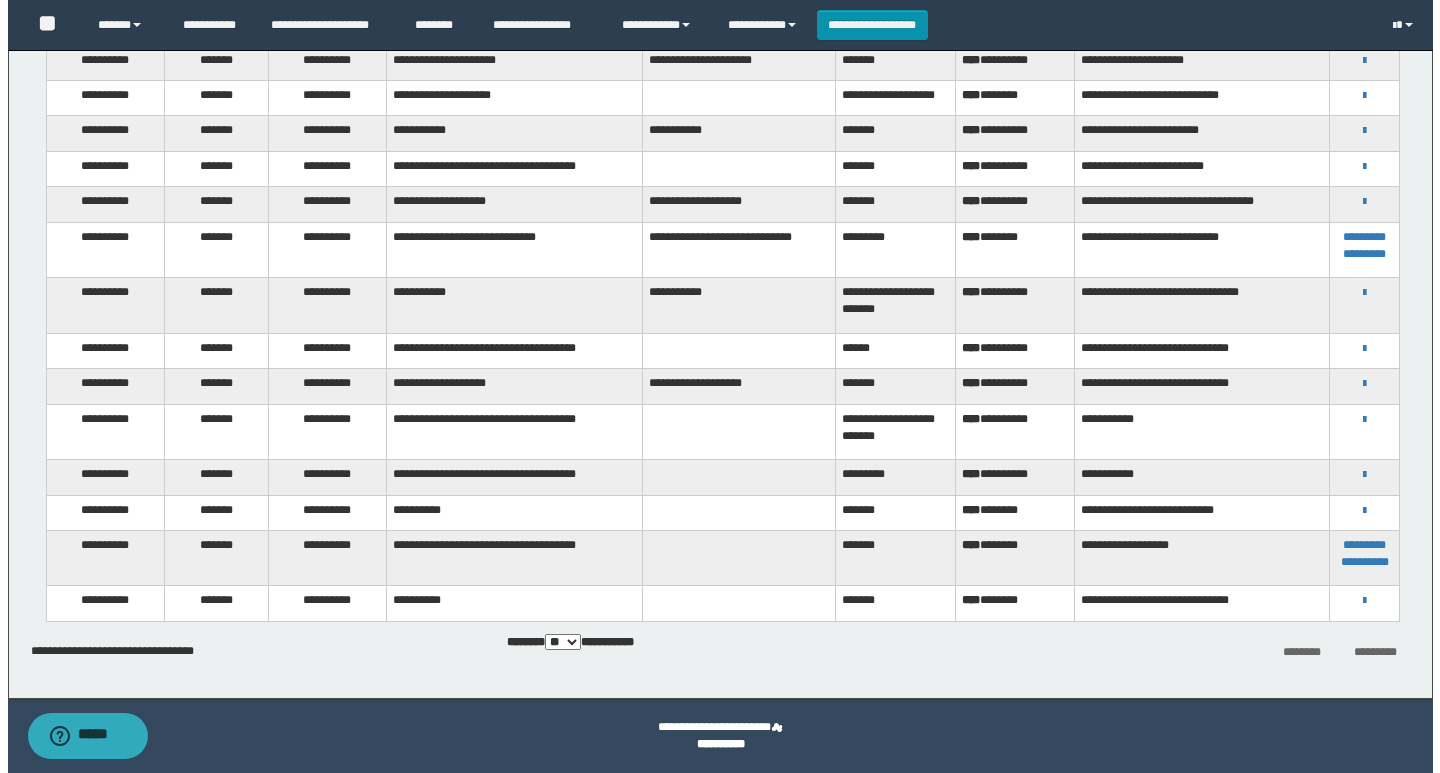 scroll, scrollTop: 0, scrollLeft: 0, axis: both 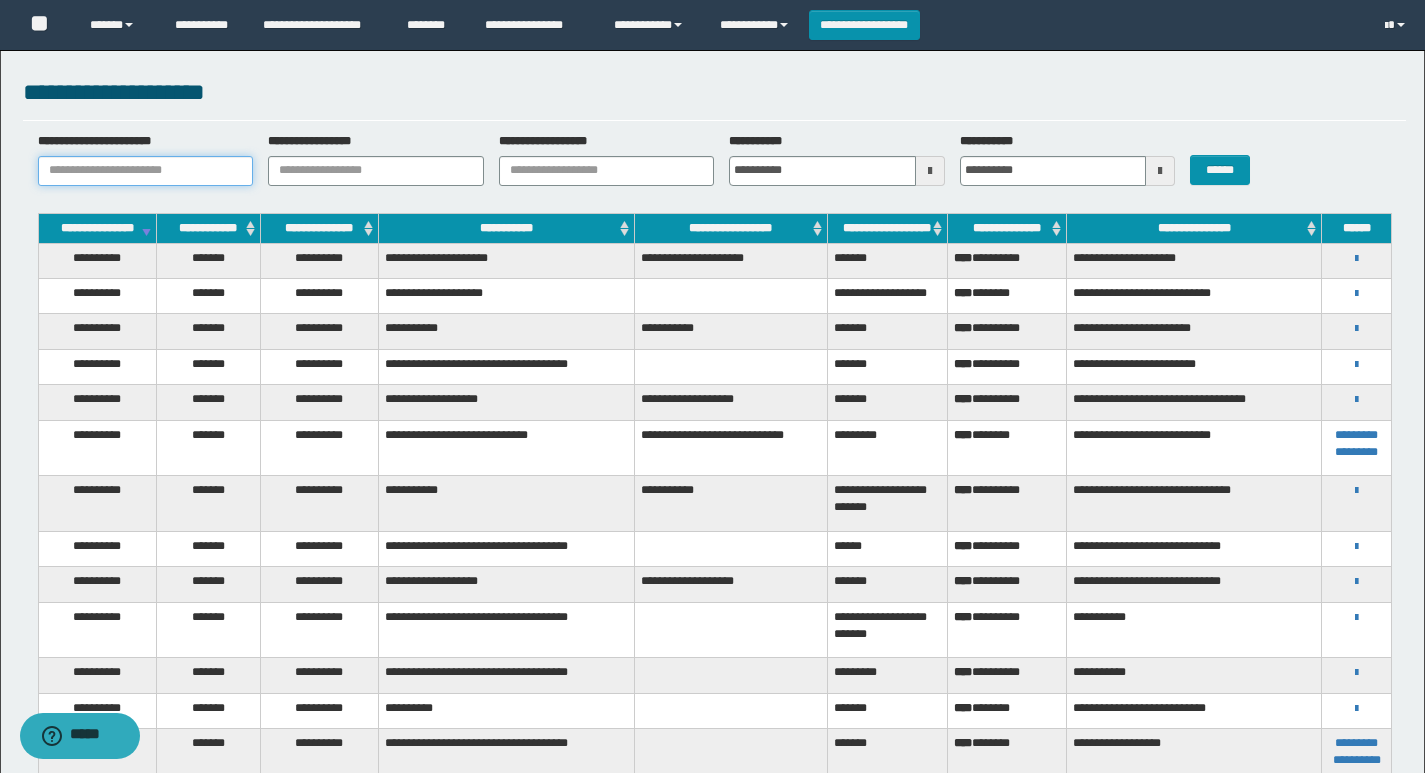 click on "**********" at bounding box center (146, 171) 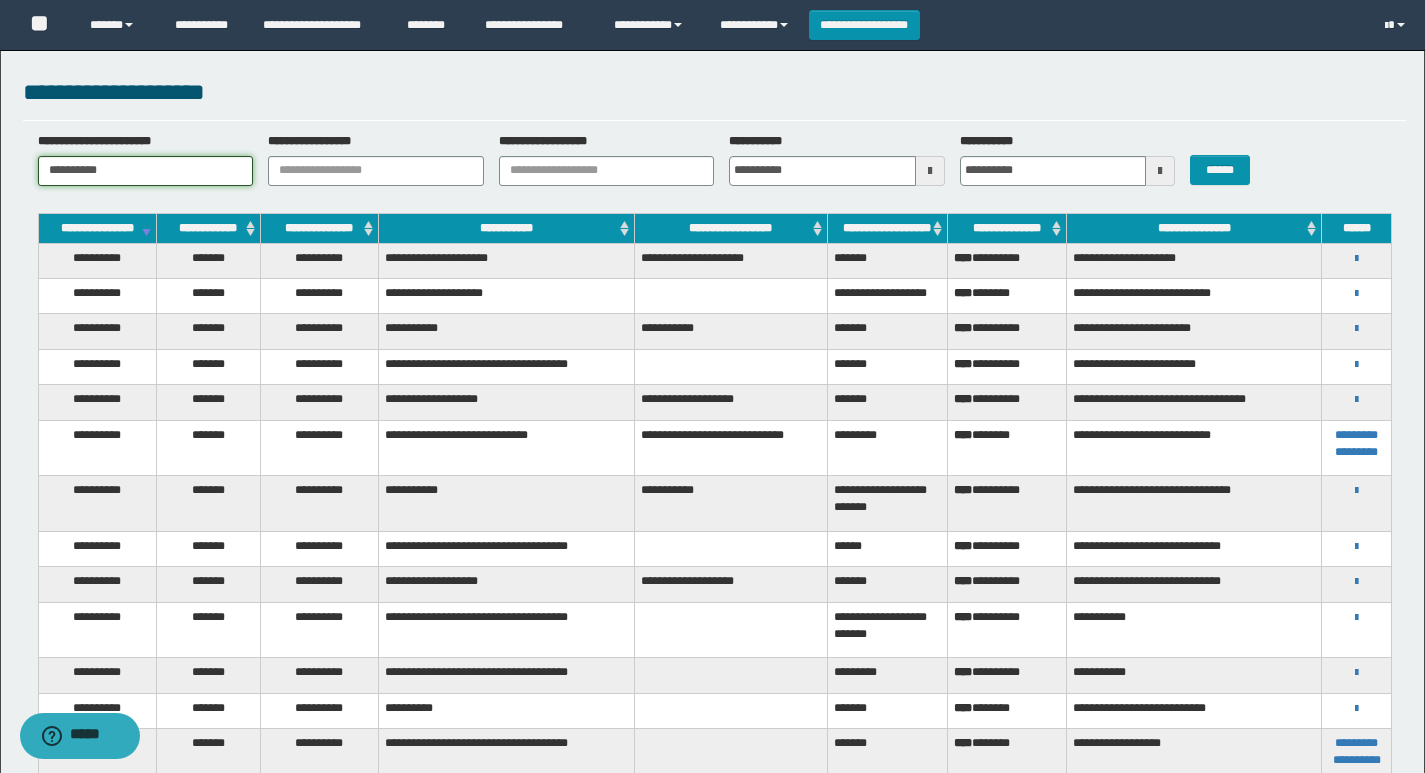 type on "**********" 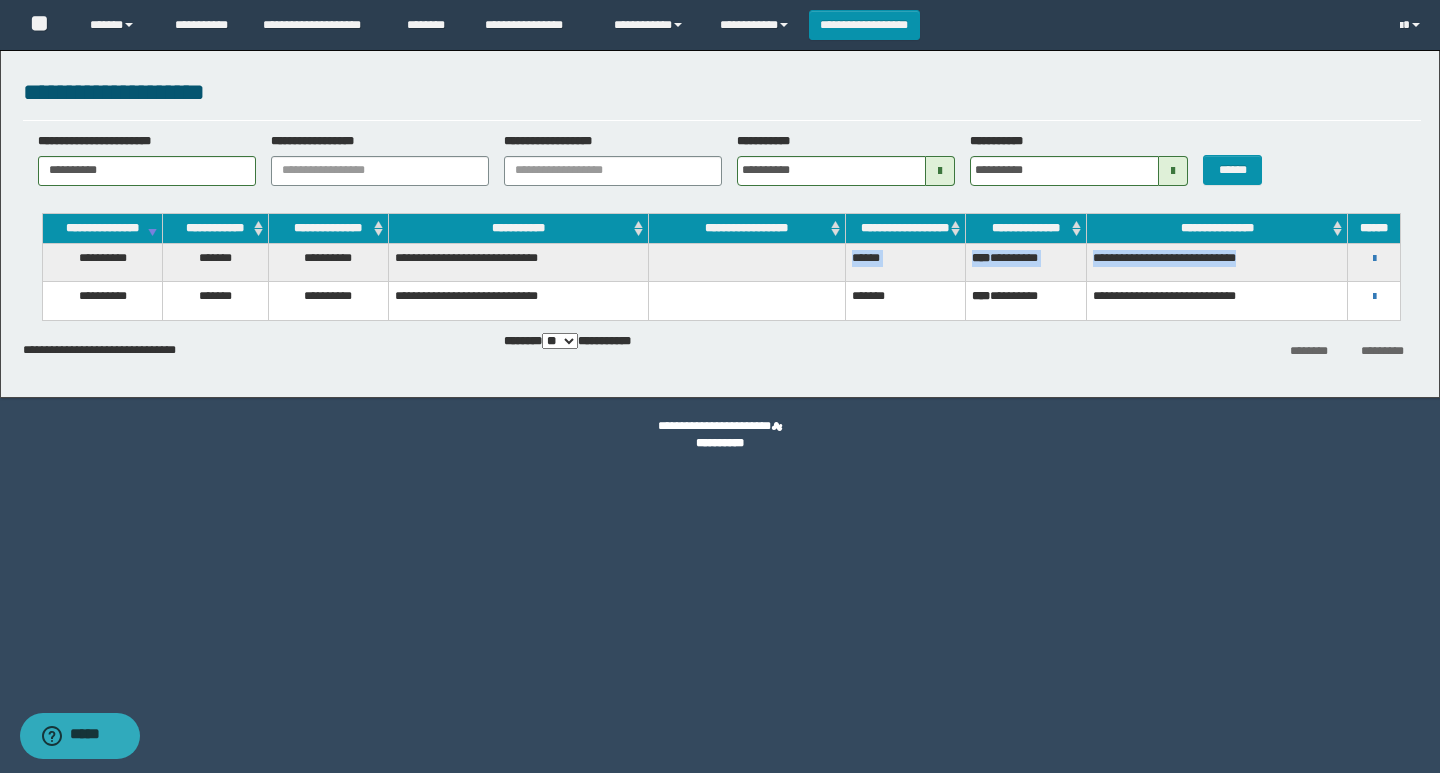 drag, startPoint x: 1337, startPoint y: 274, endPoint x: 844, endPoint y: 276, distance: 493.00406 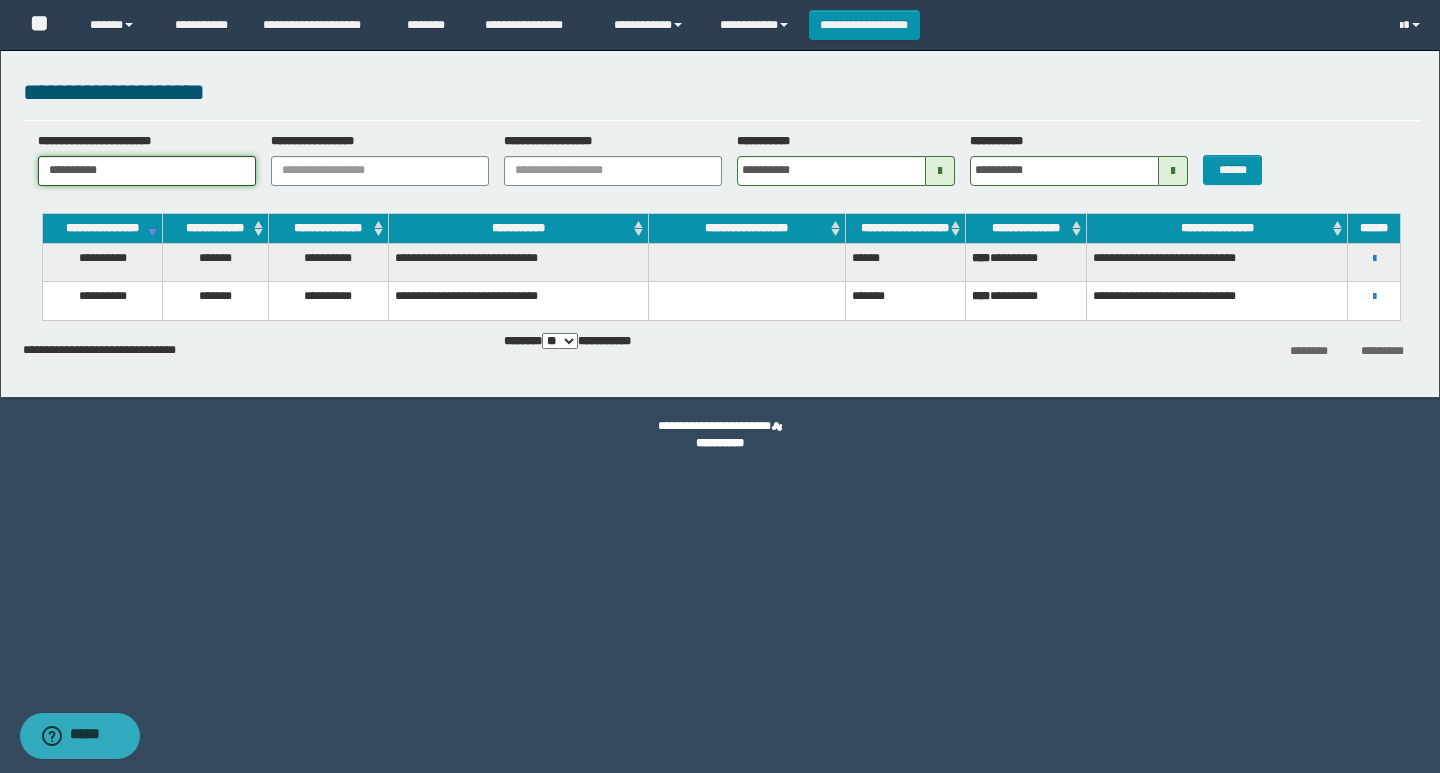 drag, startPoint x: 155, startPoint y: 176, endPoint x: 0, endPoint y: 176, distance: 155 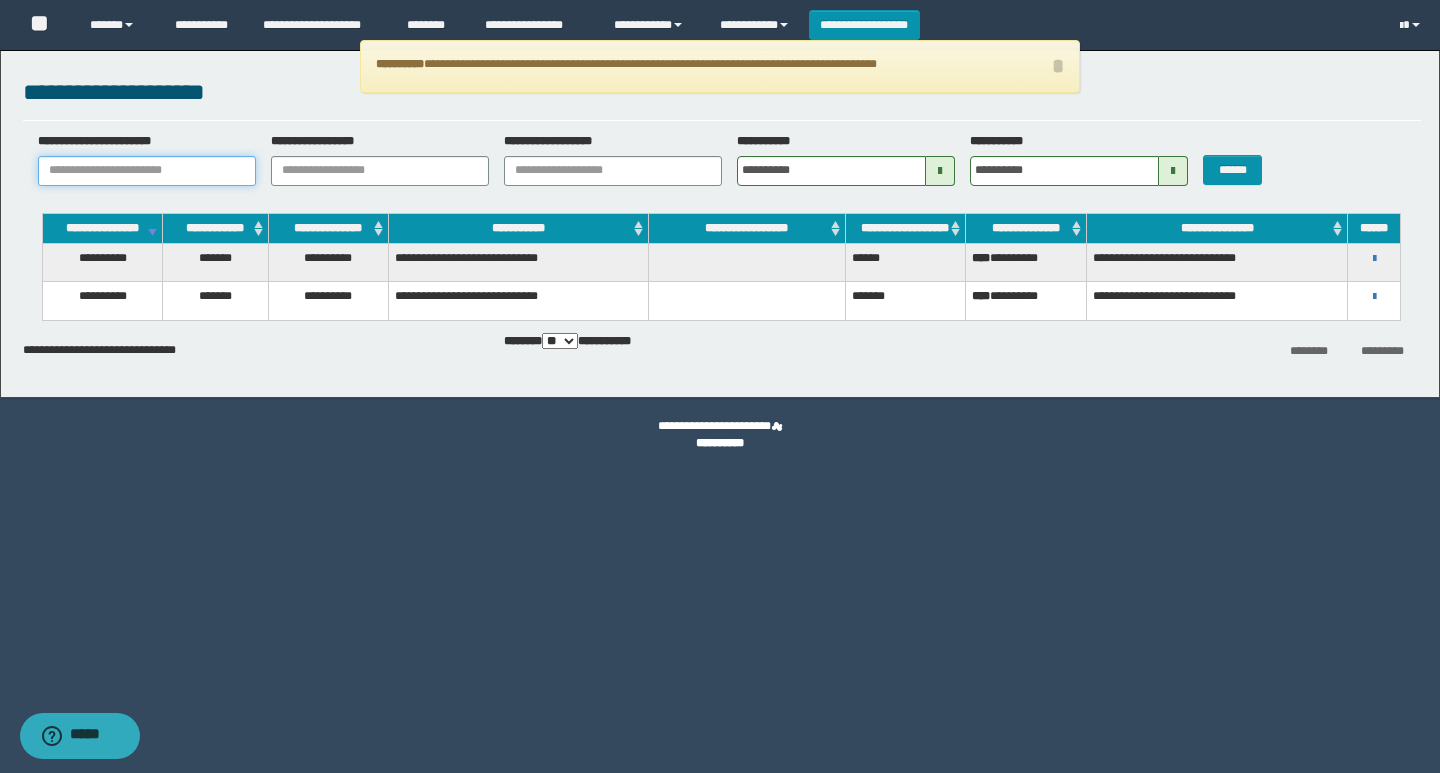 click on "**********" at bounding box center [147, 171] 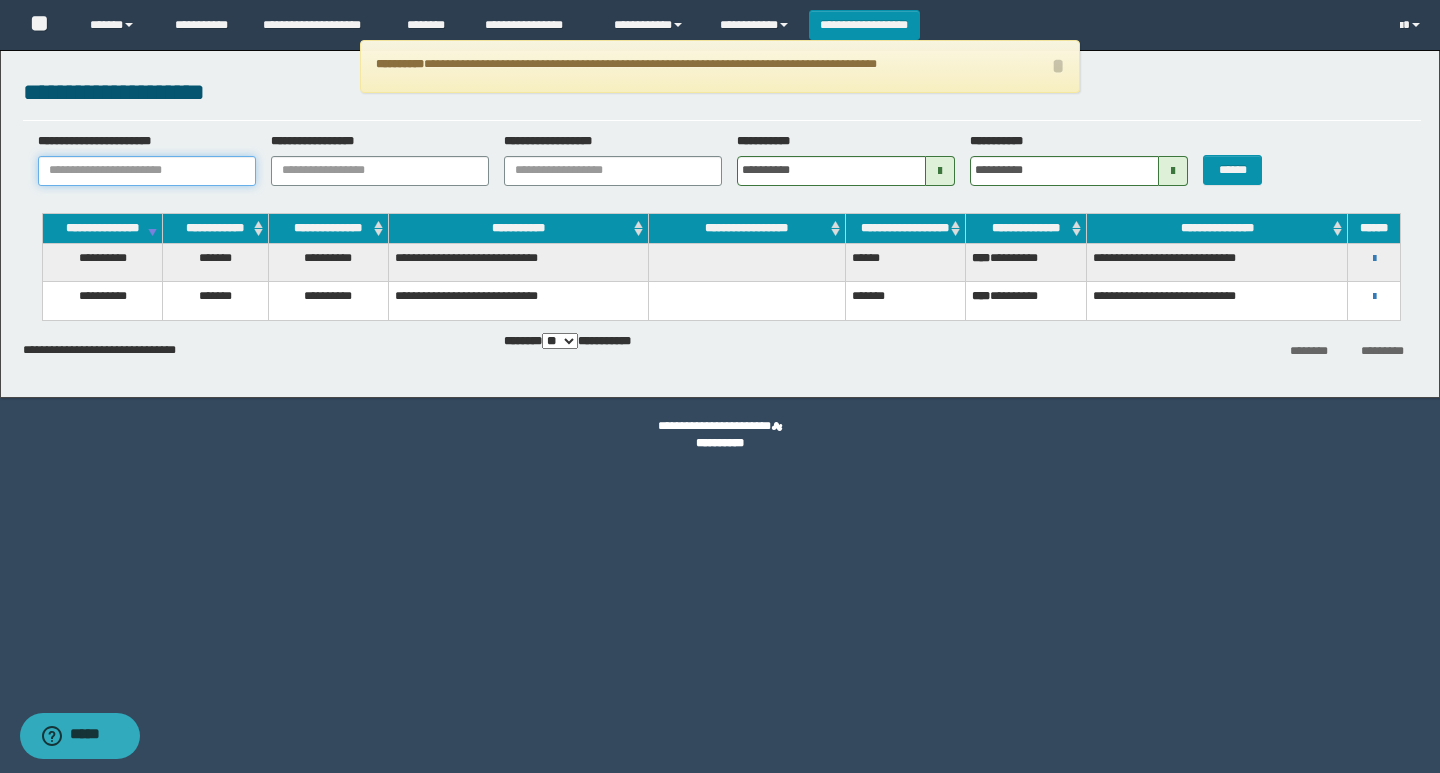 paste on "********" 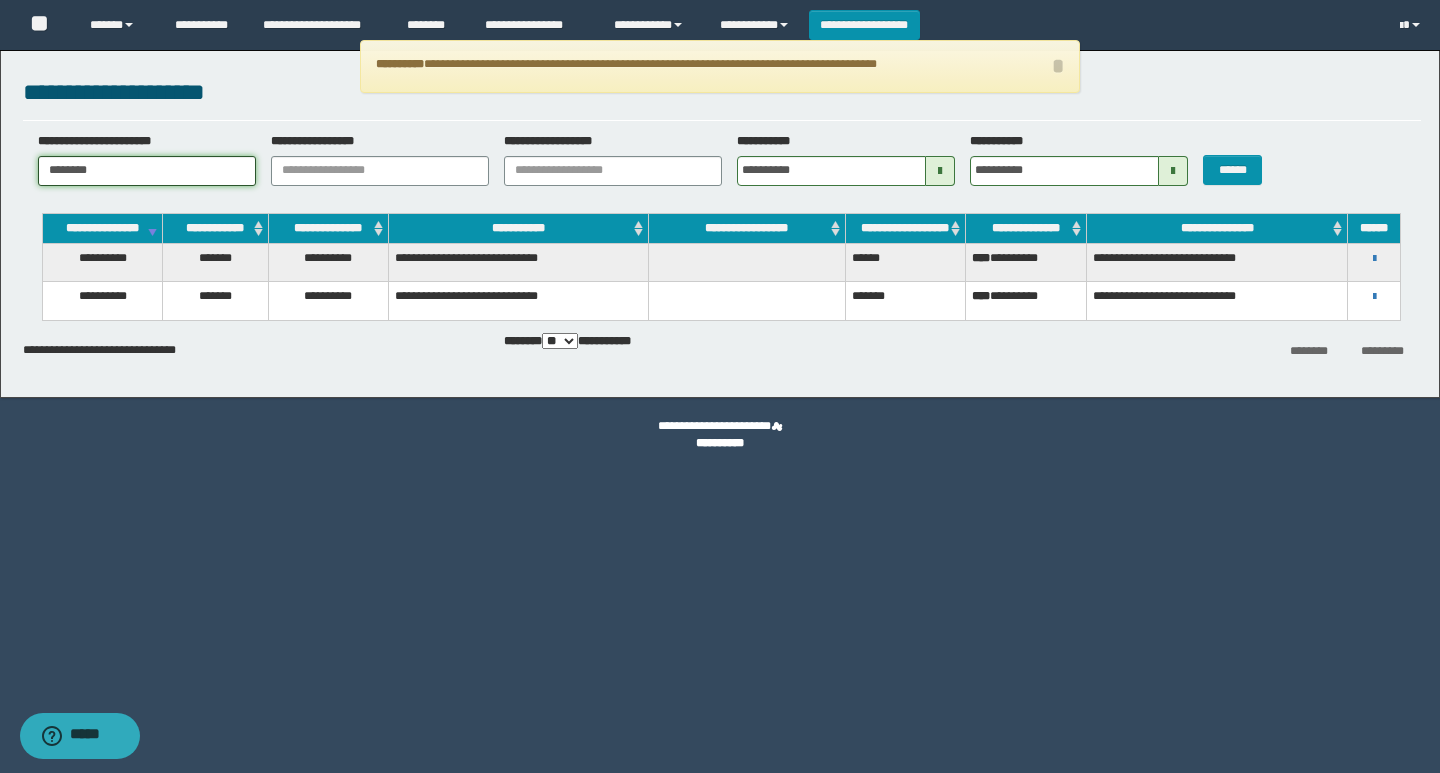 type on "********" 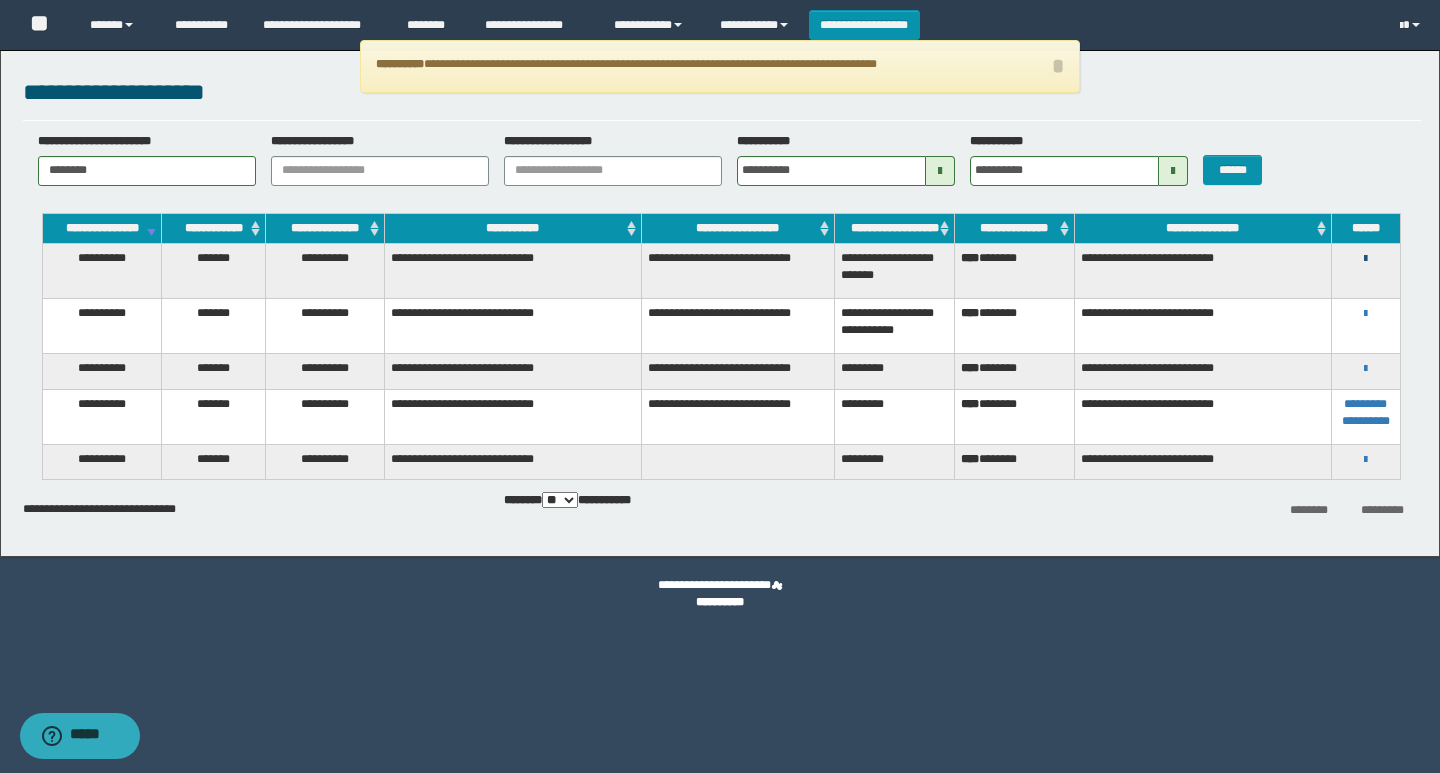 click at bounding box center (1365, 259) 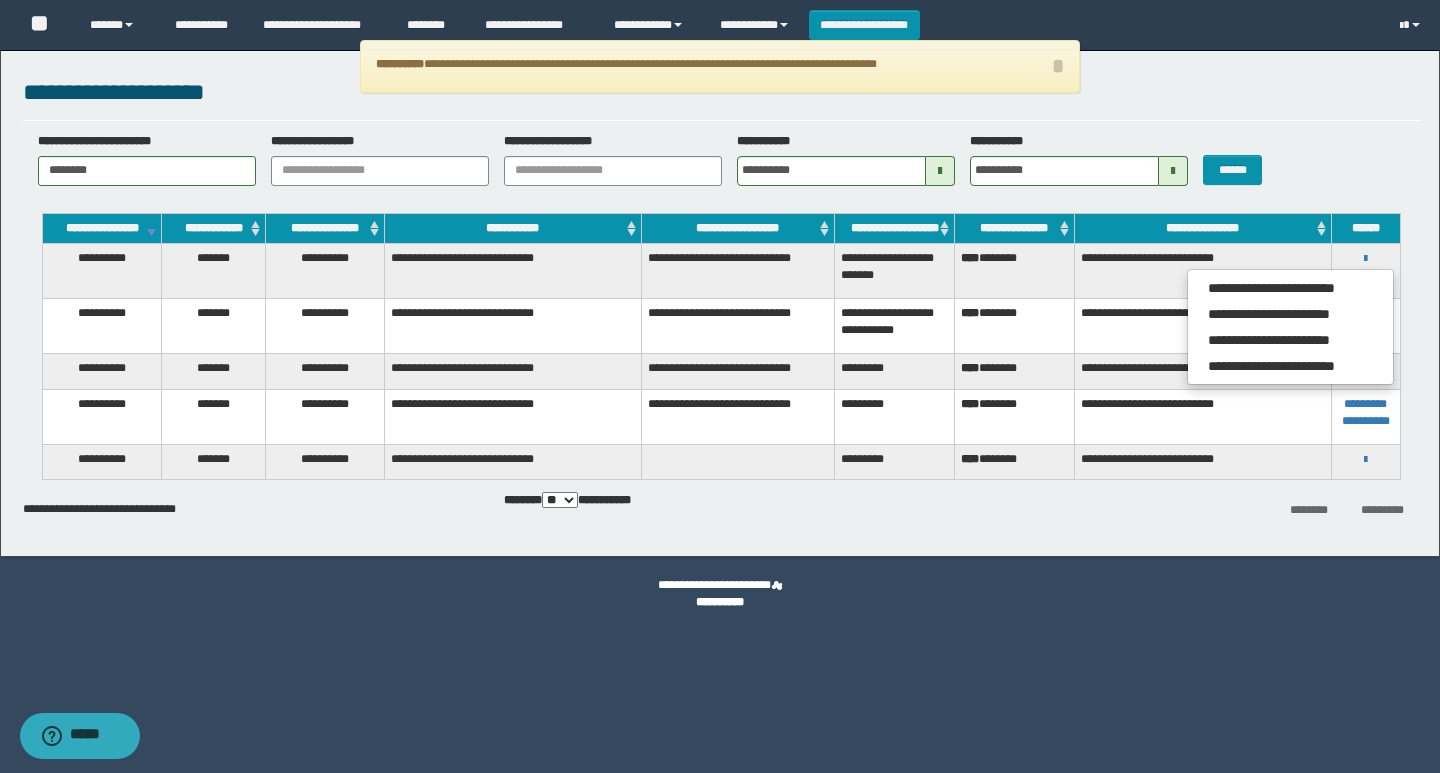 click on "**********" at bounding box center [1202, 270] 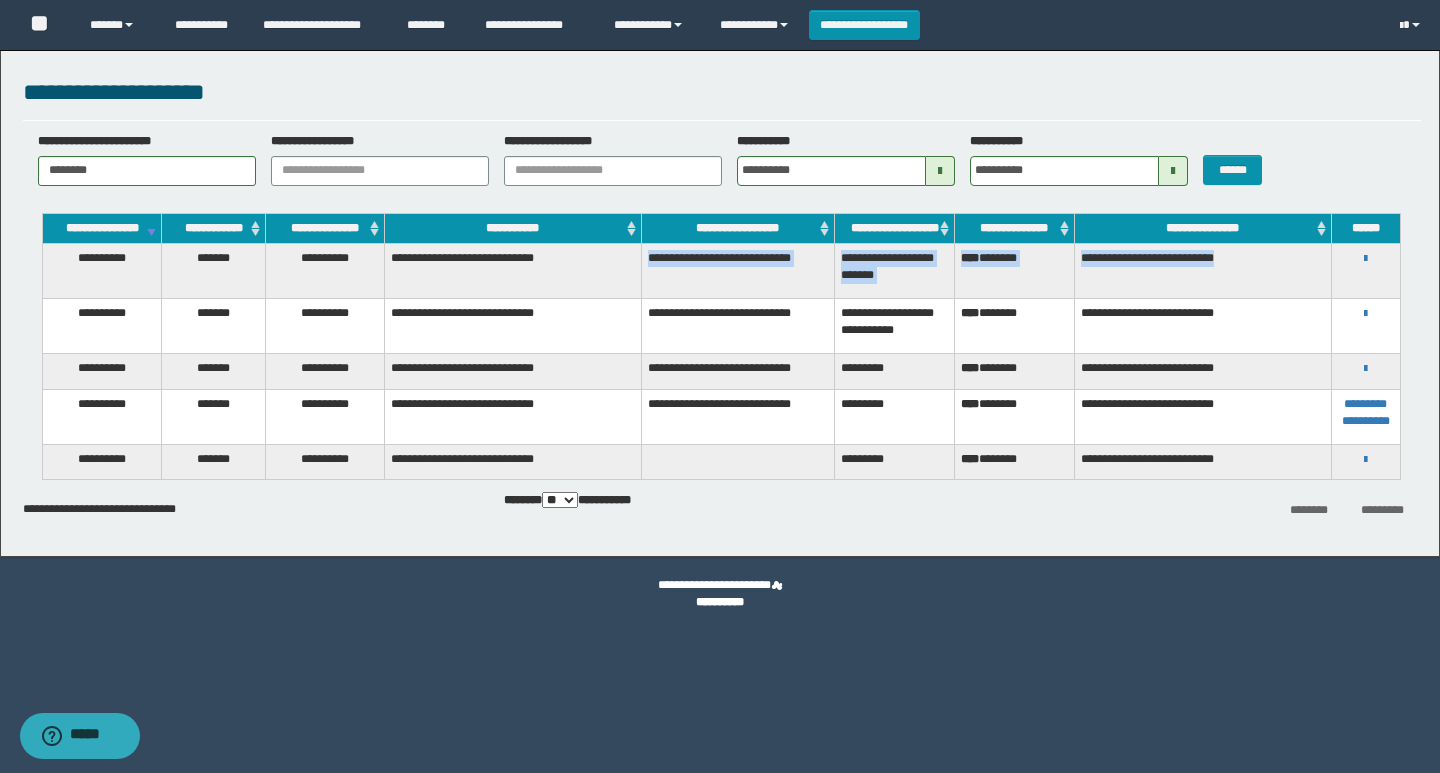 drag, startPoint x: 1246, startPoint y: 269, endPoint x: 640, endPoint y: 273, distance: 606.0132 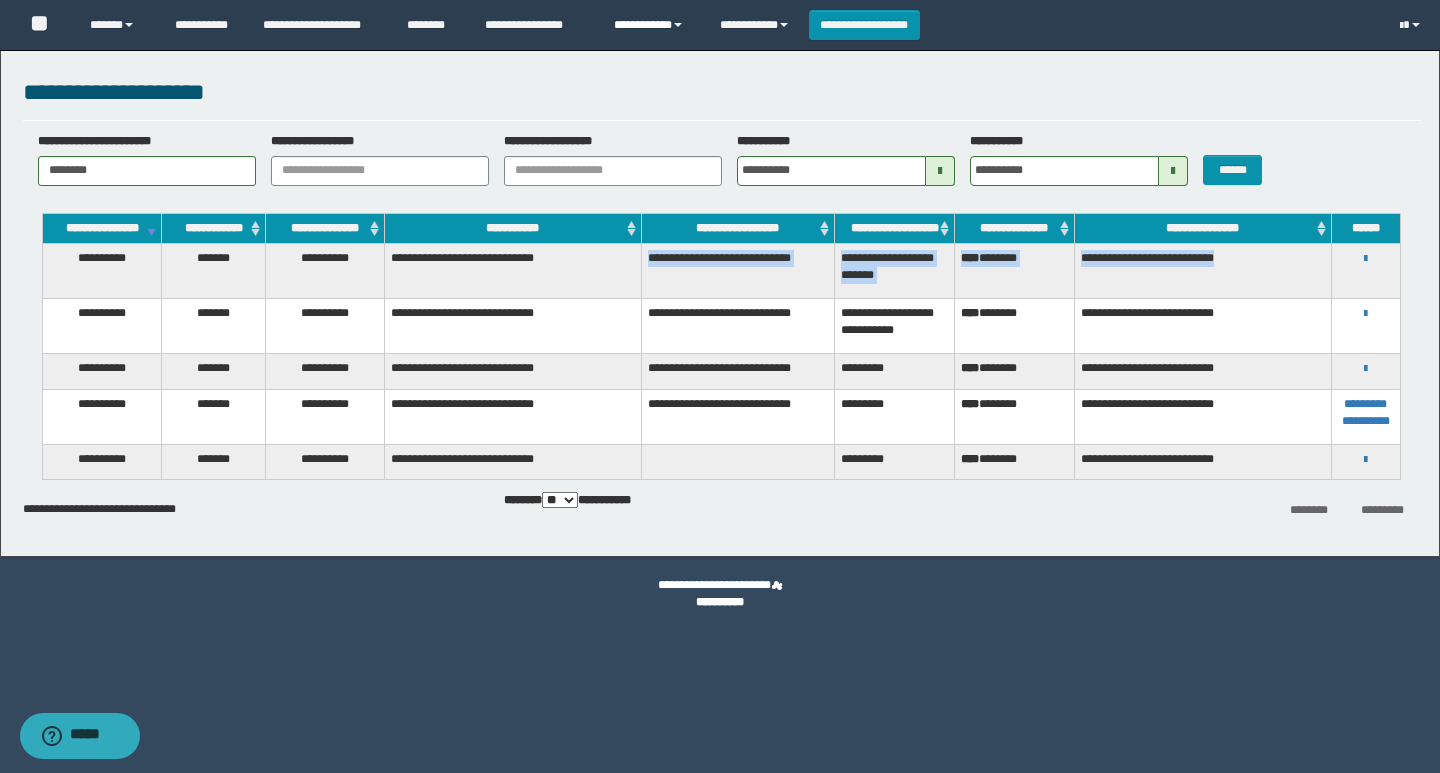 copy on "[FIRST] [LAST] [PHONE]" 